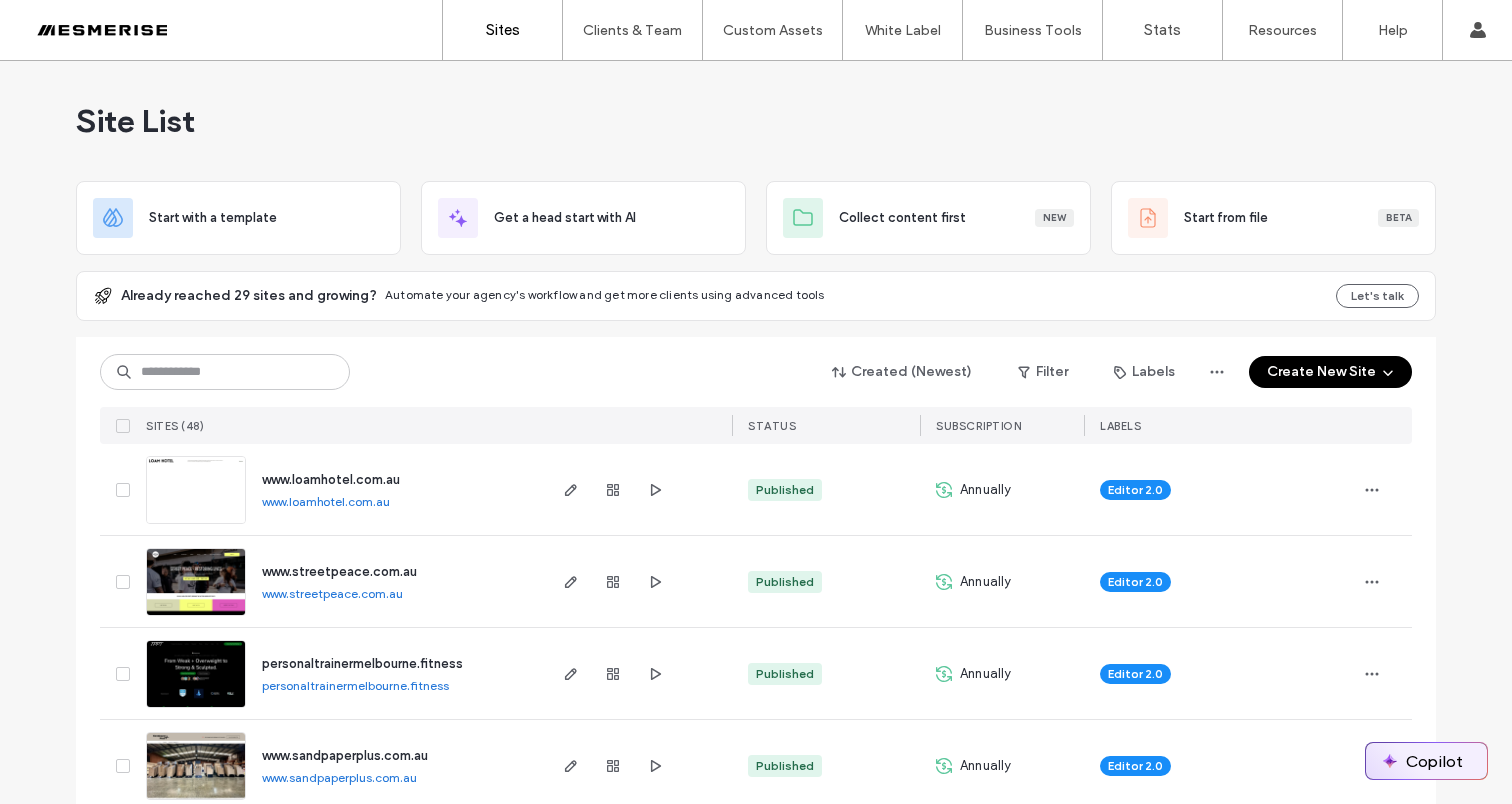 scroll, scrollTop: 0, scrollLeft: 0, axis: both 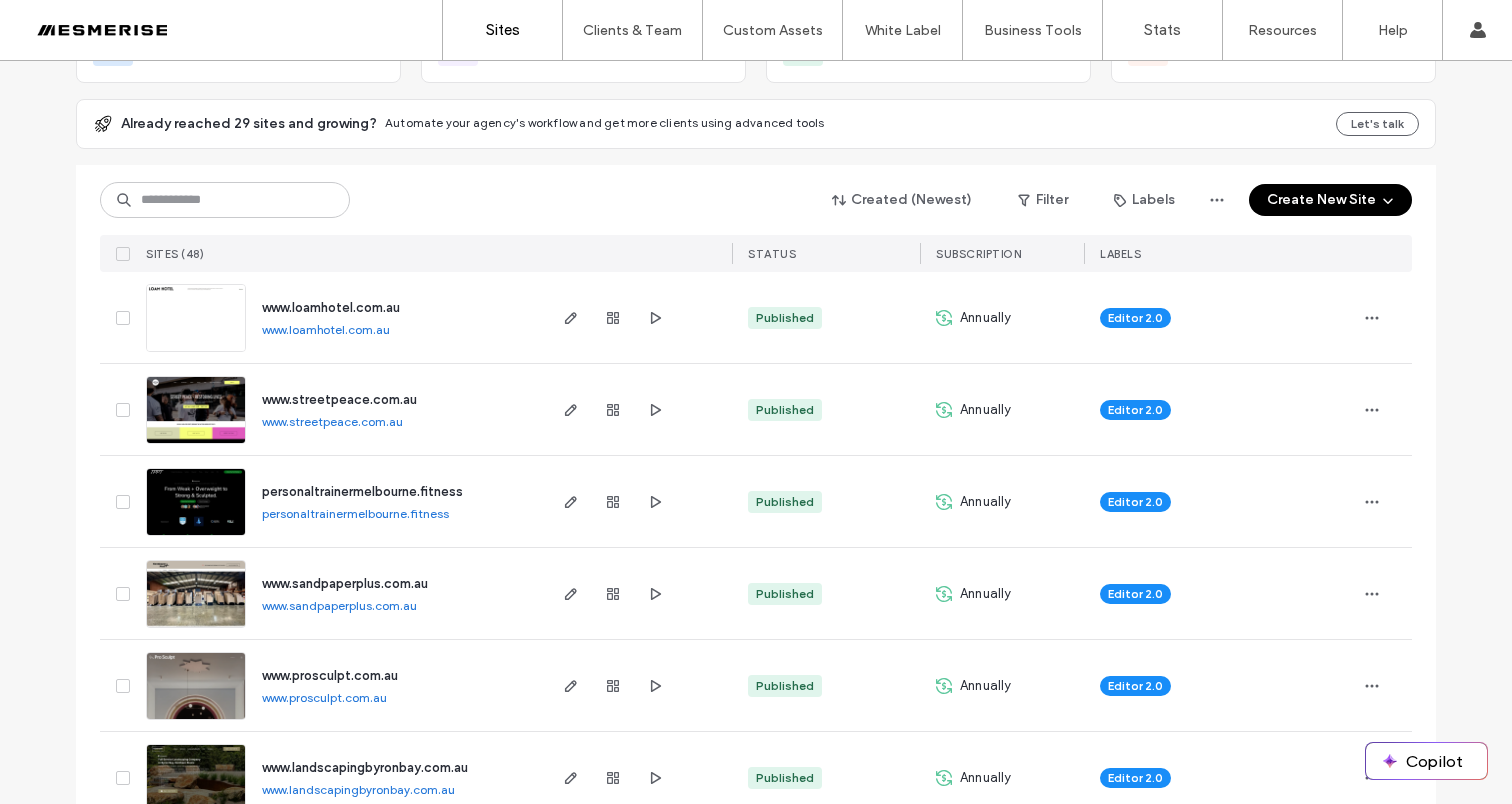 click on "www.loamhotel.com.au" at bounding box center [331, 307] 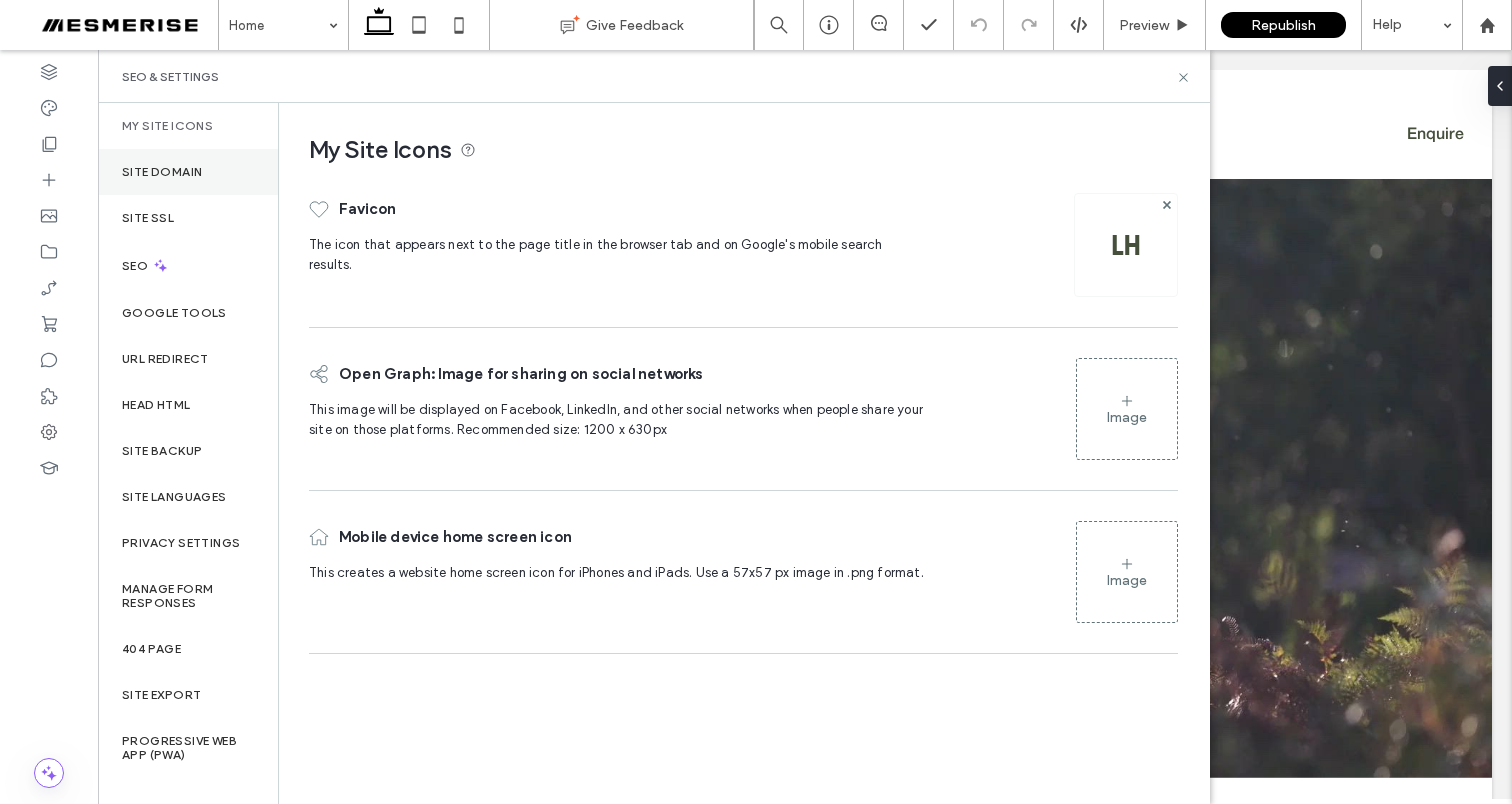 scroll, scrollTop: 0, scrollLeft: 0, axis: both 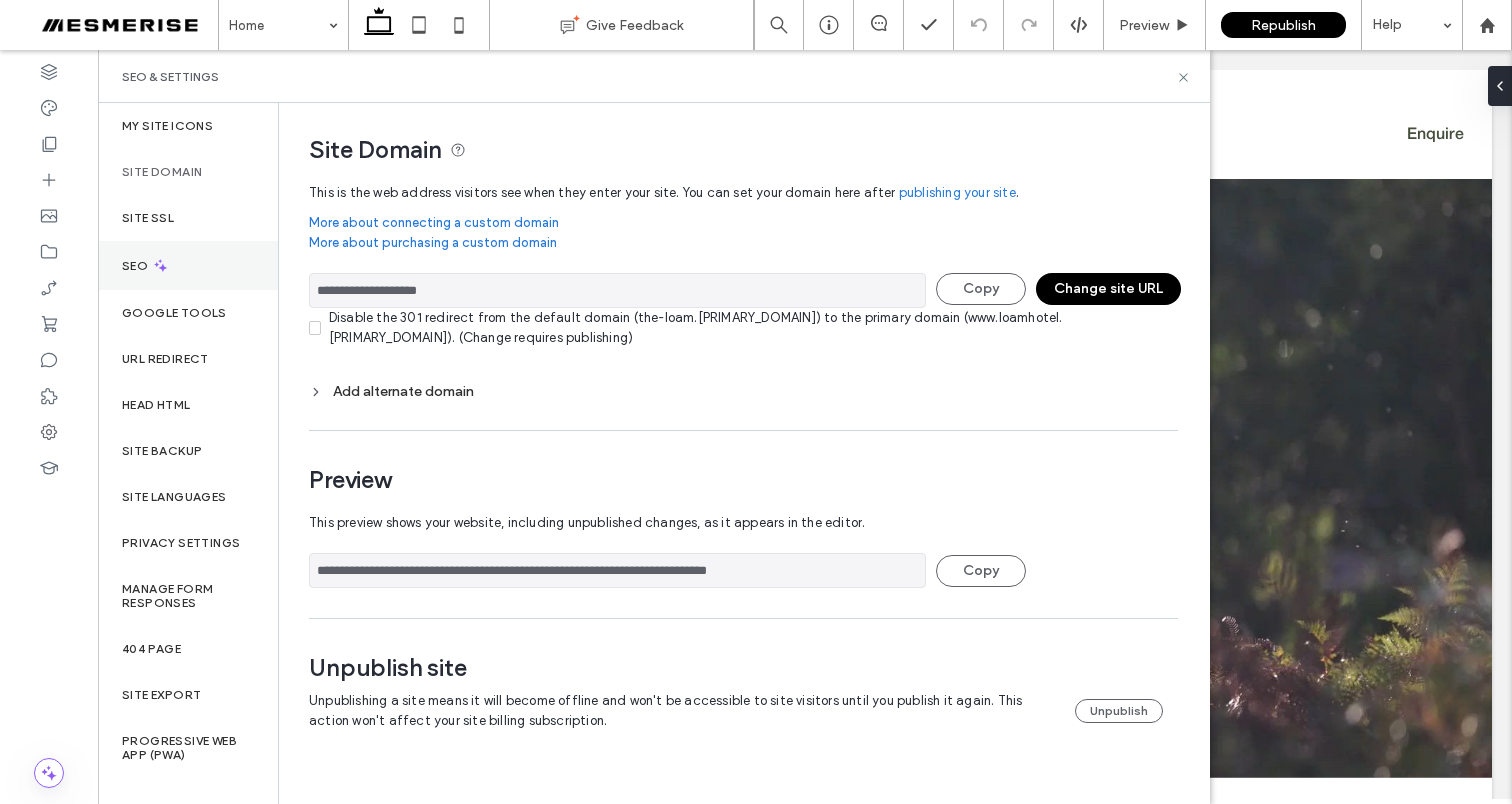 click on "SEO" at bounding box center (137, 266) 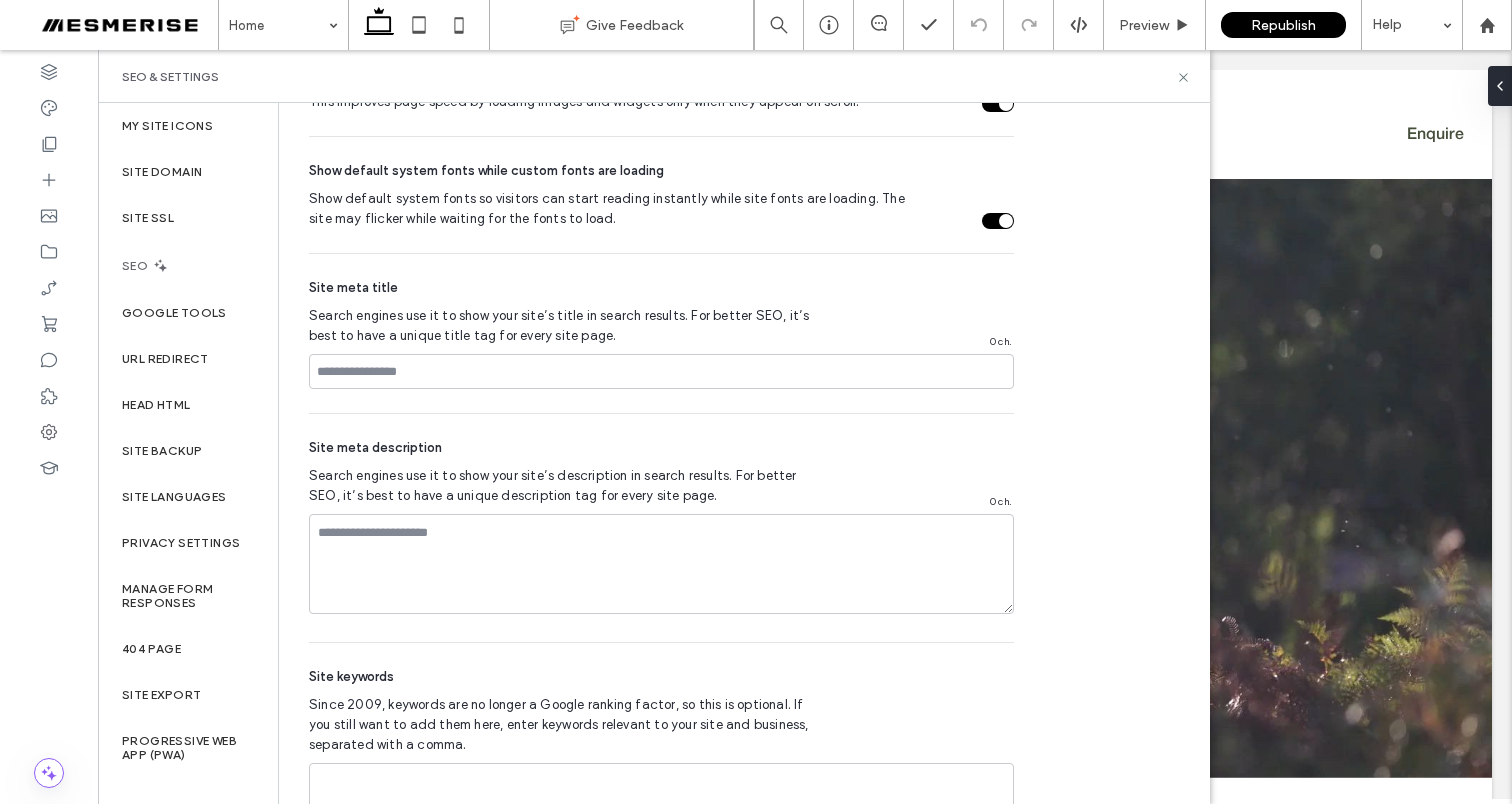 scroll, scrollTop: 1111, scrollLeft: 0, axis: vertical 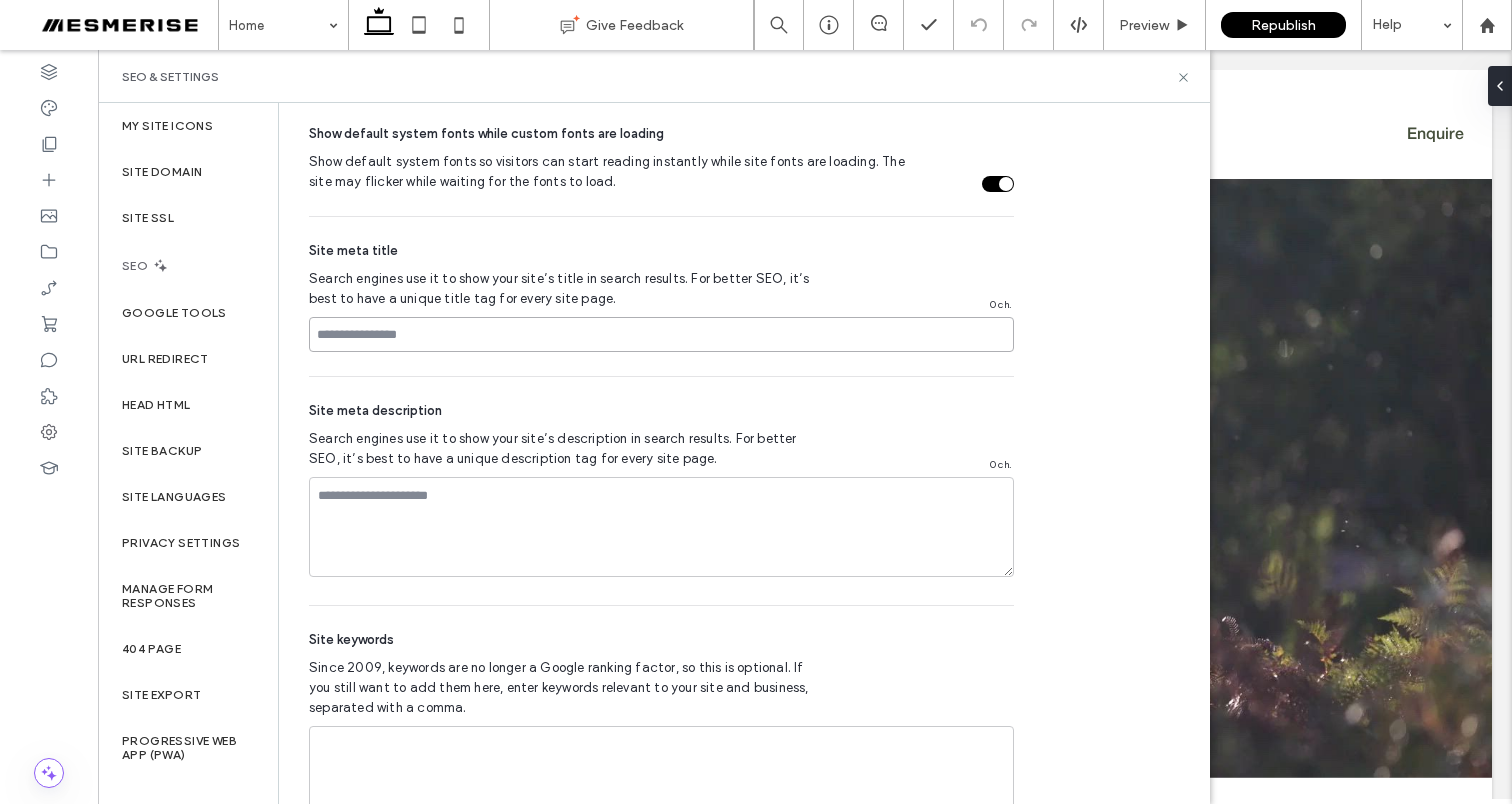 click at bounding box center [661, 334] 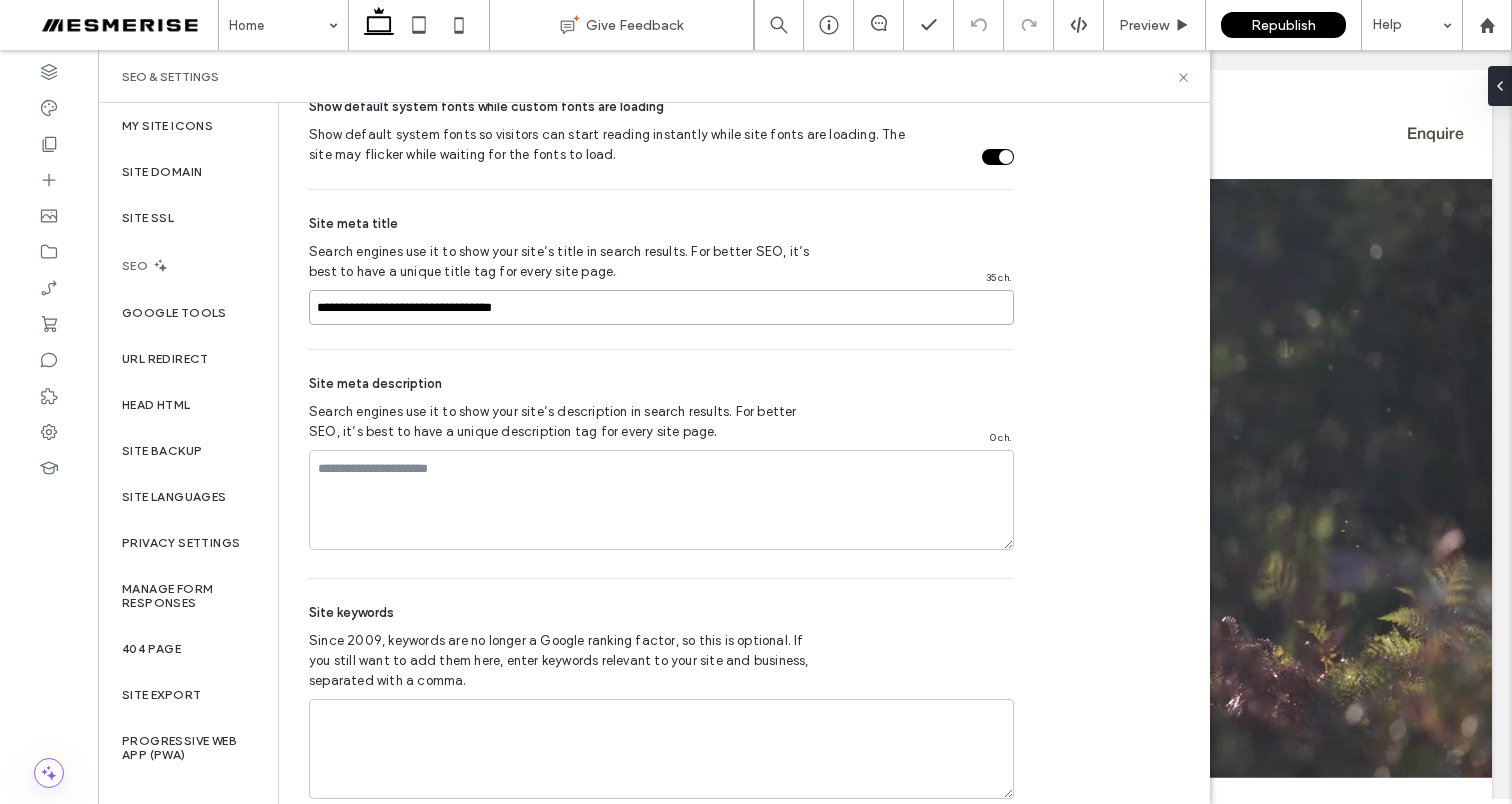 scroll, scrollTop: 1176, scrollLeft: 0, axis: vertical 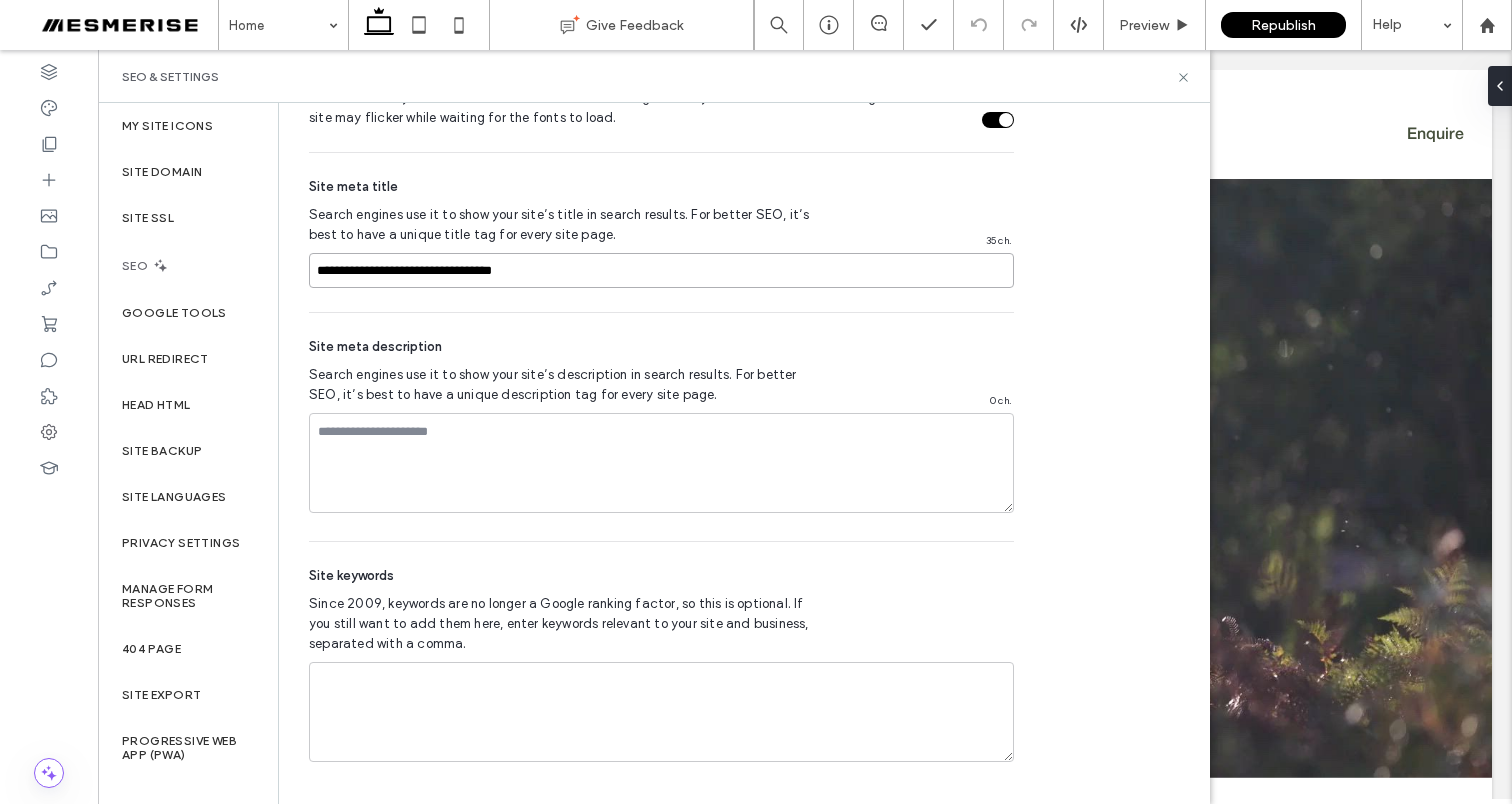 type on "**********" 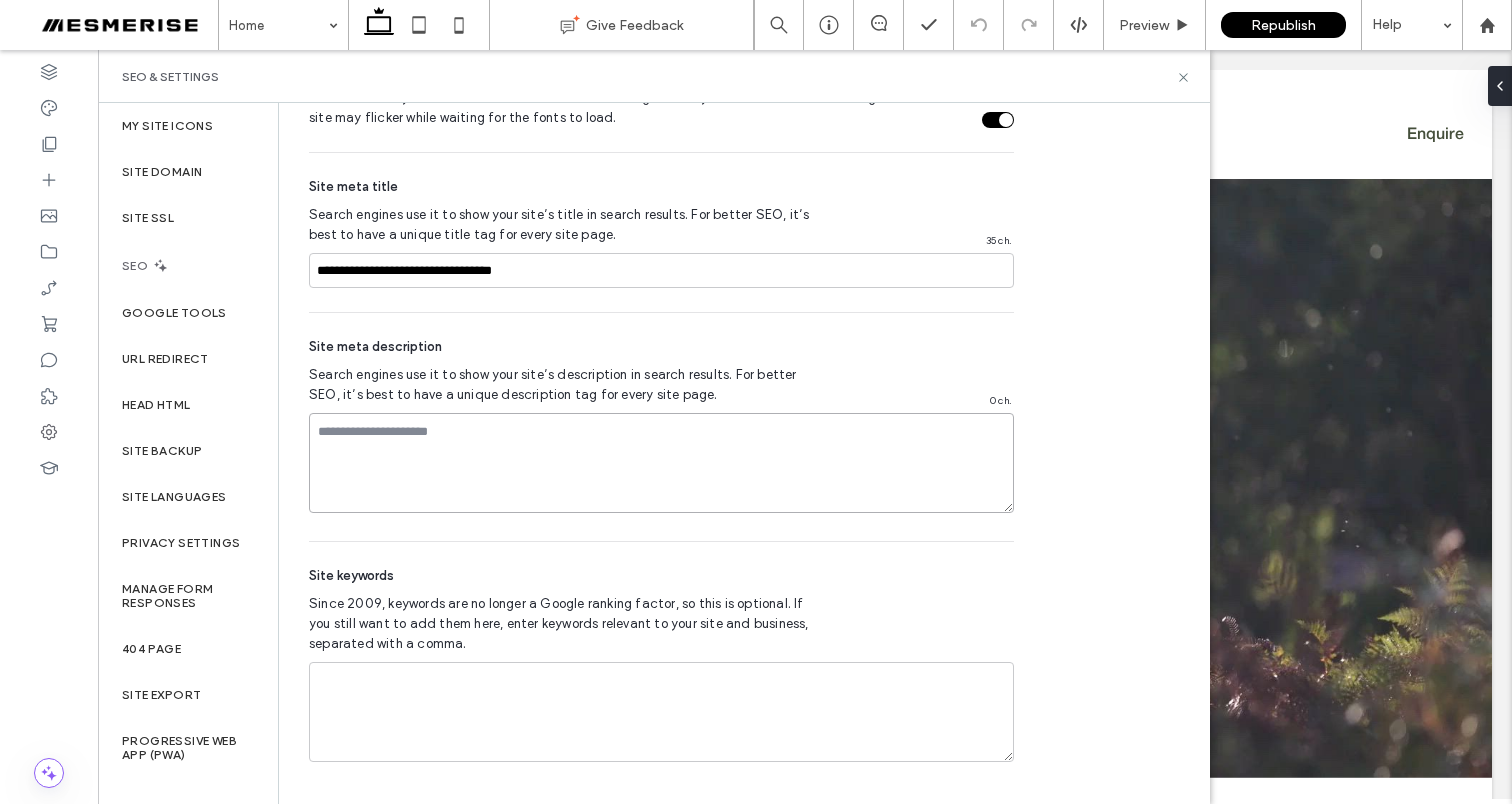 click at bounding box center (661, 463) 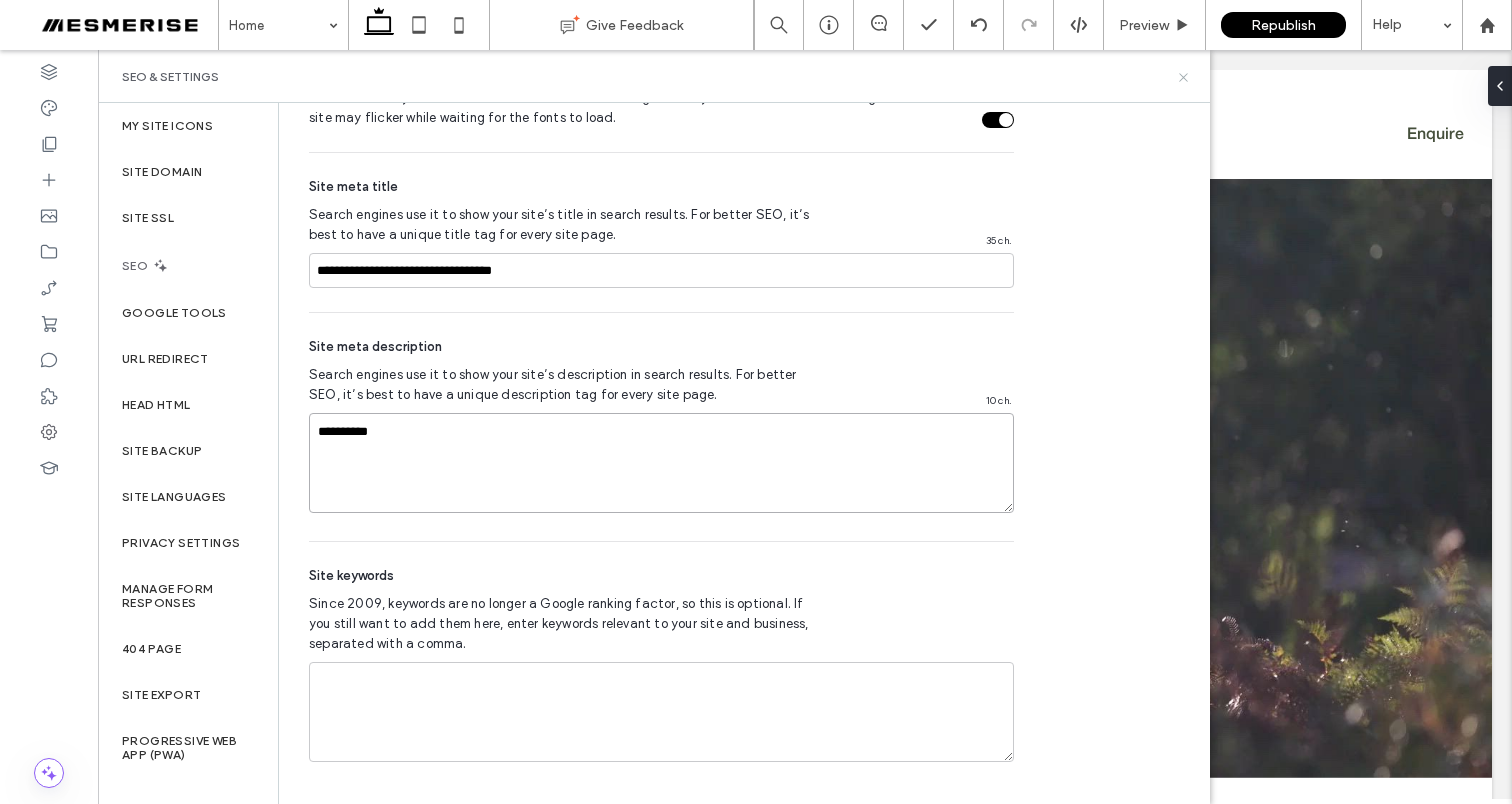 type on "**********" 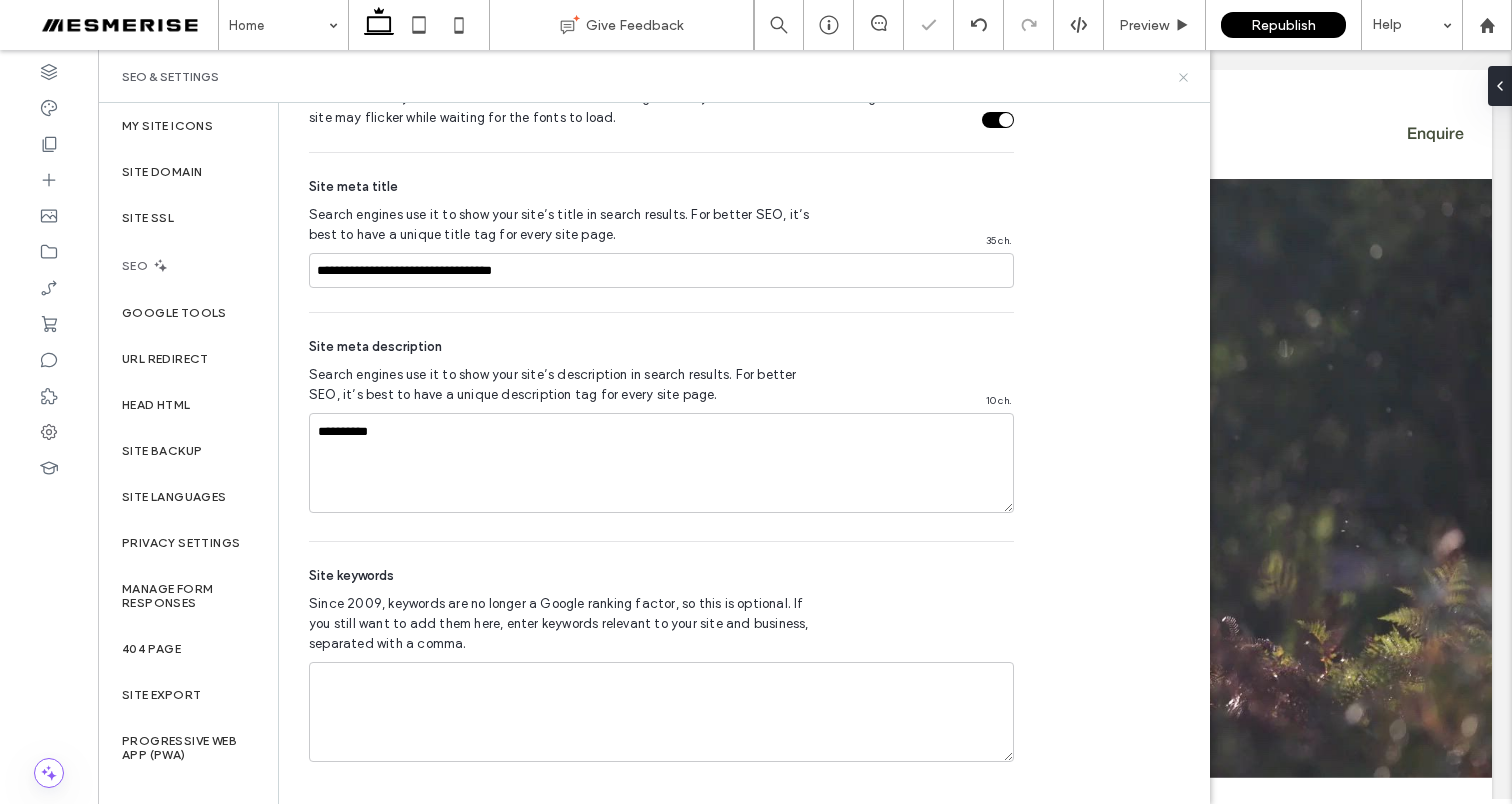 click 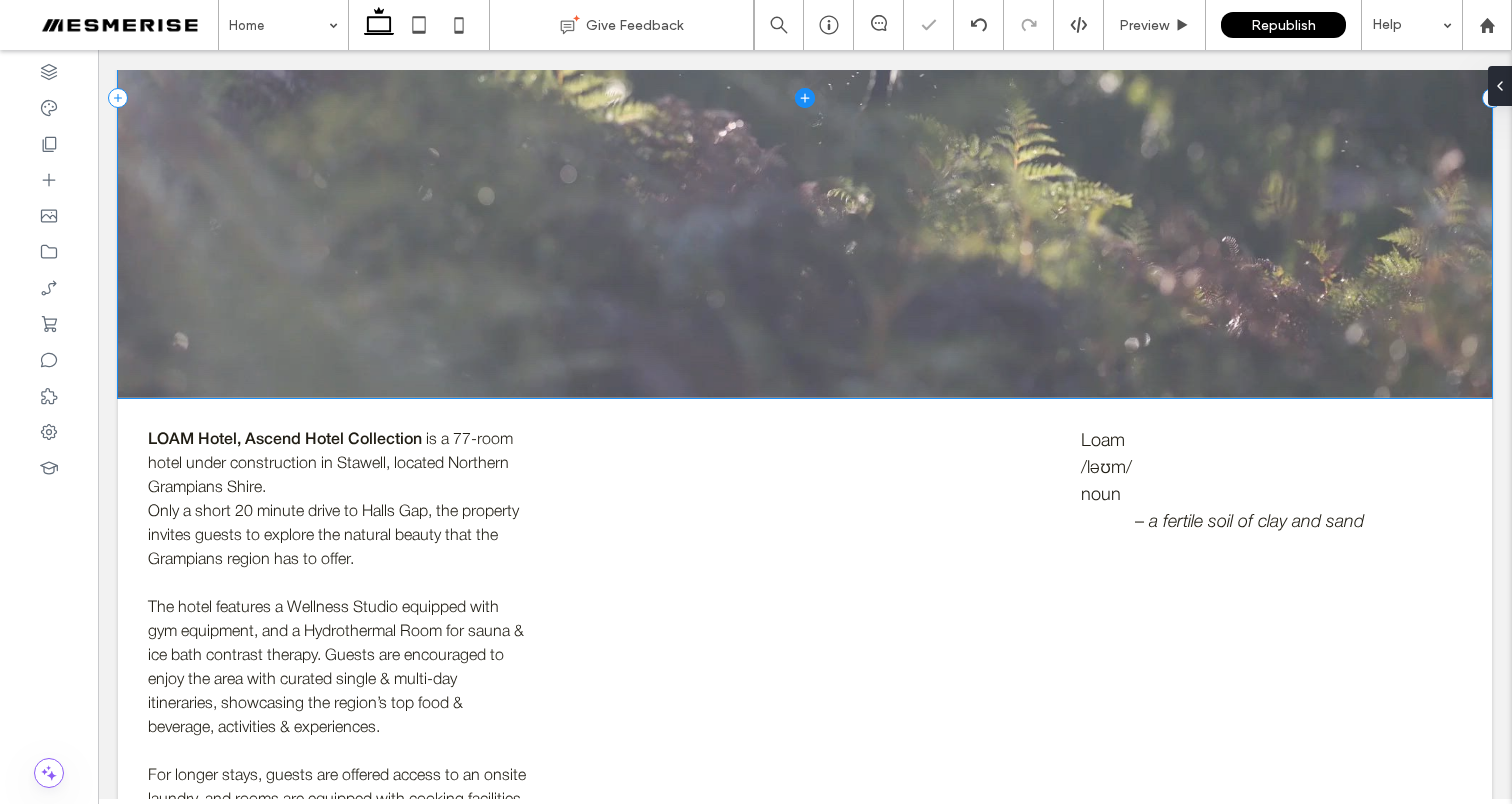 scroll, scrollTop: 515, scrollLeft: 0, axis: vertical 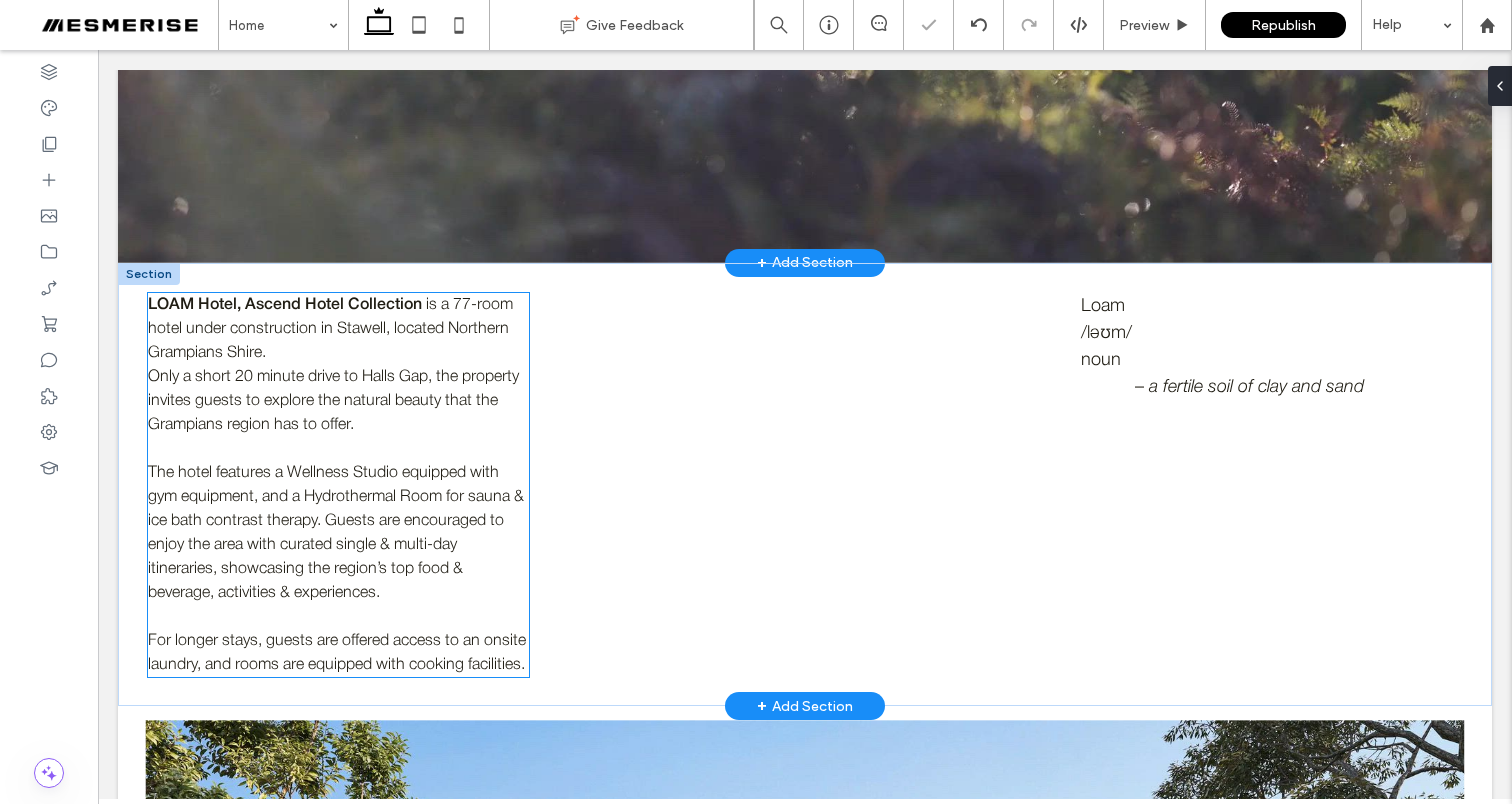 click on "Only a short 20 minute drive to Halls Gap, the property invites guests to explore the natural beauty that the Grampians region has to offer." at bounding box center [338, 401] 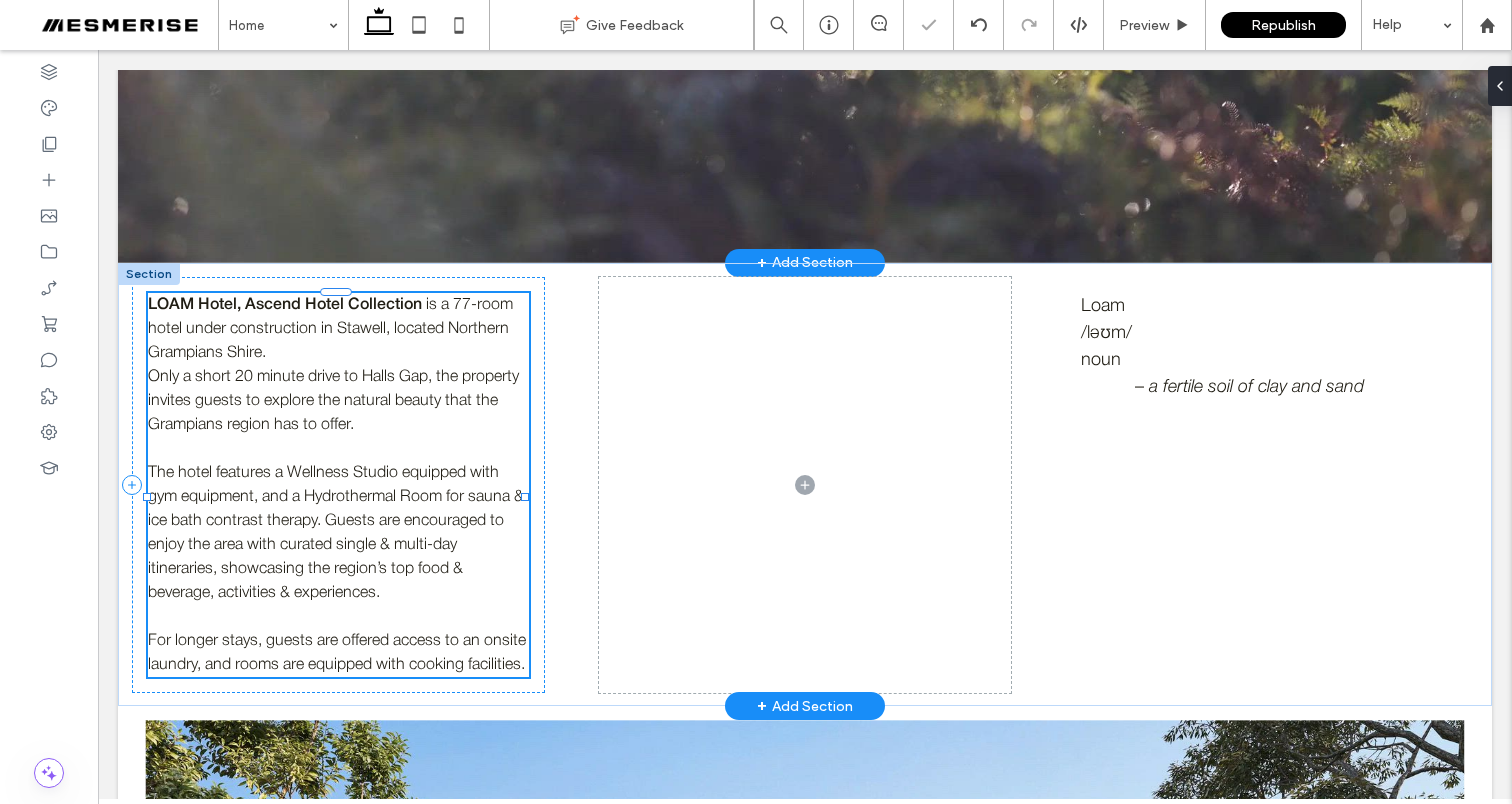 click on "Only a short 20 minute drive to Halls Gap, the property invites guests to explore the natural beauty that the Grampians region has to offer." at bounding box center [333, 401] 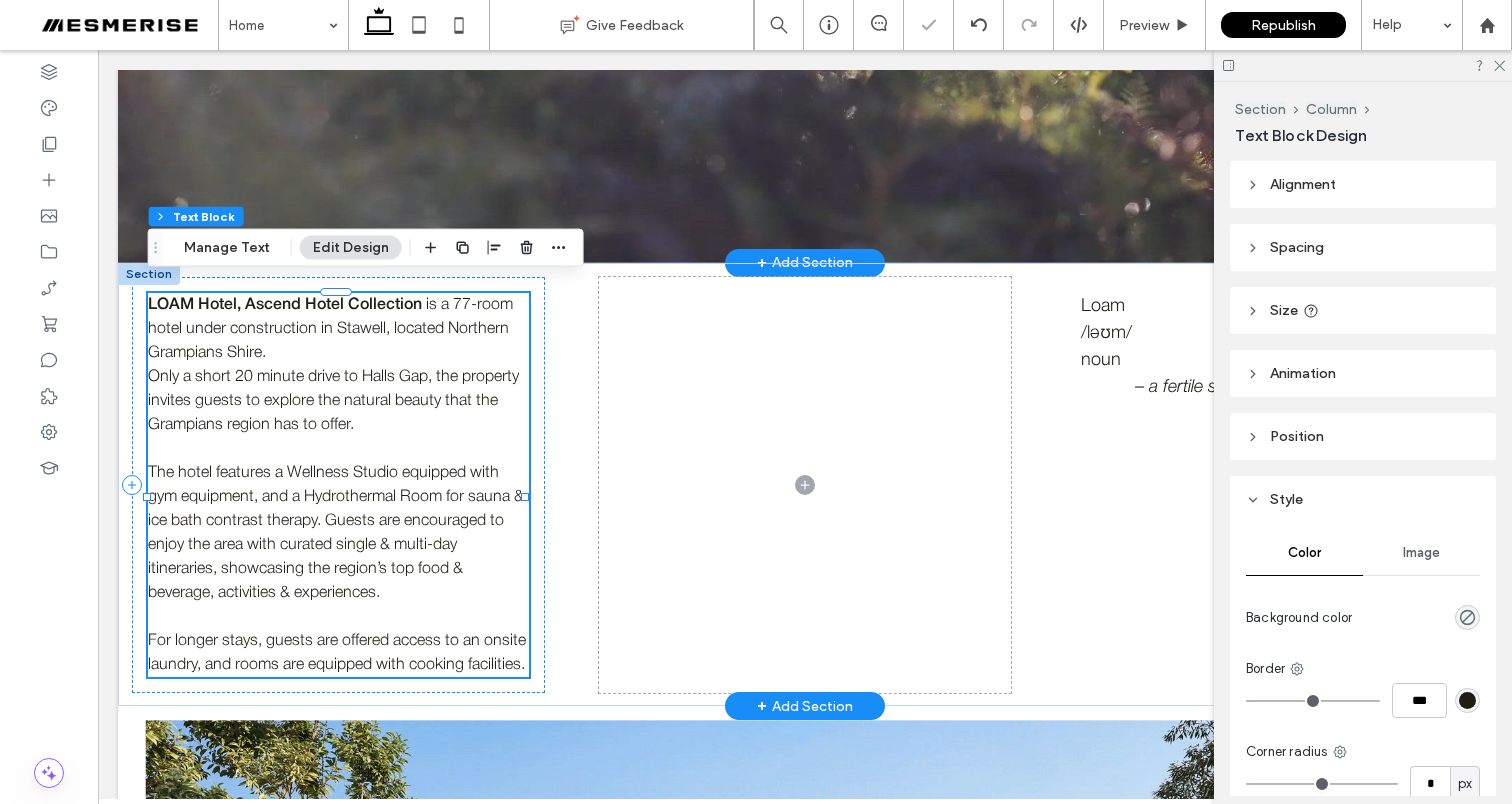 click on "Only a short 20 minute drive to Halls Gap, the property invites guests to explore the natural beauty that the Grampians region has to offer." at bounding box center (333, 401) 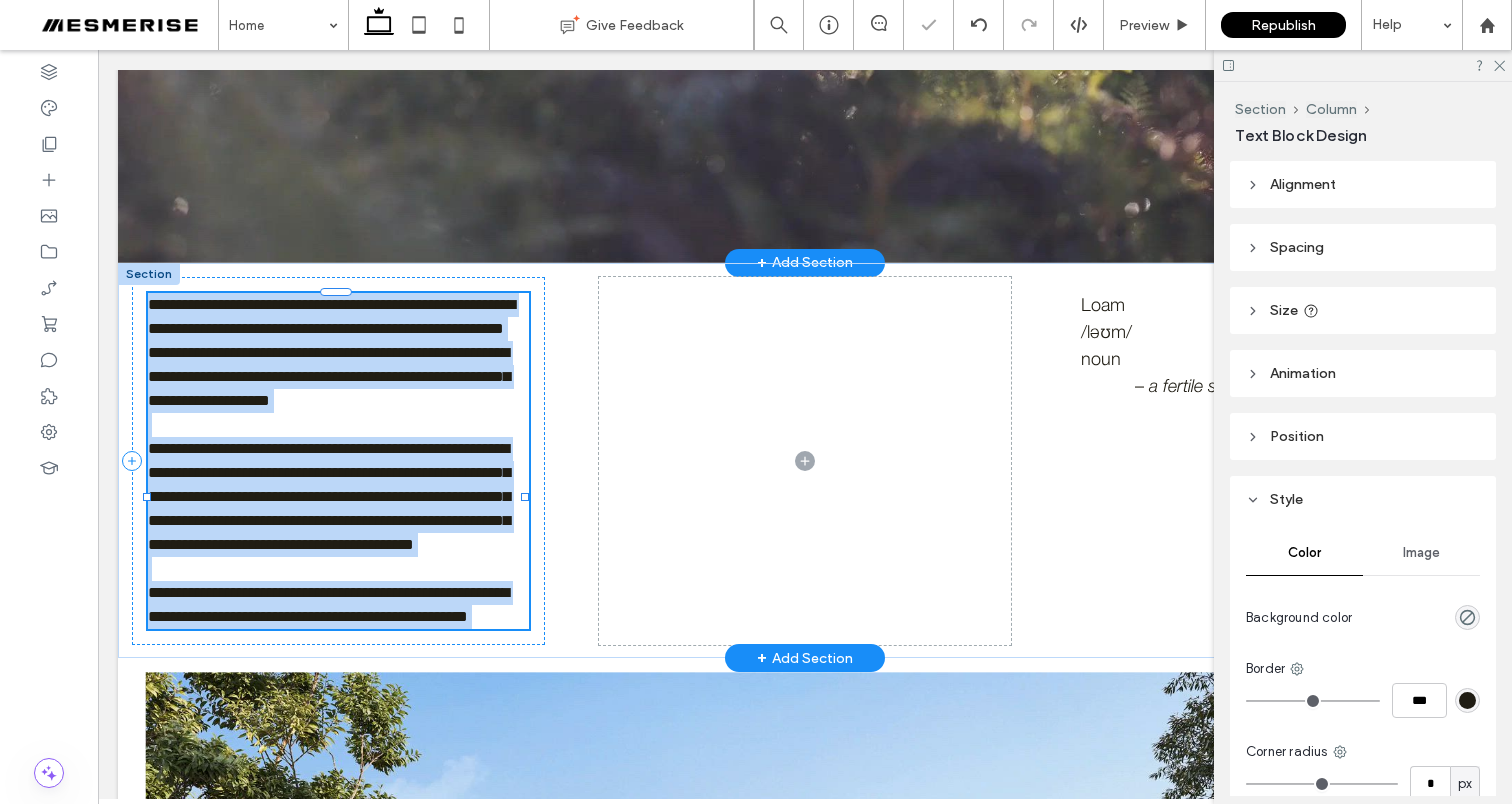 click on "**********" at bounding box center (329, 376) 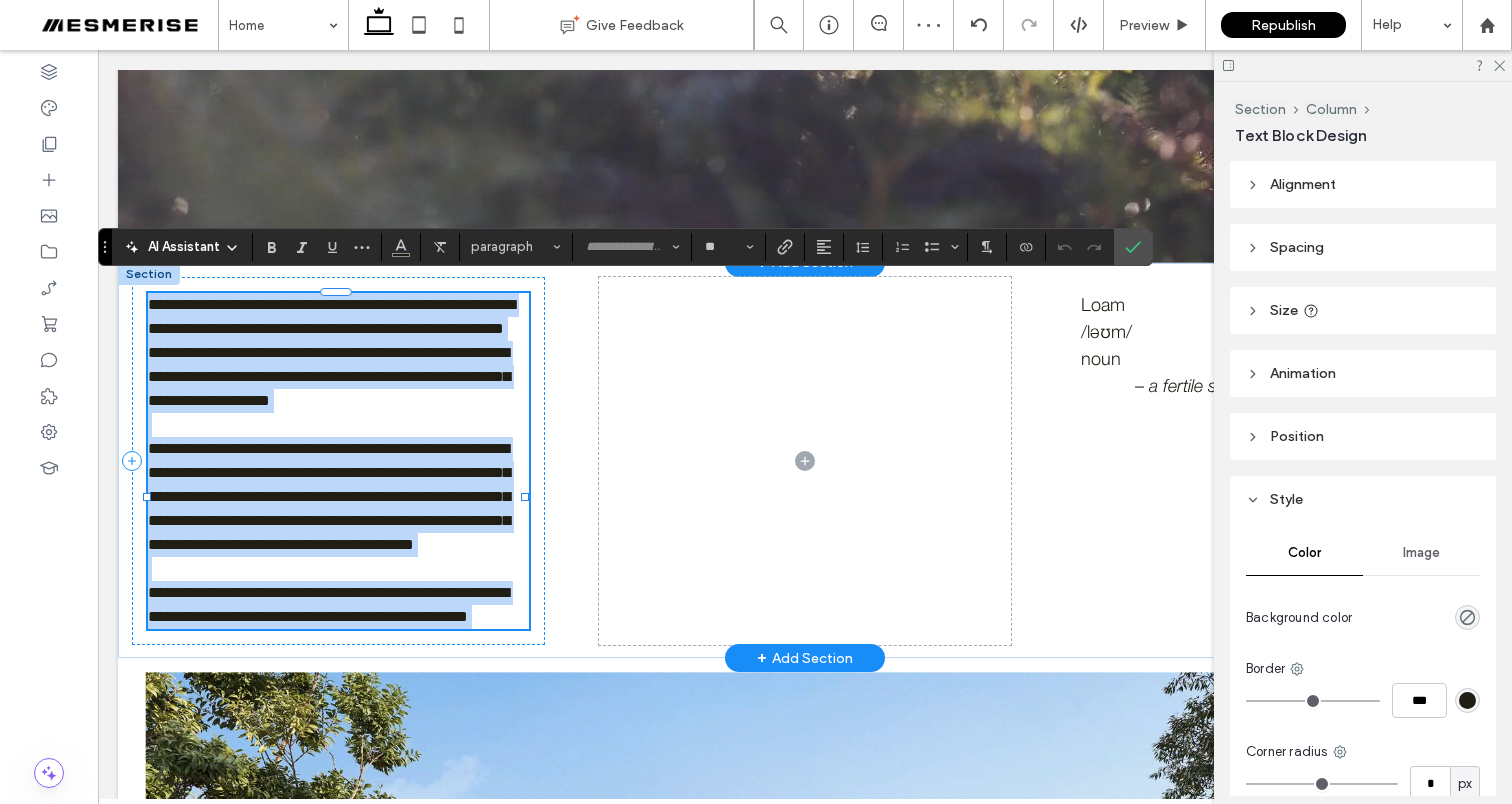 type on "**********" 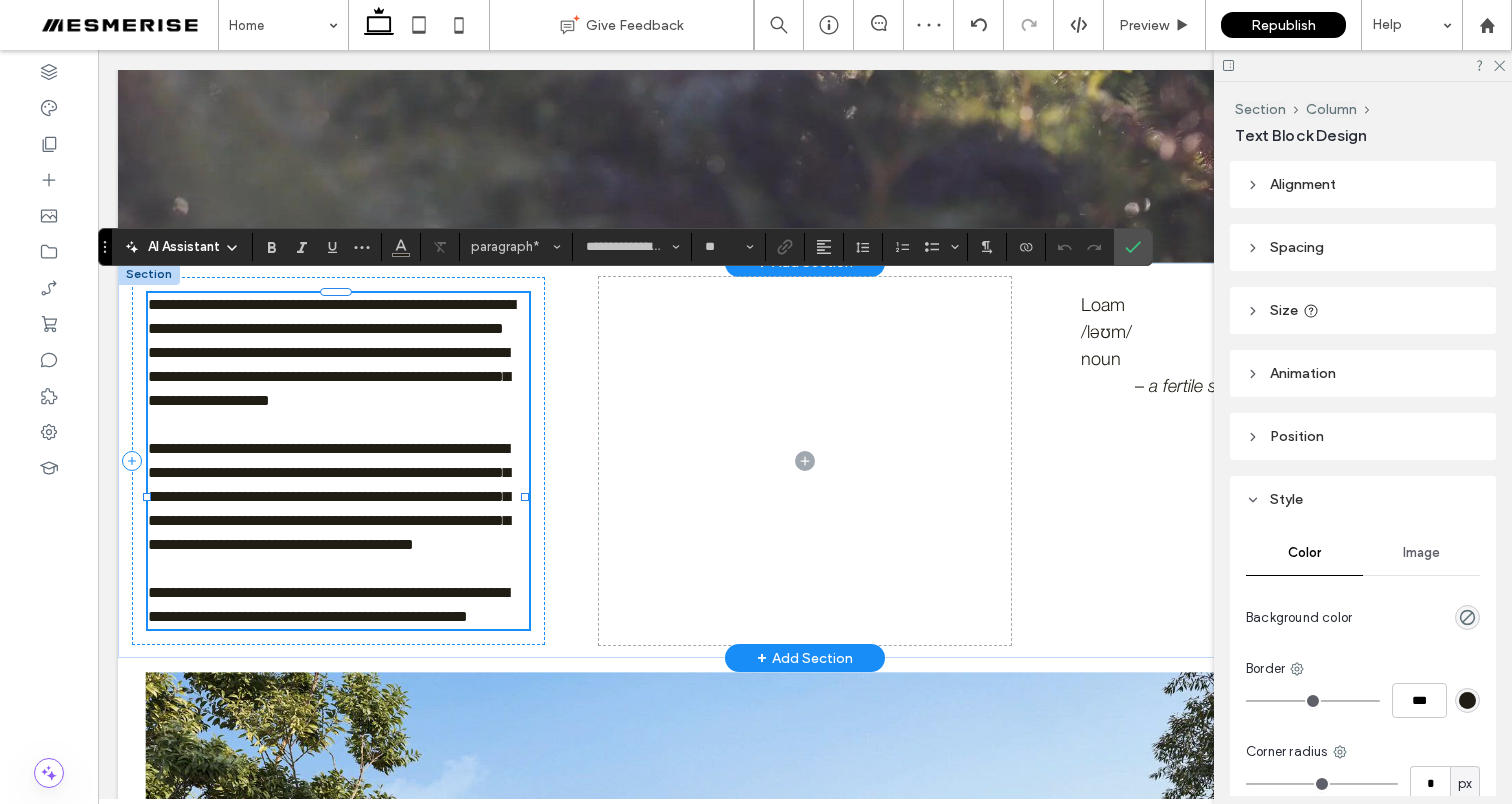 drag, startPoint x: 295, startPoint y: 359, endPoint x: 285, endPoint y: 347, distance: 15.6205 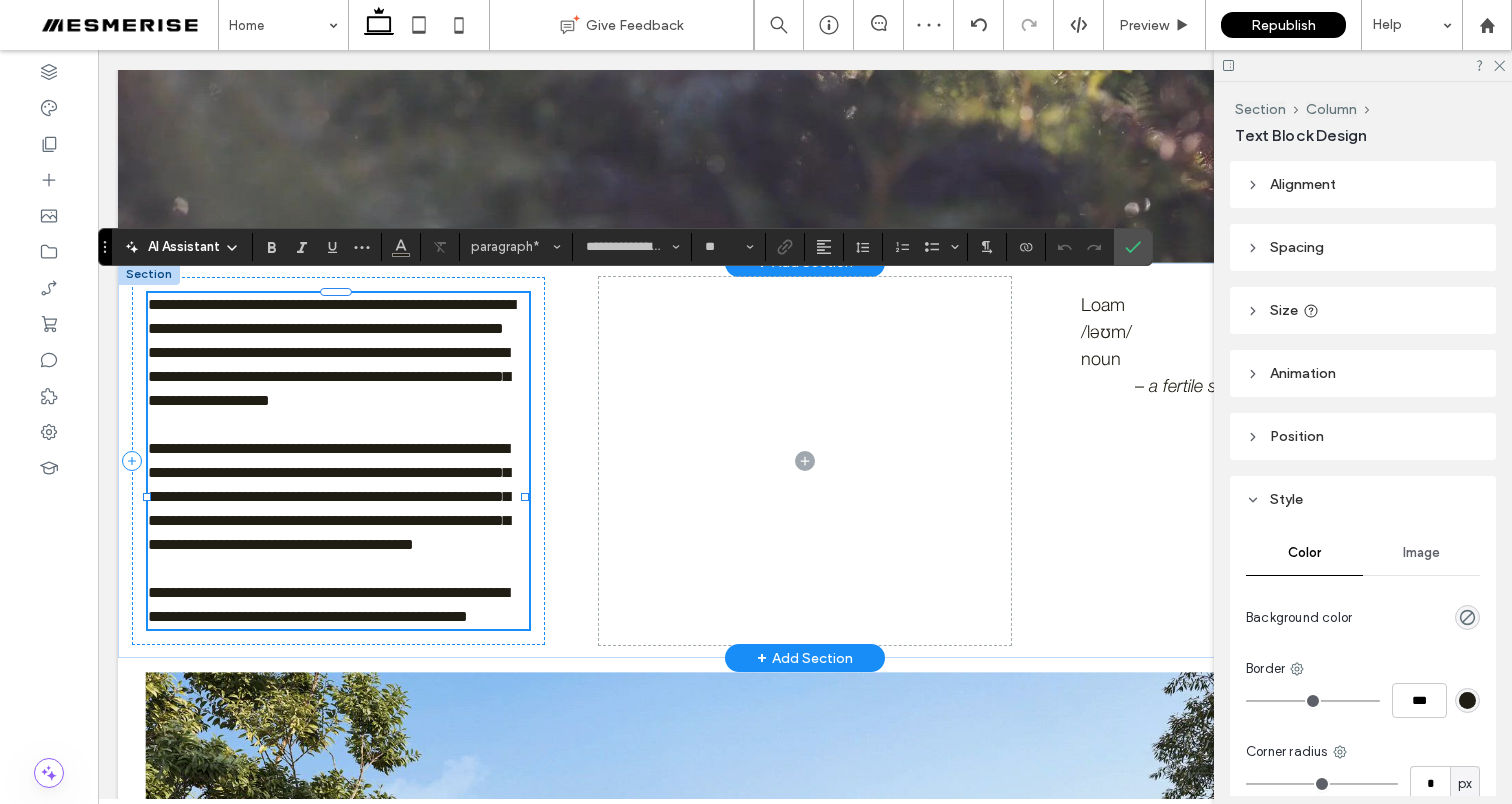 click on "**********" at bounding box center (329, 376) 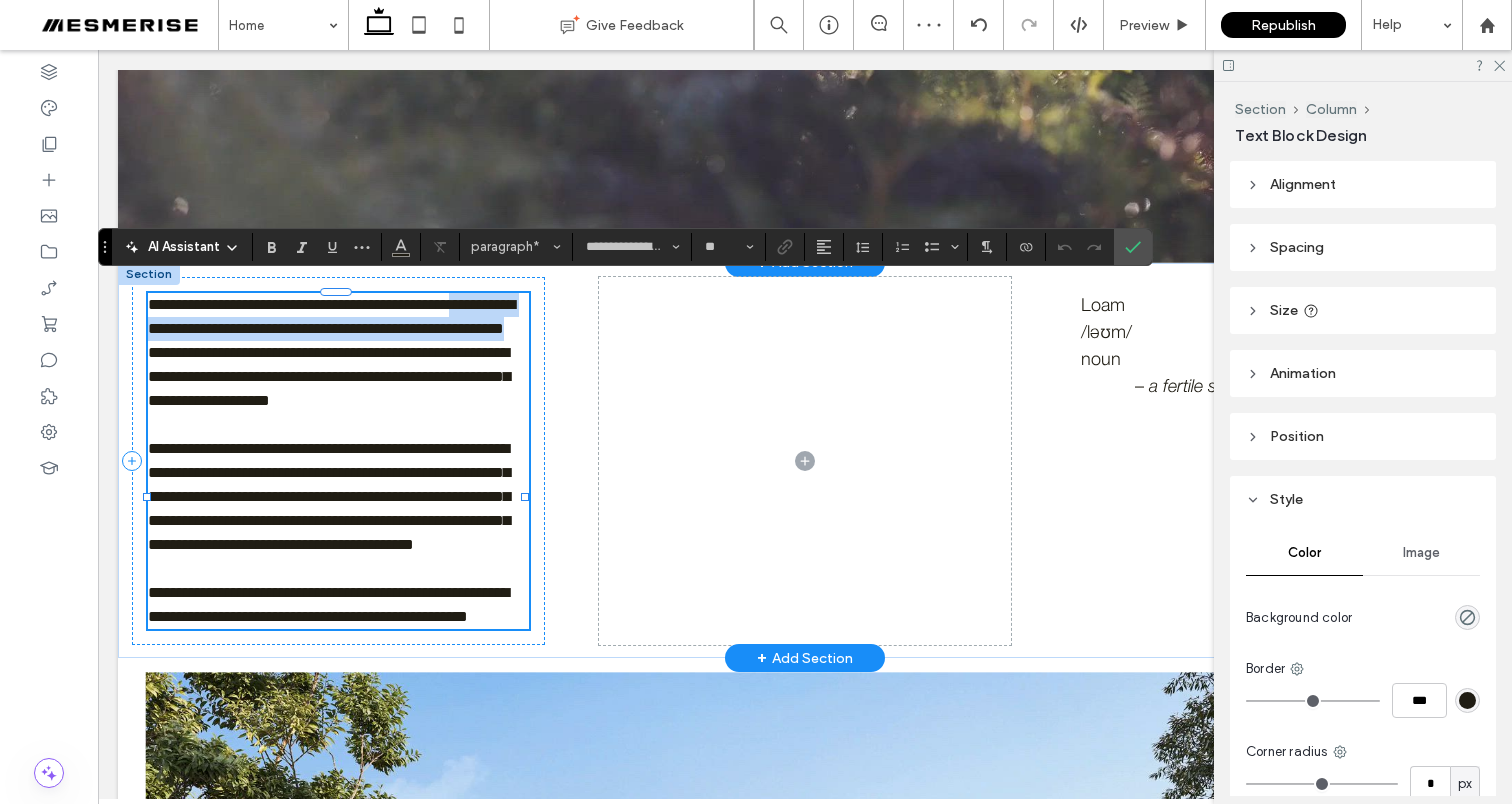 type 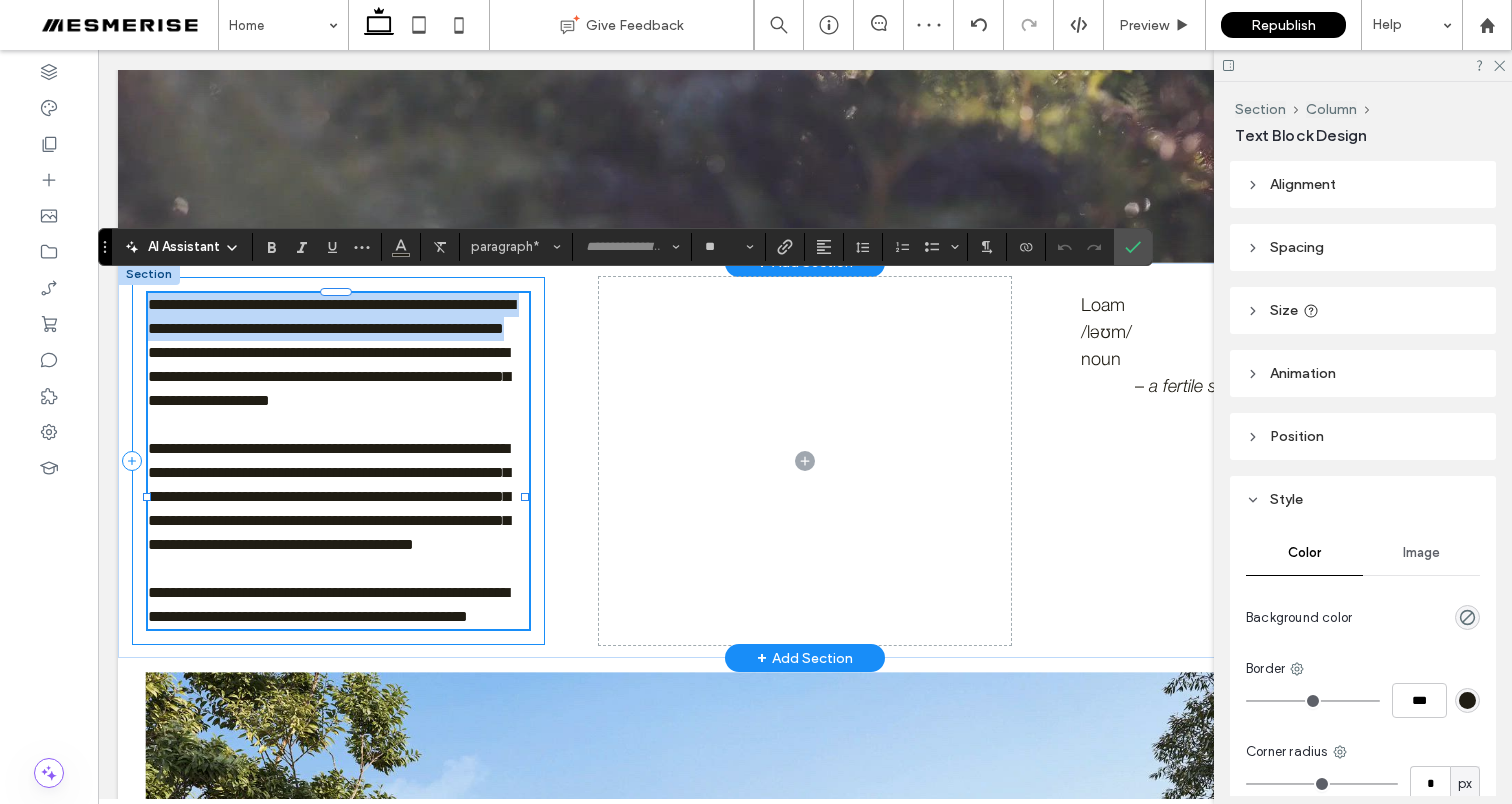 drag, startPoint x: 283, startPoint y: 337, endPoint x: 129, endPoint y: 287, distance: 161.91356 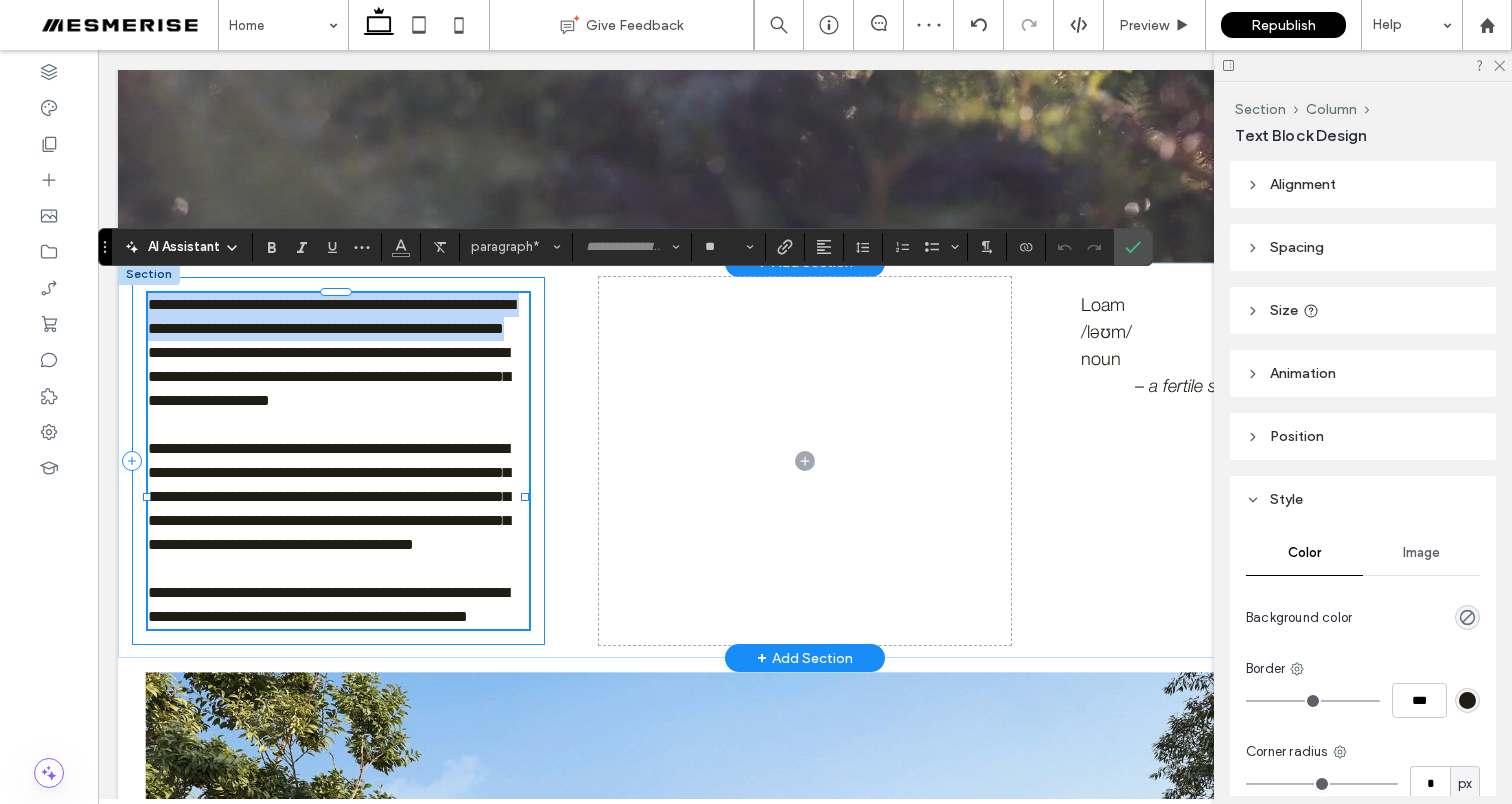 click on "**********" at bounding box center [805, 460] 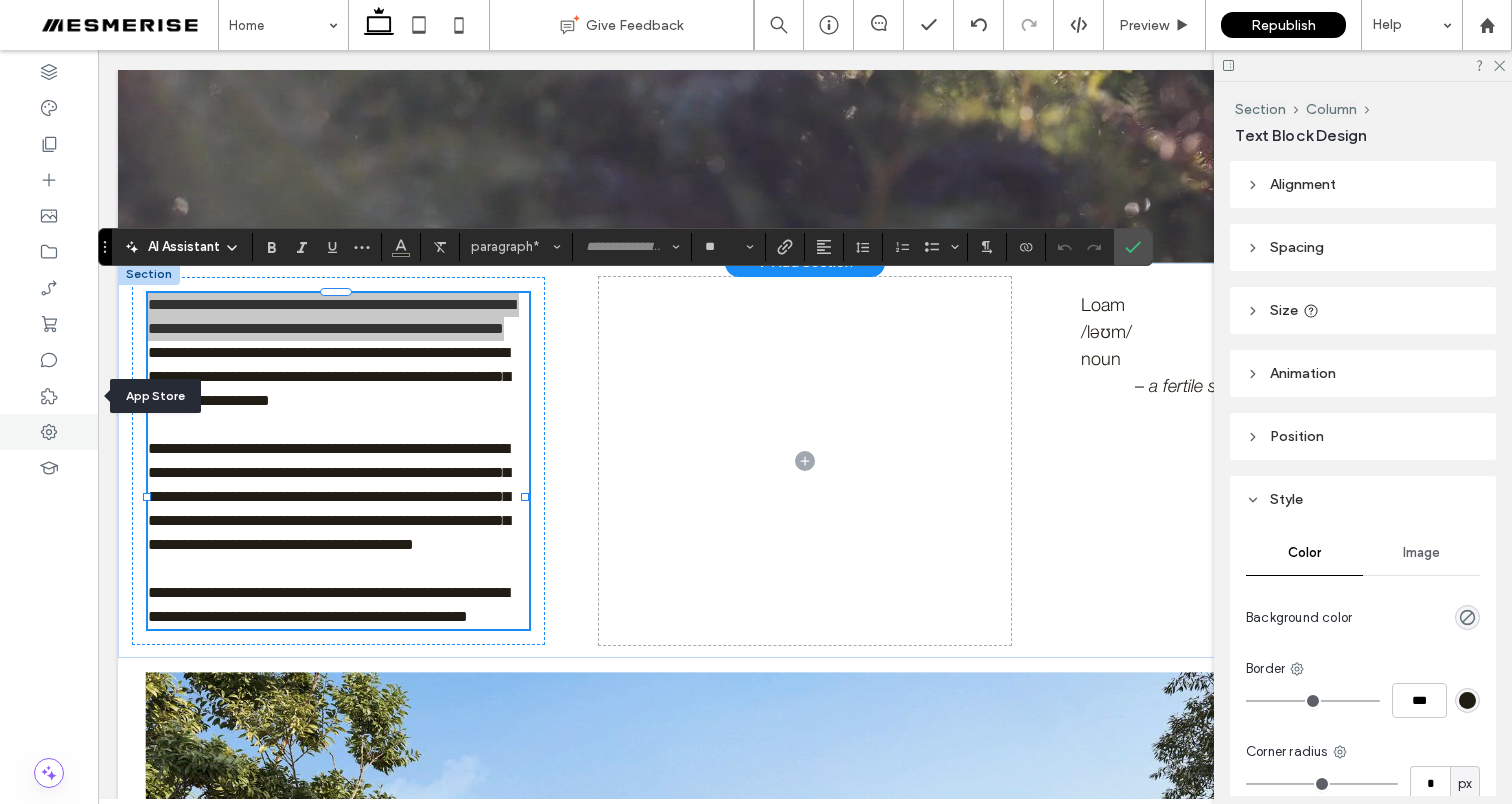 click at bounding box center (49, 432) 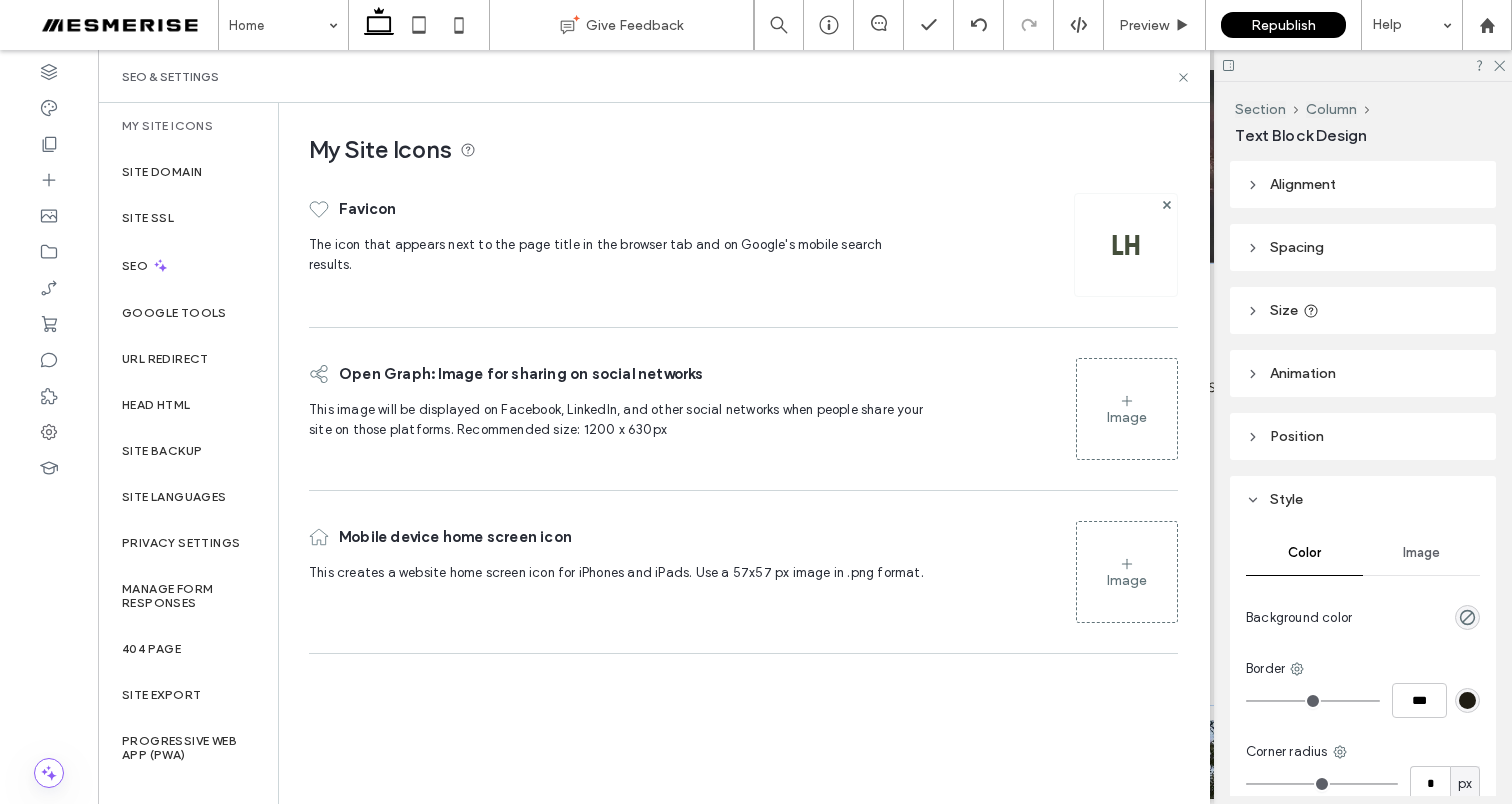 click 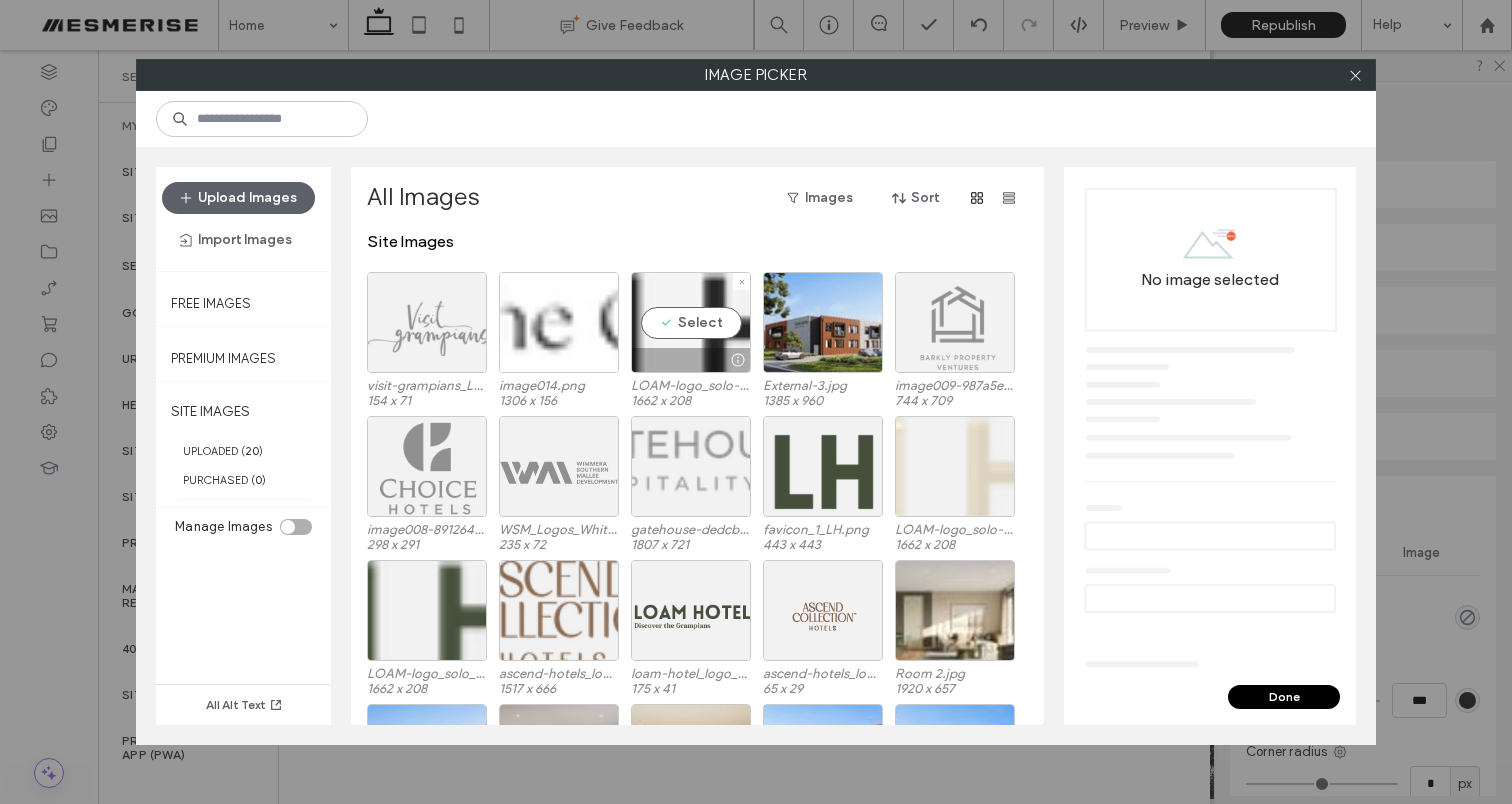 click on "Select" at bounding box center [691, 322] 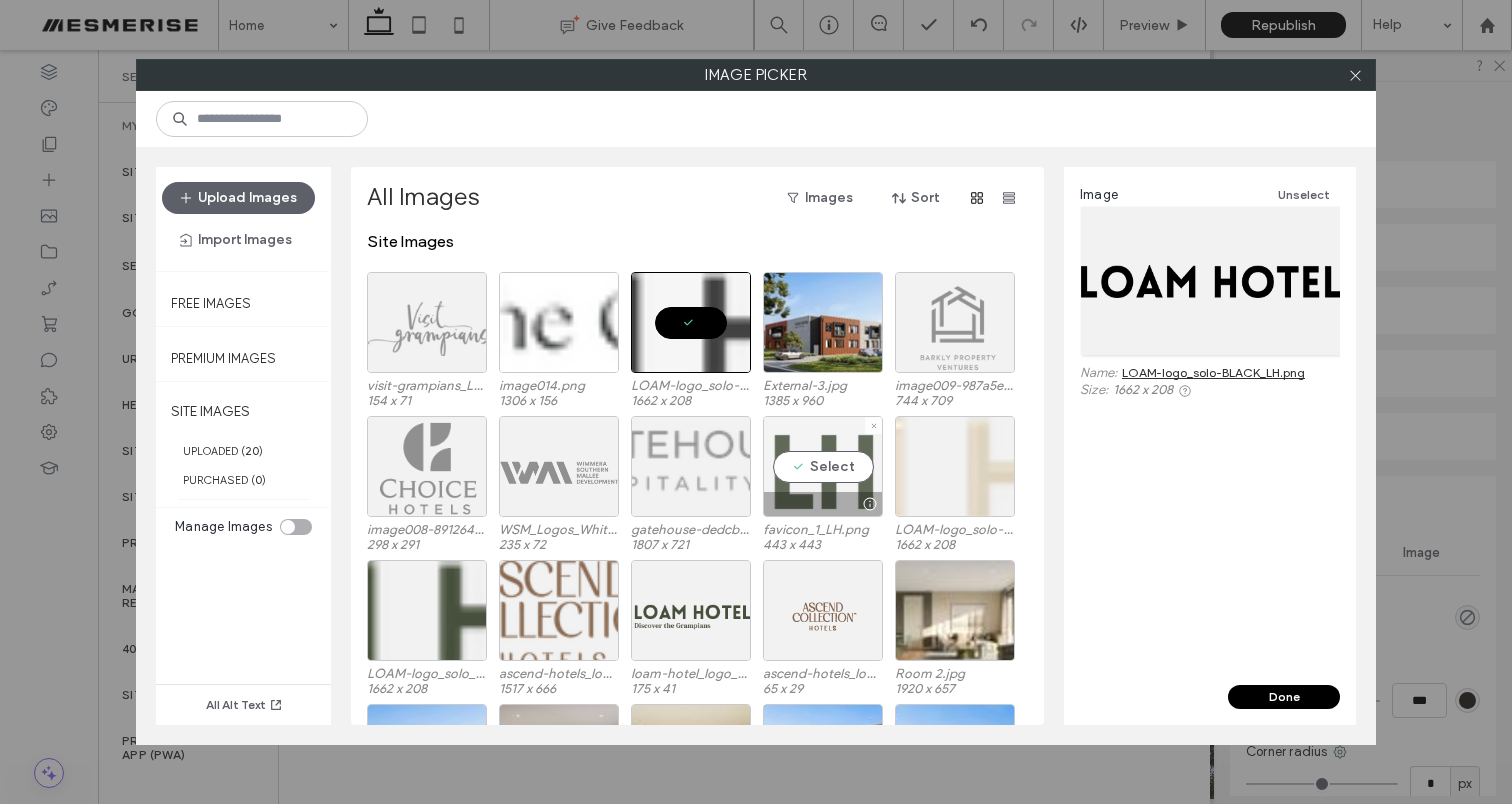 click on "Select" at bounding box center [823, 466] 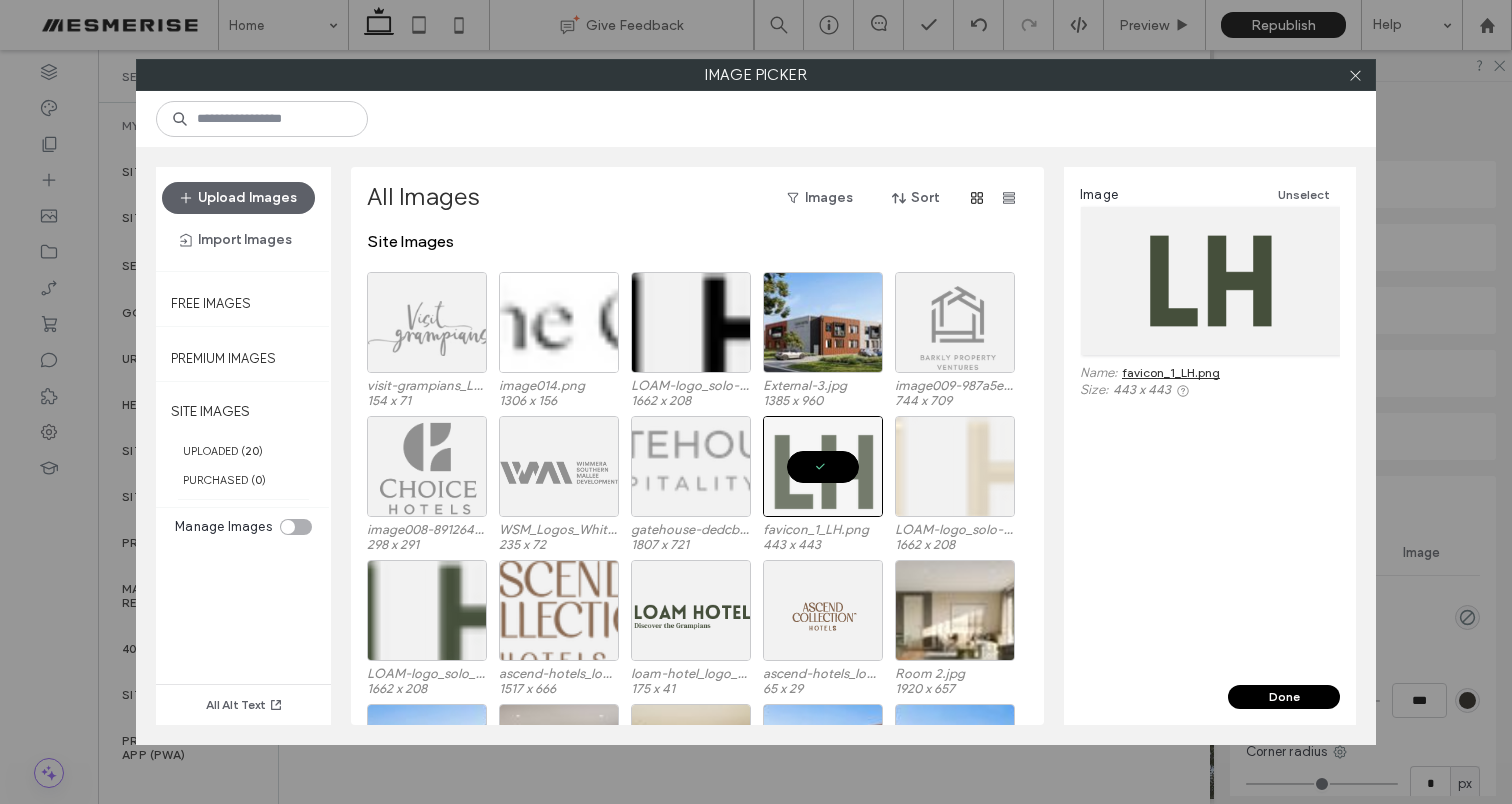 click on "Done" at bounding box center (1284, 697) 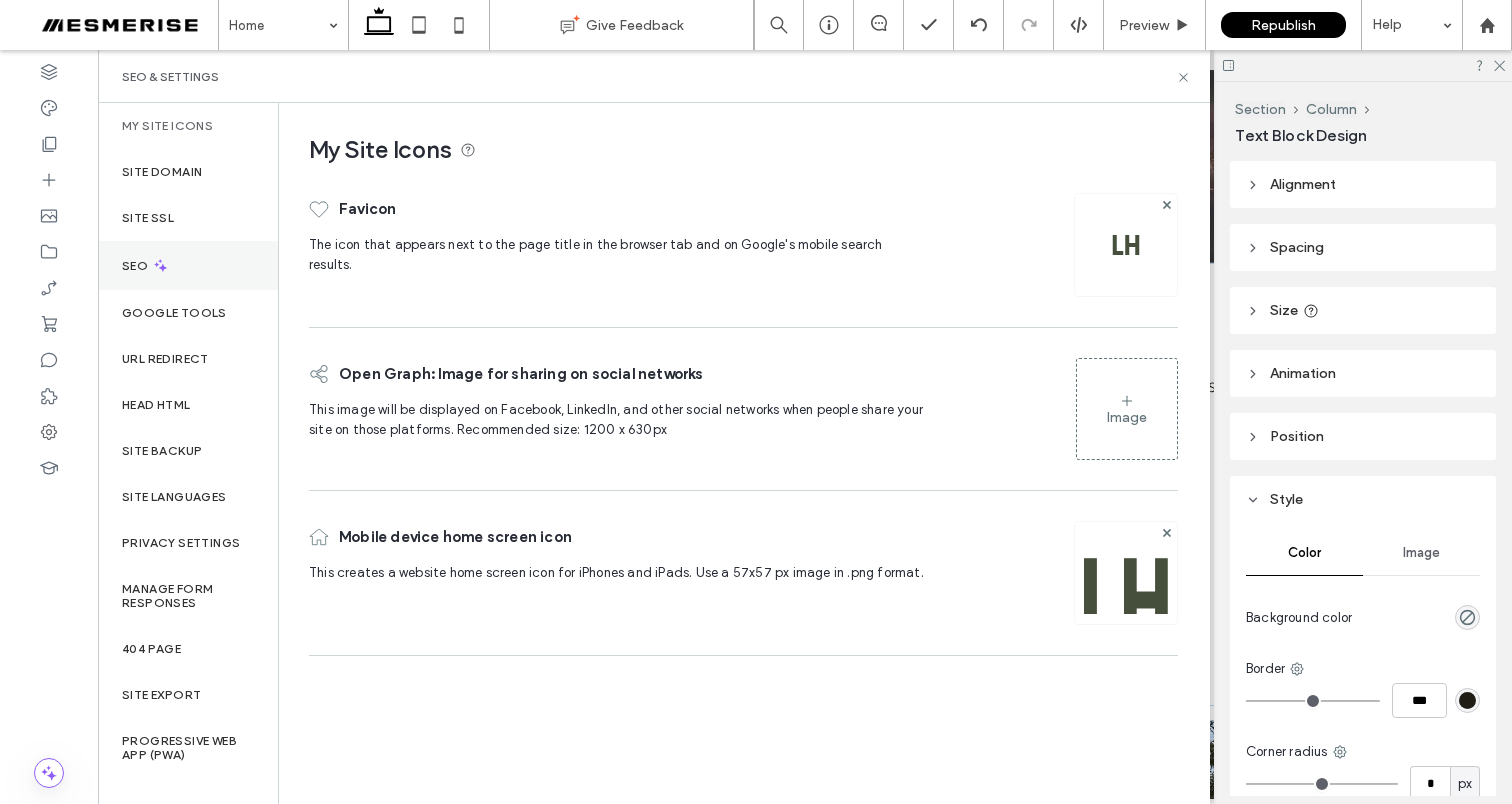 click on "SEO" at bounding box center (137, 266) 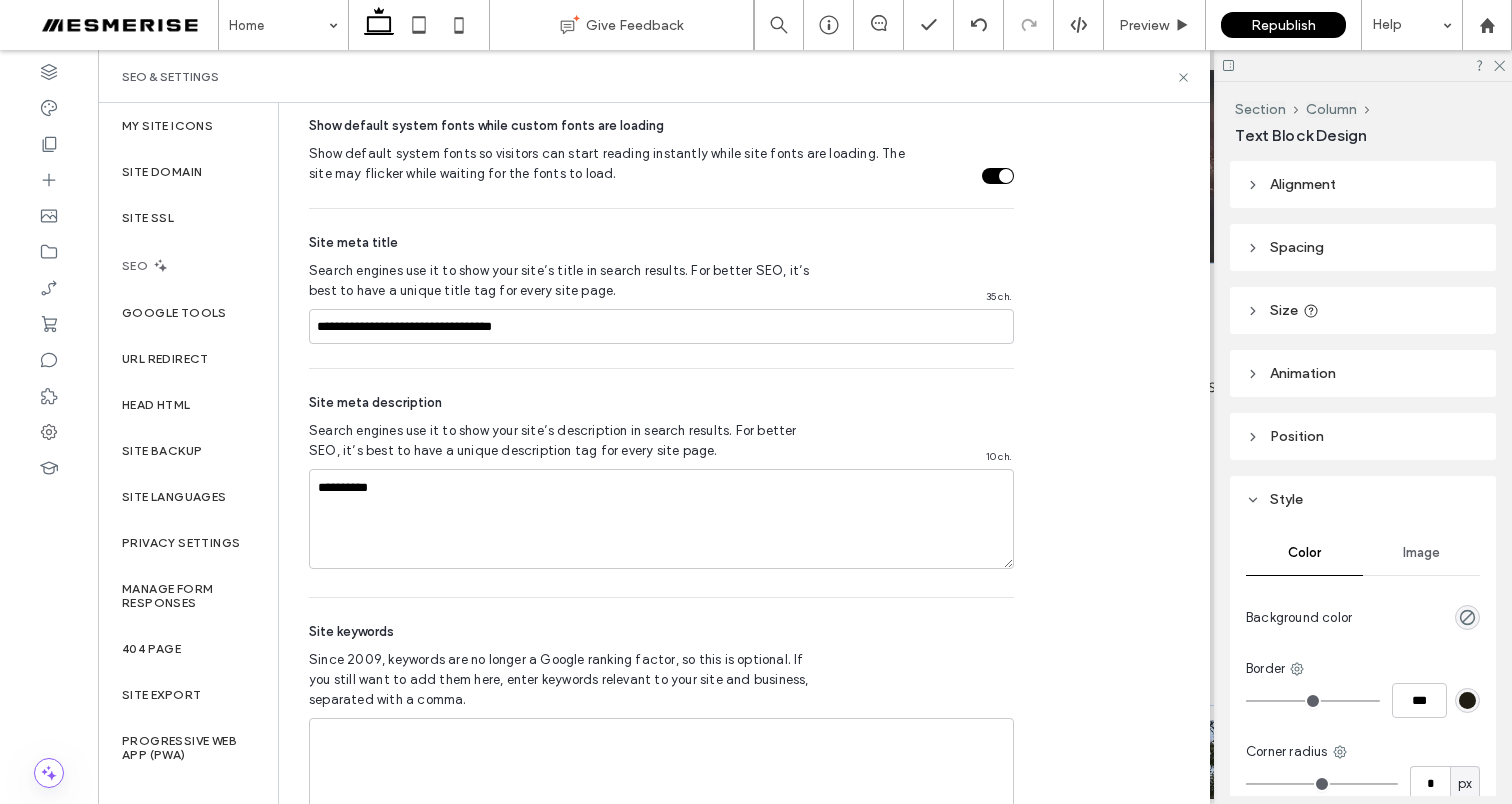 scroll, scrollTop: 1176, scrollLeft: 0, axis: vertical 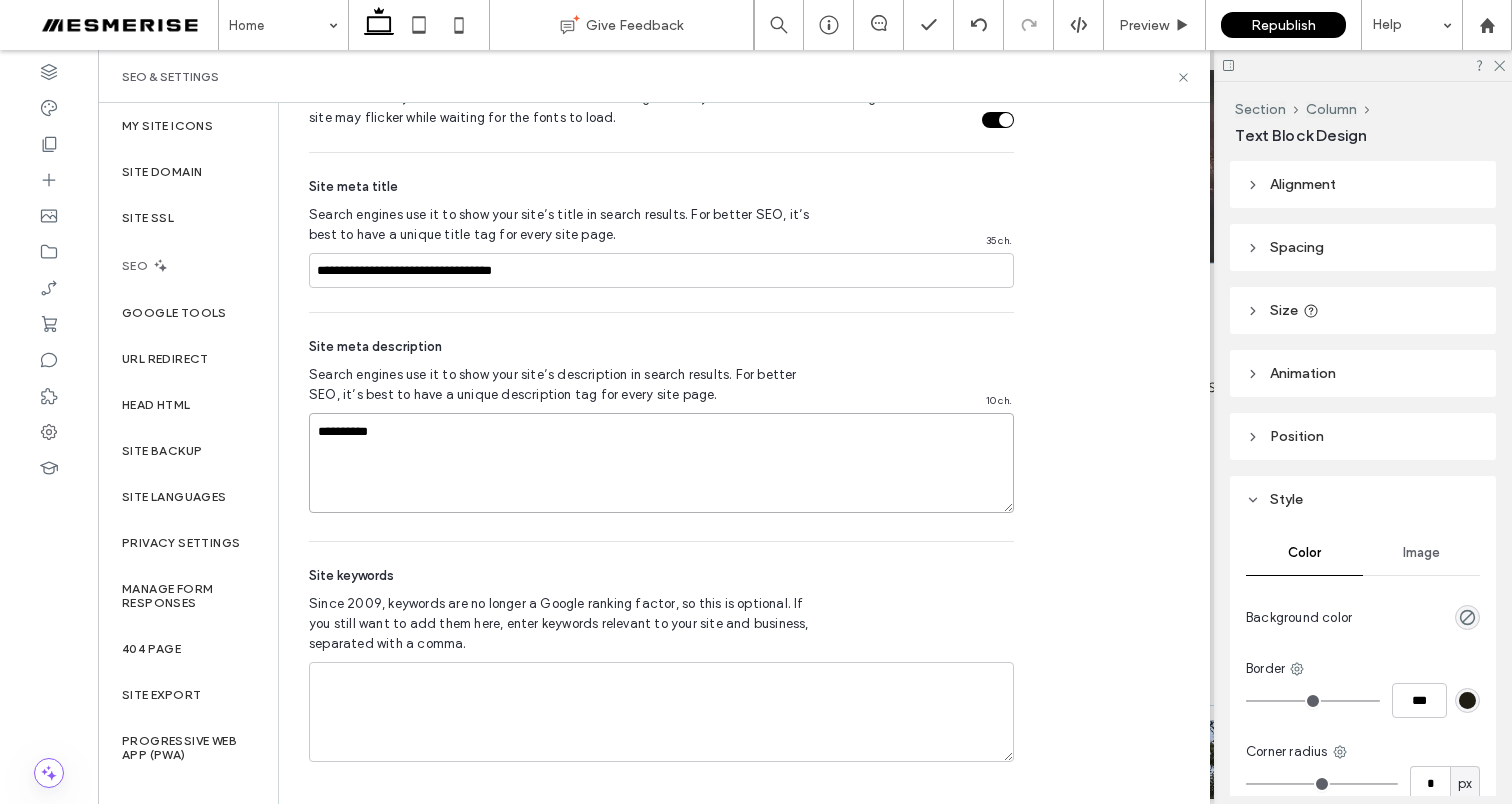 click on "**********" at bounding box center (661, 463) 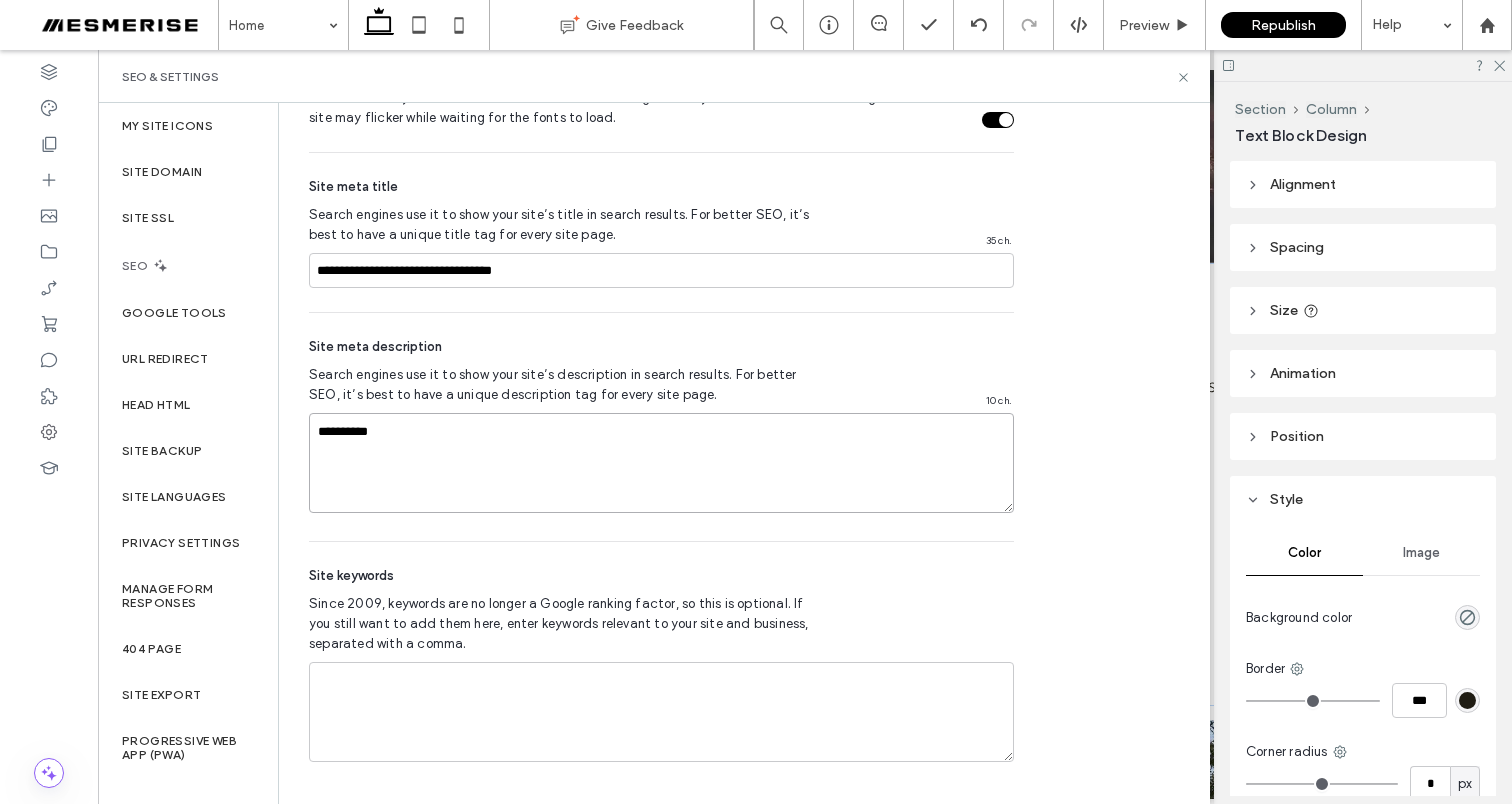 click on "**********" at bounding box center [661, 463] 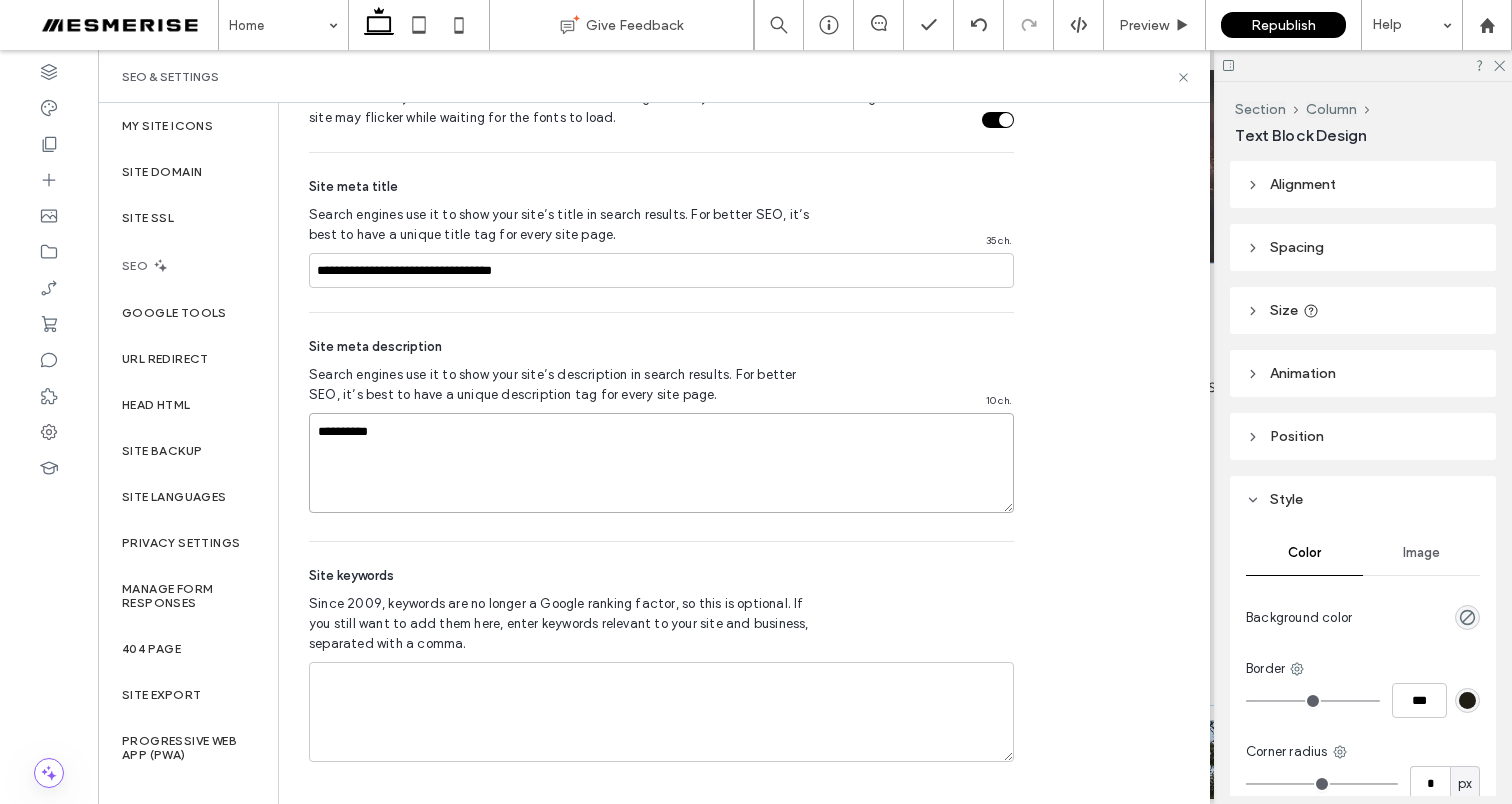 click on "**********" at bounding box center [661, 463] 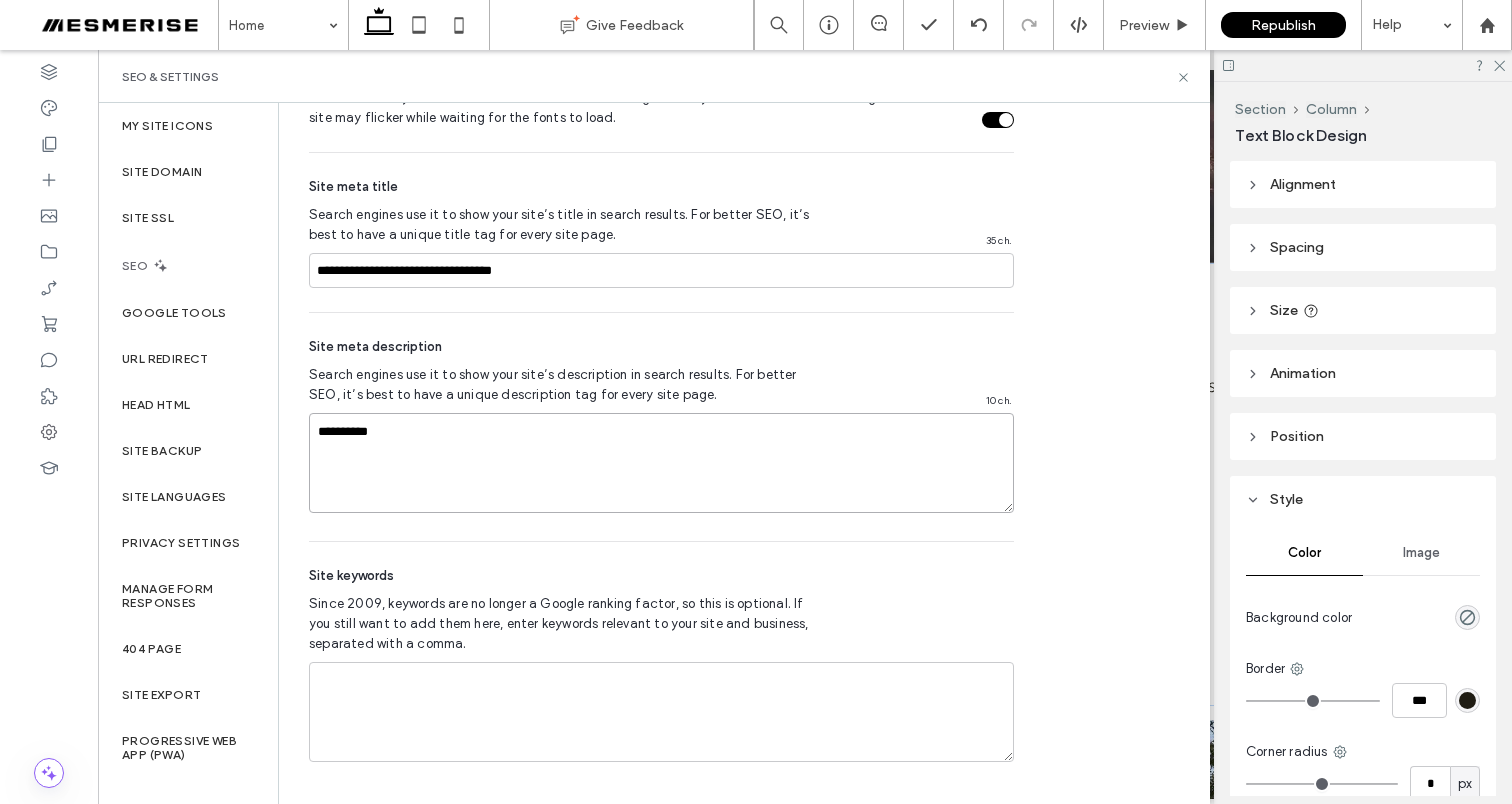 paste on "**********" 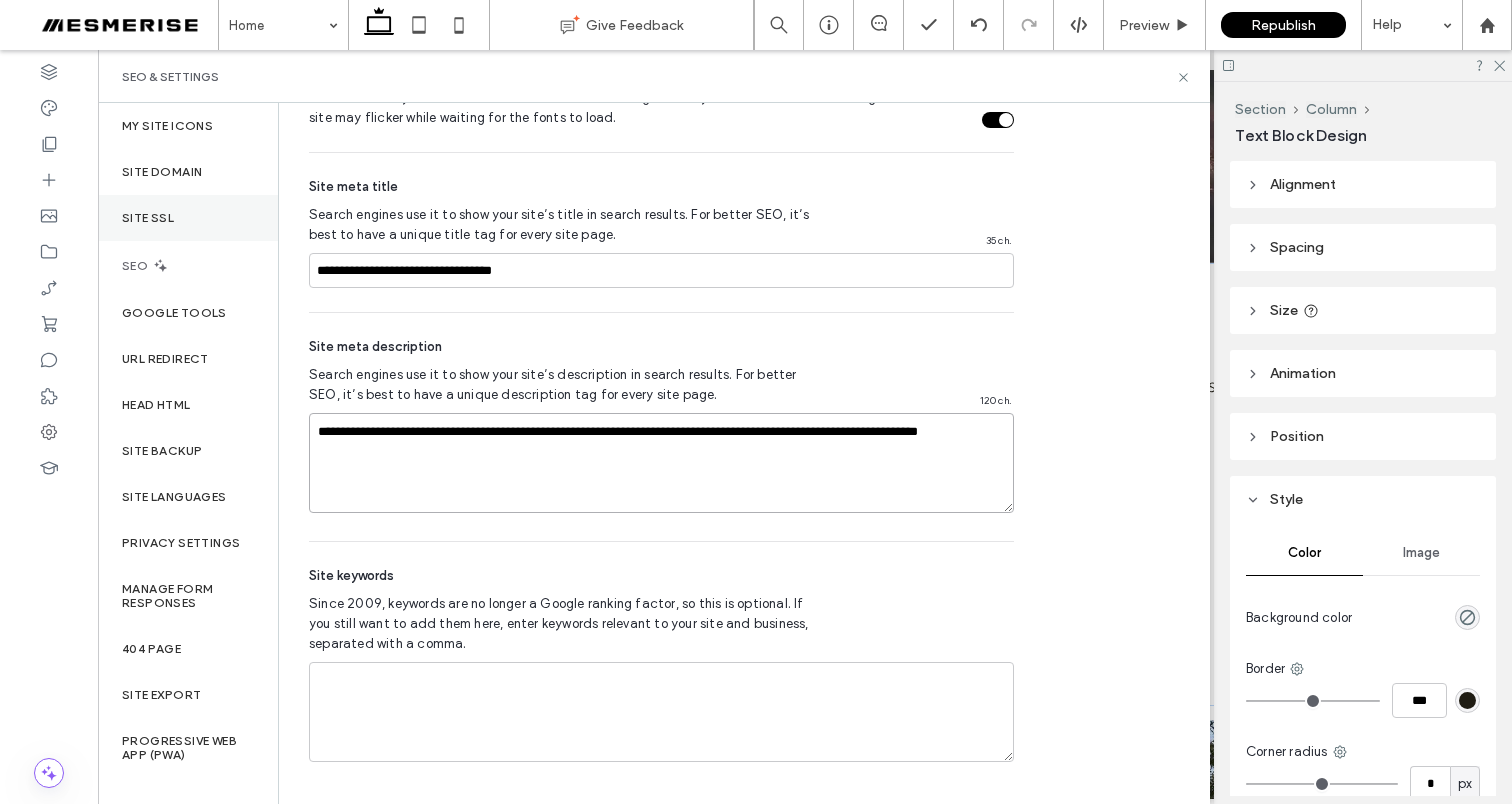 type on "**********" 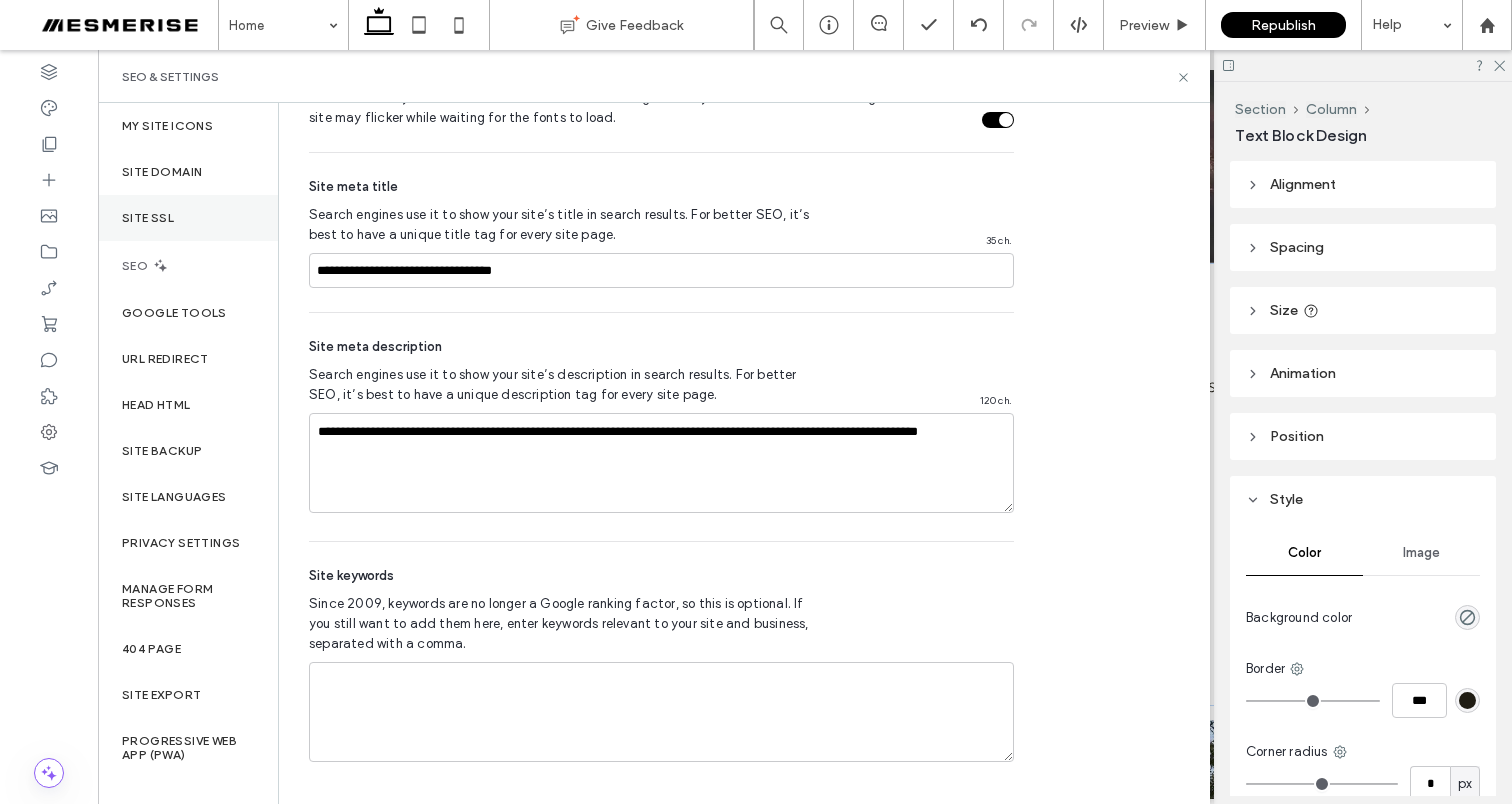 click on "Site SSL" at bounding box center [148, 218] 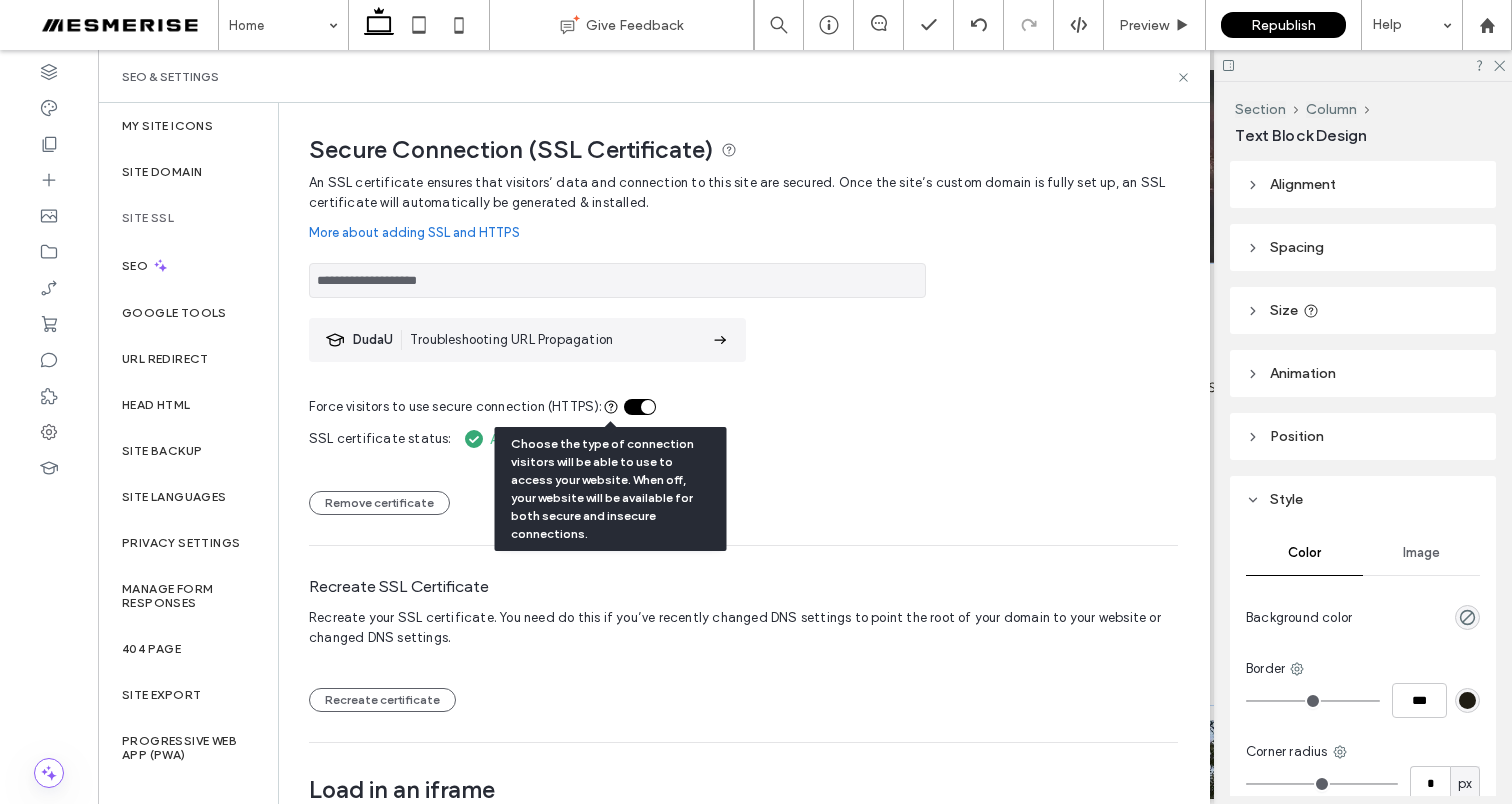 click 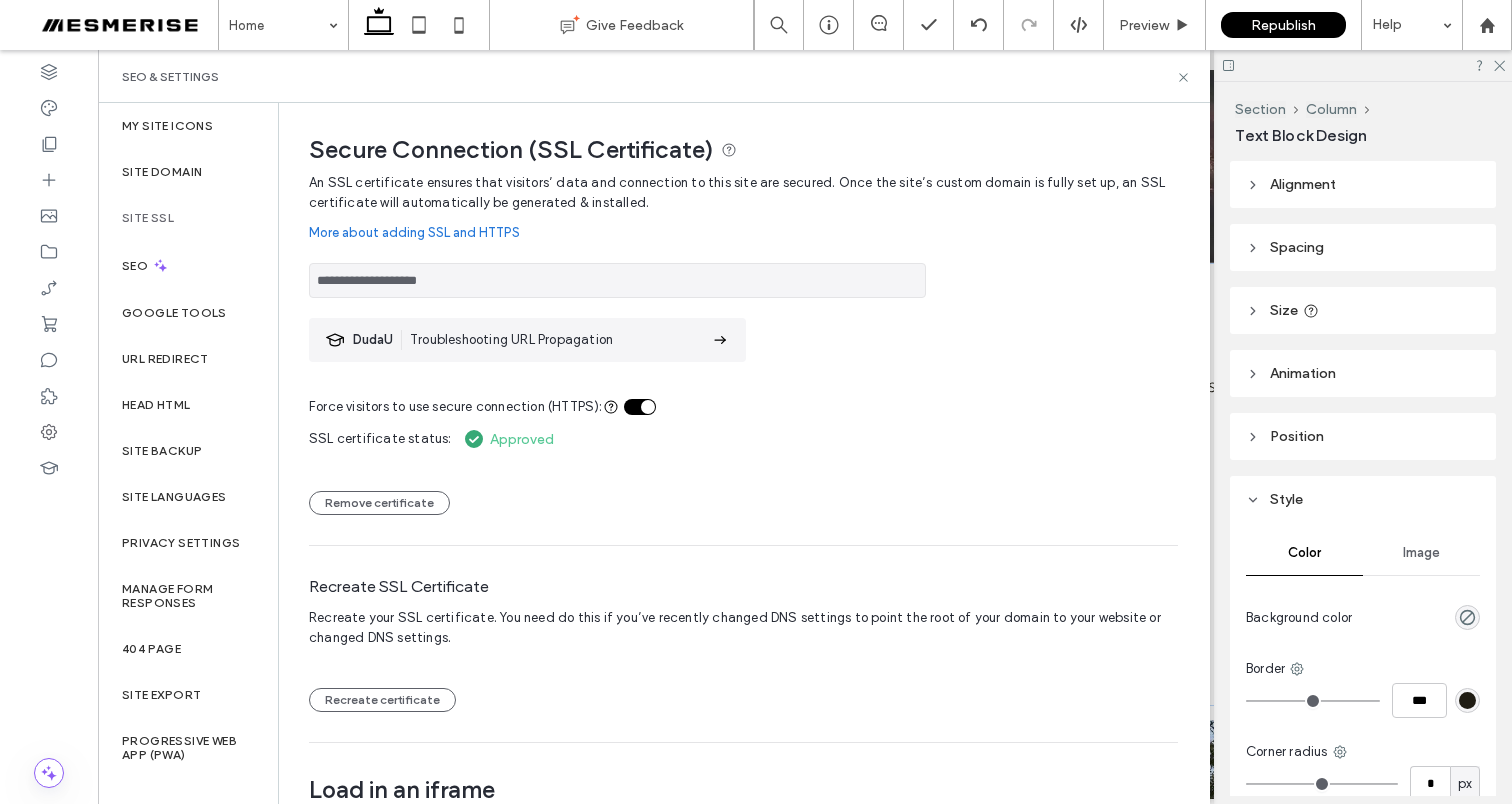 click on "DudaU Troubleshooting URL Propagation" at bounding box center (527, 340) 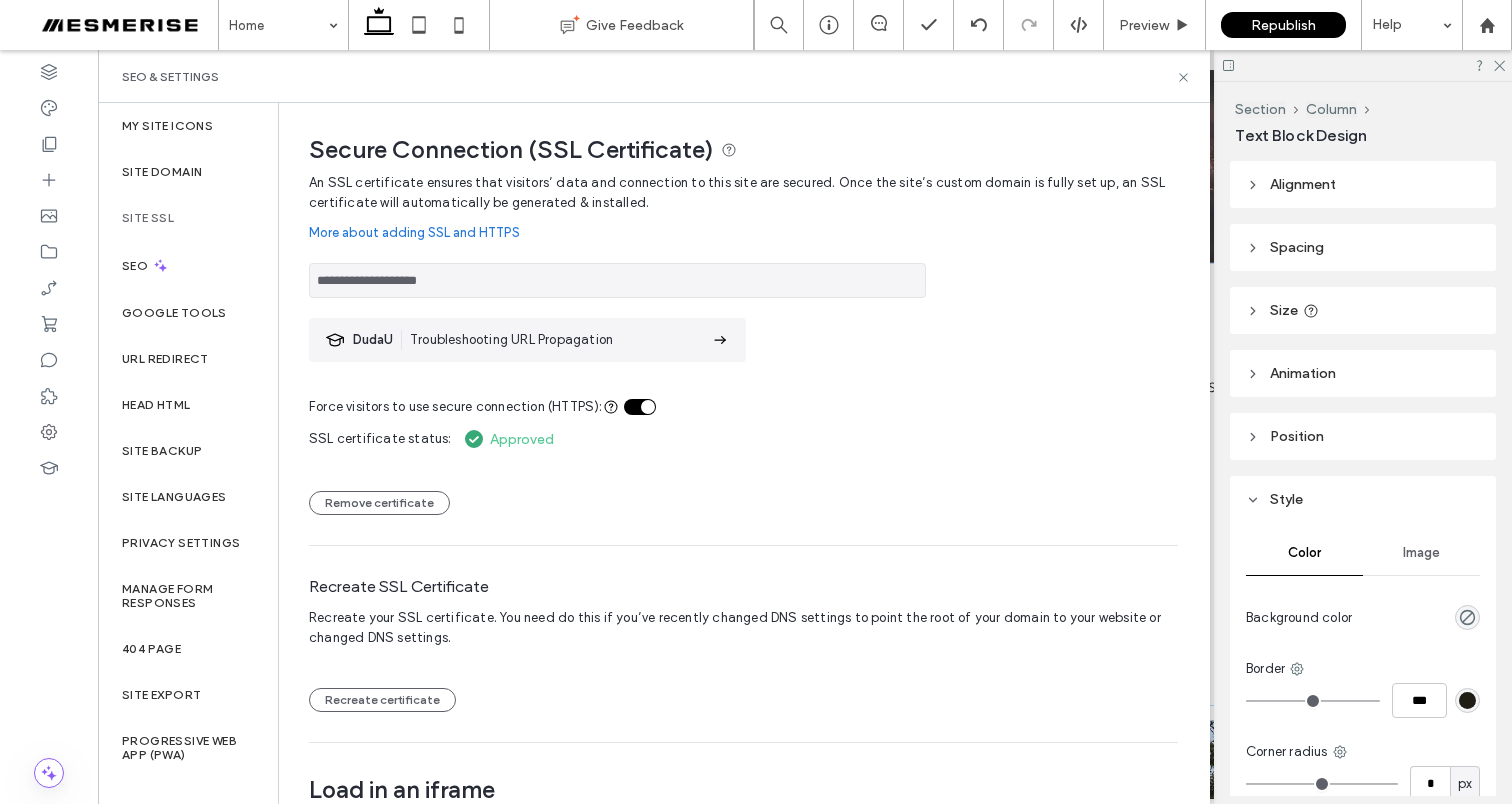 scroll, scrollTop: 1, scrollLeft: 0, axis: vertical 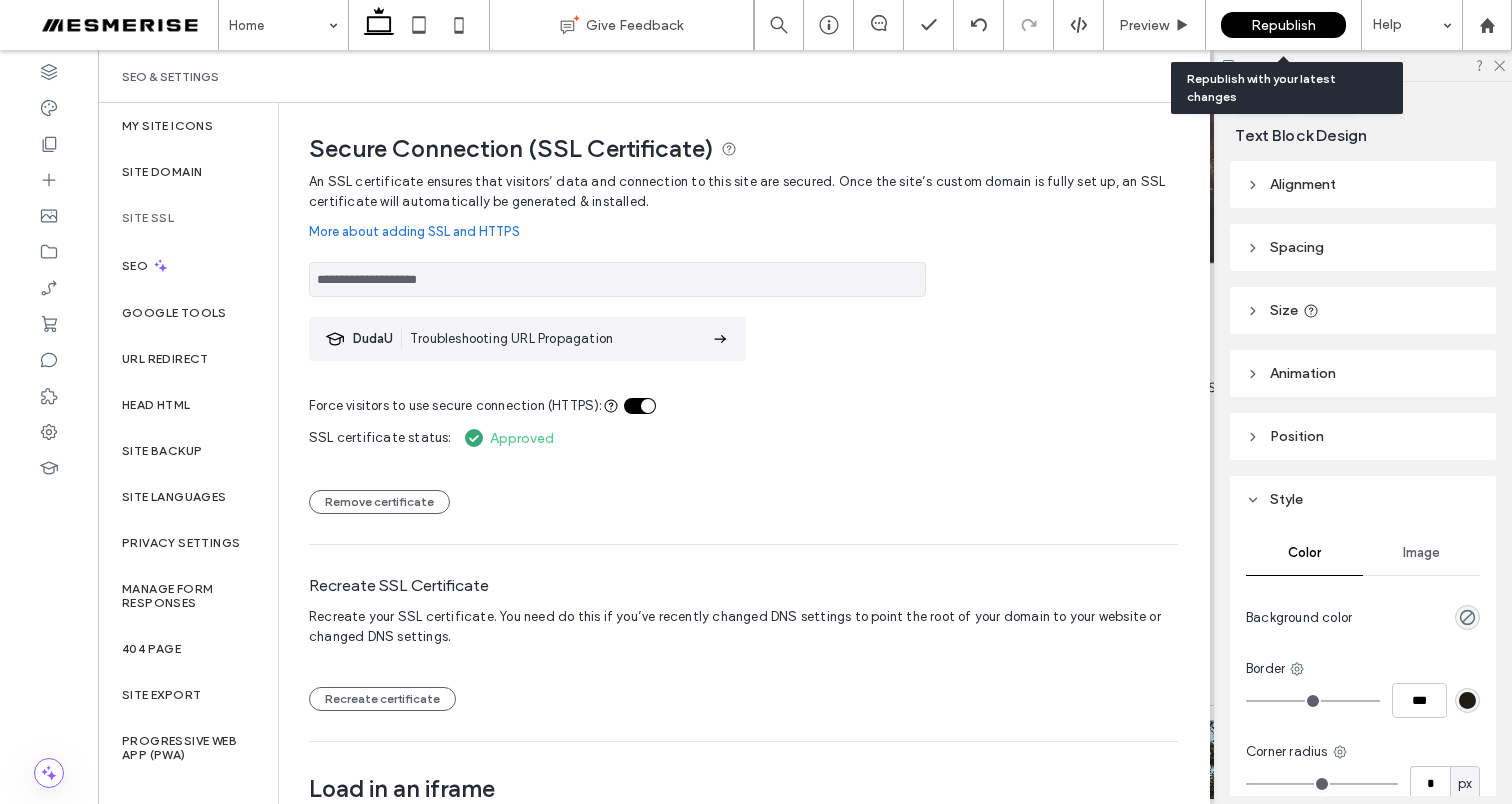 click on "Republish" at bounding box center (1283, 25) 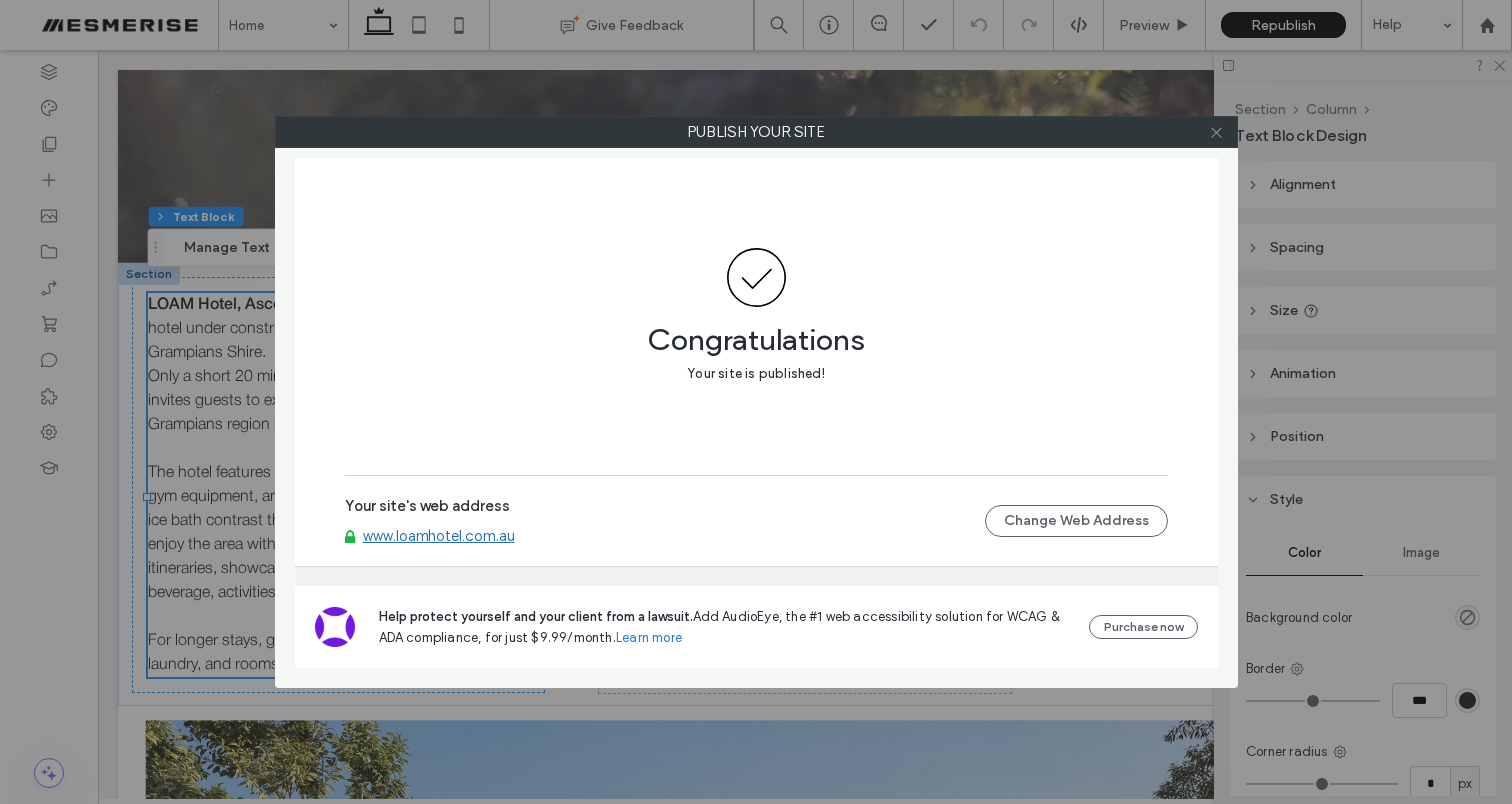 click 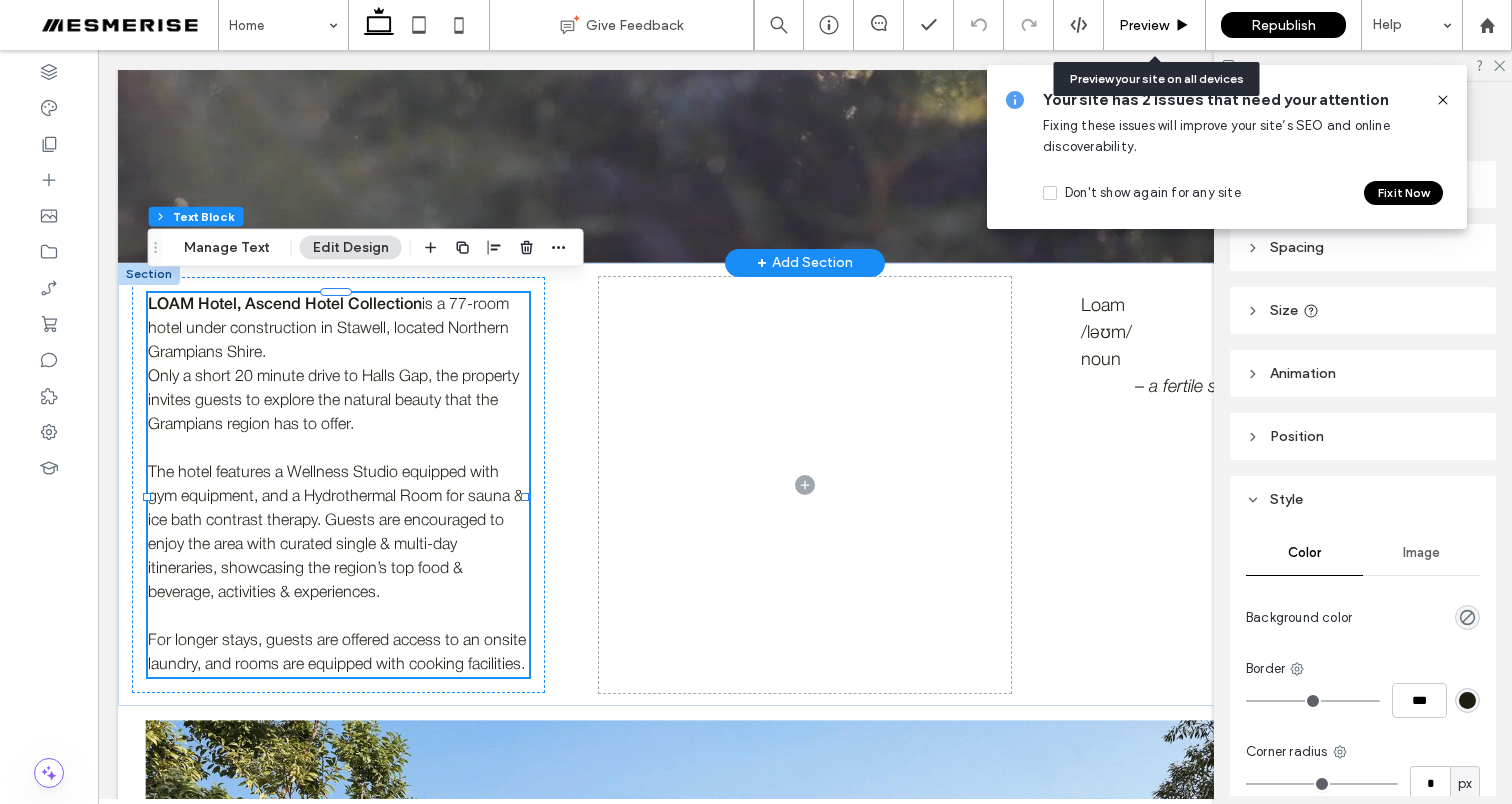 click on "Preview" at bounding box center (1144, 25) 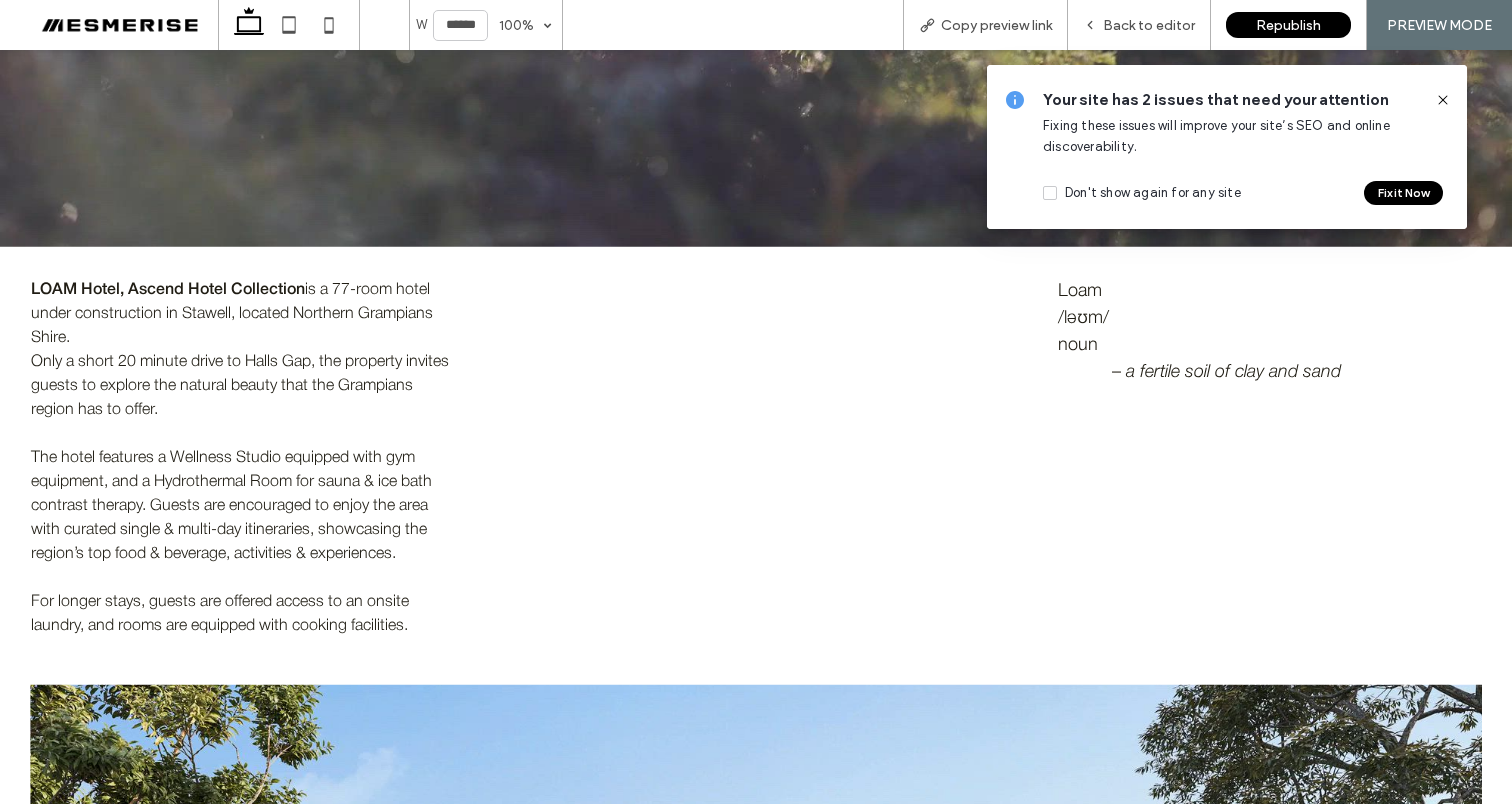 click 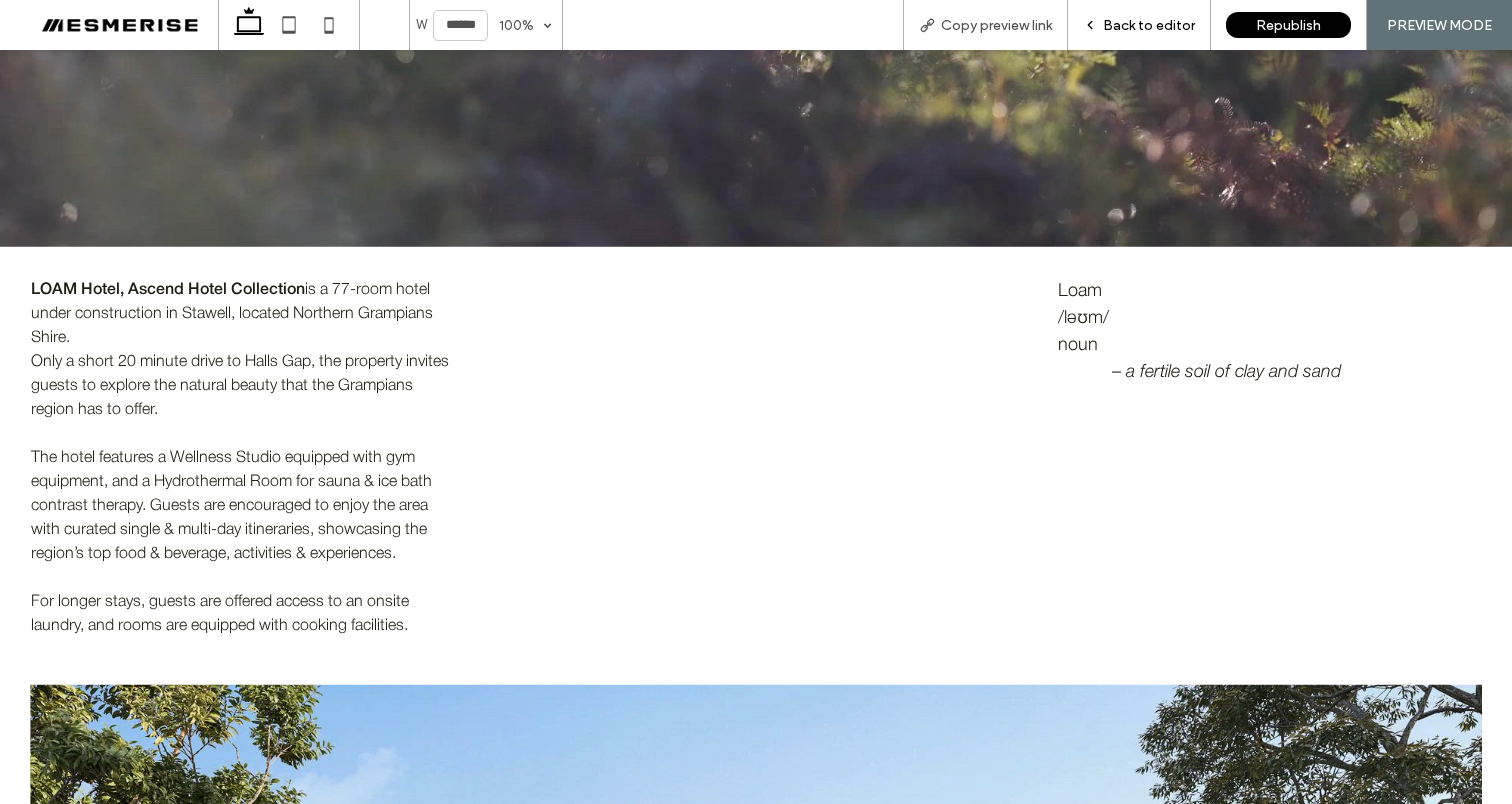 click on "Back to editor" at bounding box center [1149, 25] 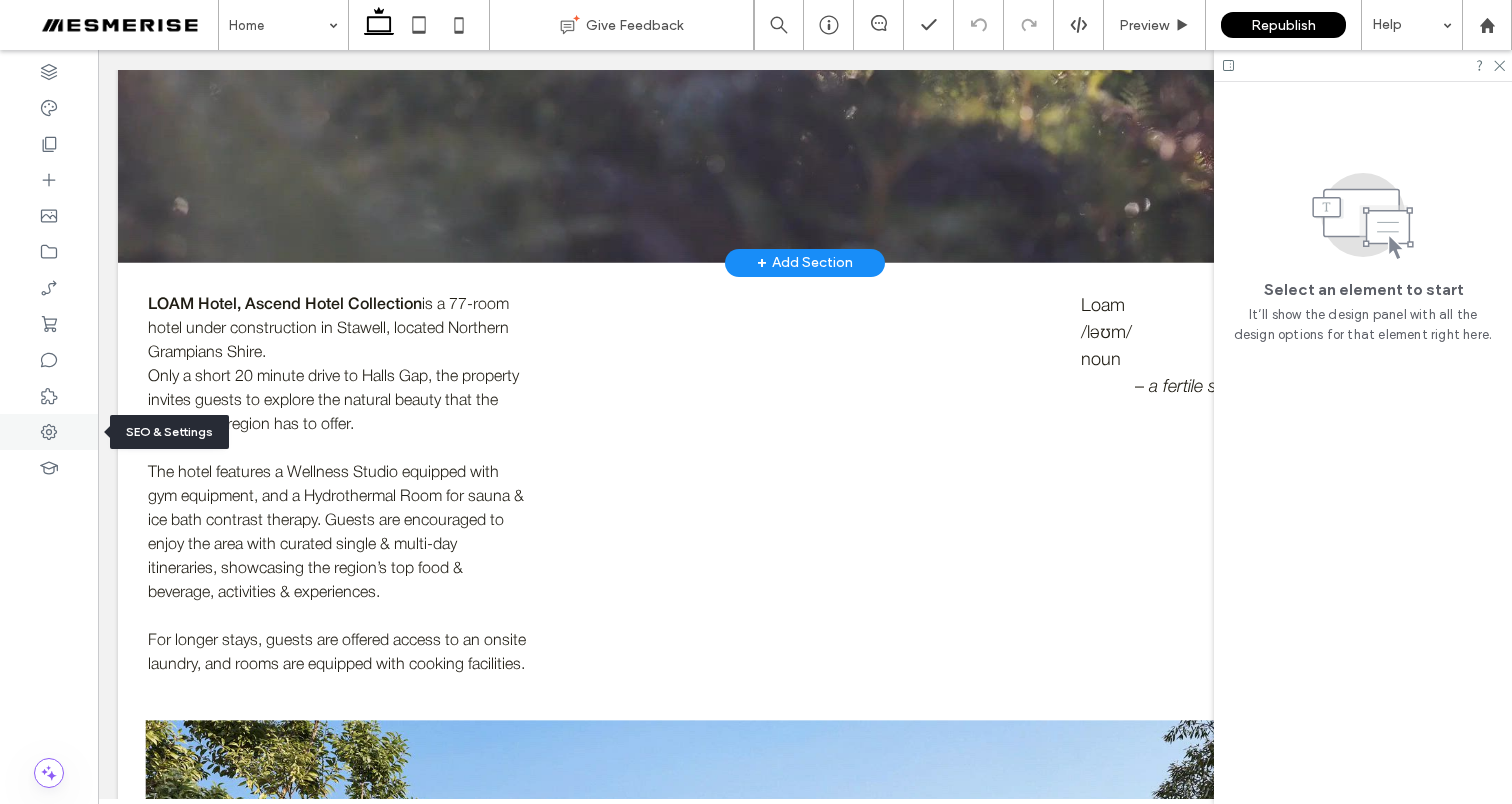 click 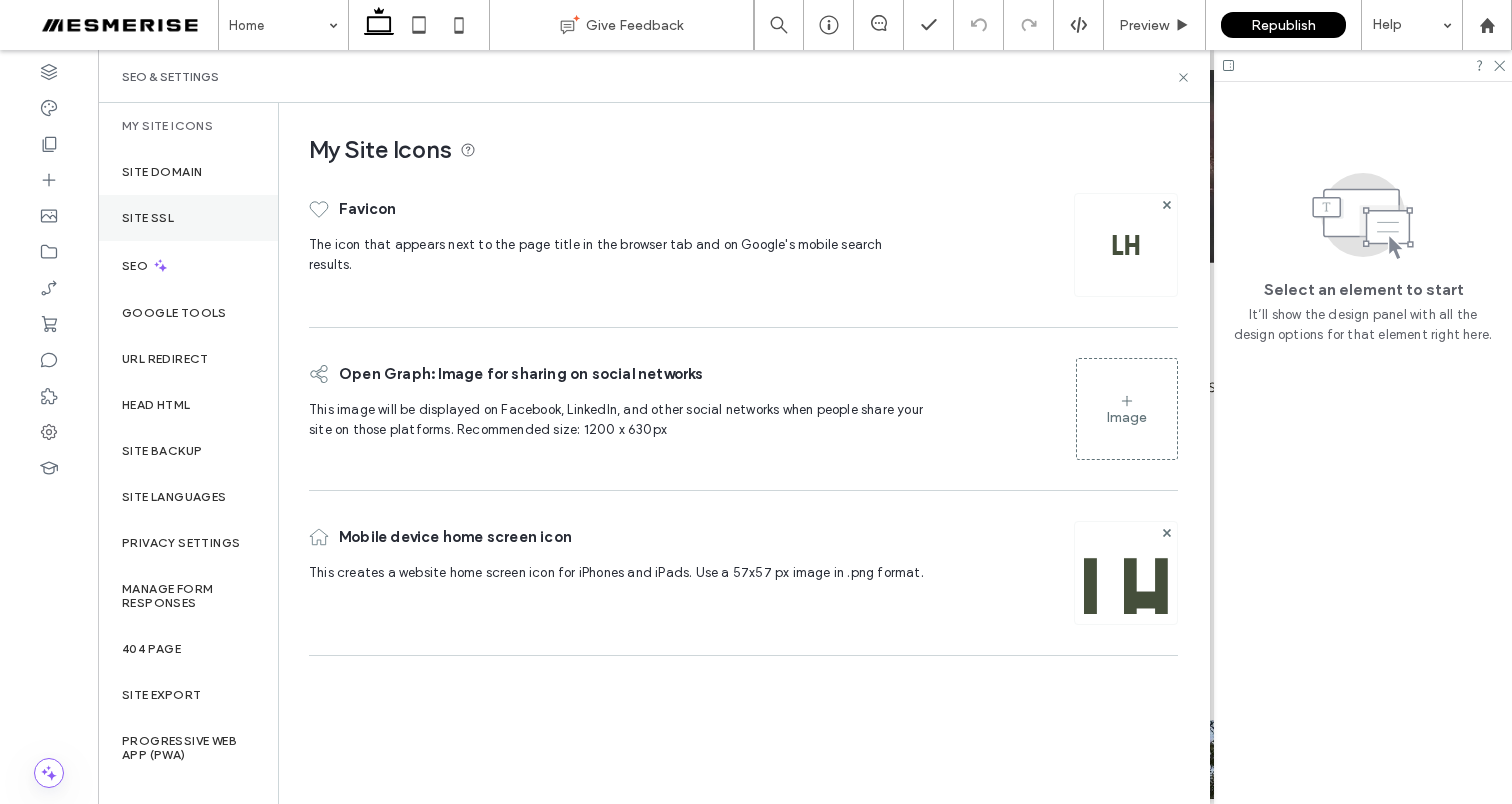 click on "Site SSL" at bounding box center [188, 218] 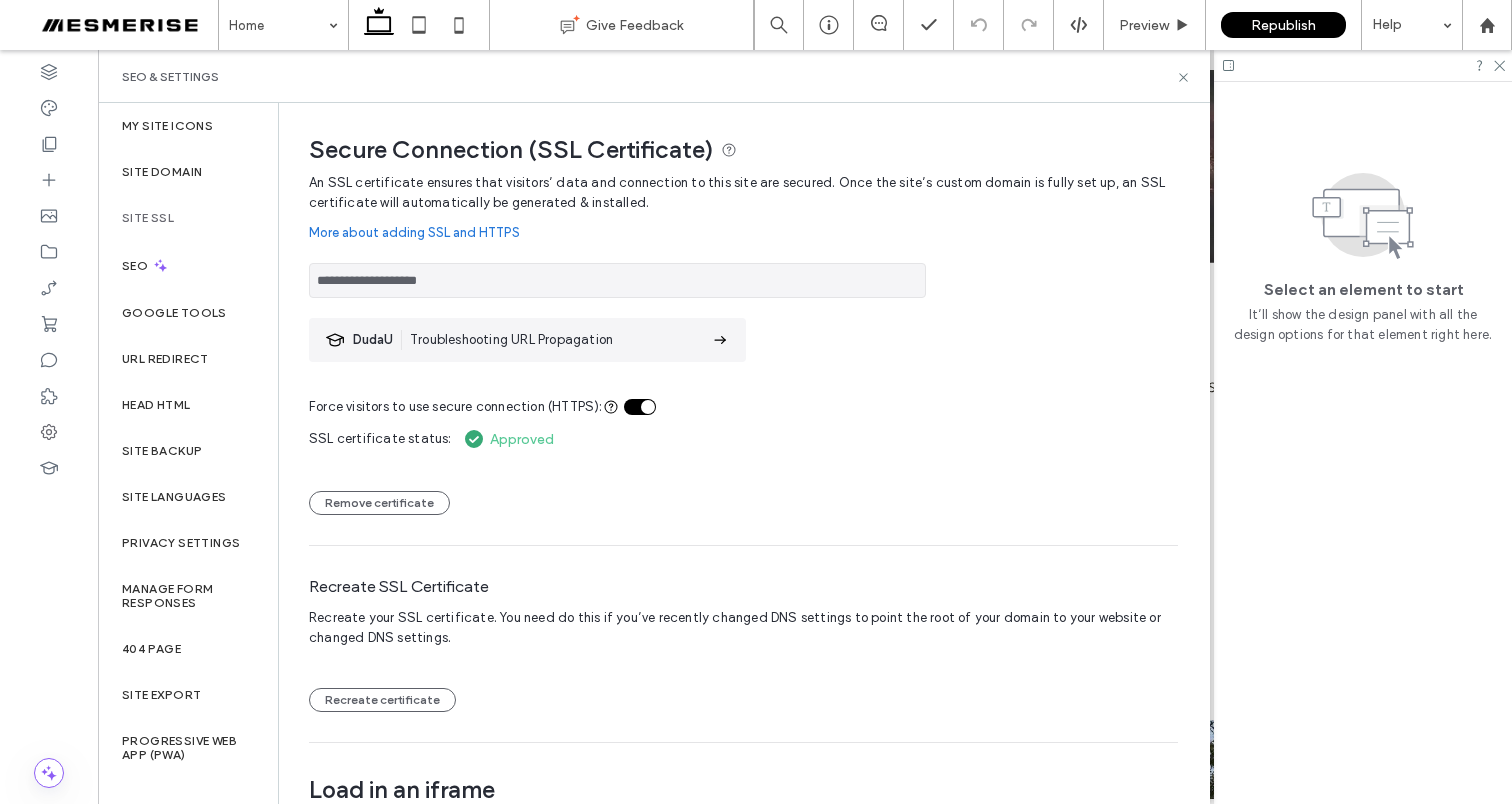click at bounding box center (648, 407) 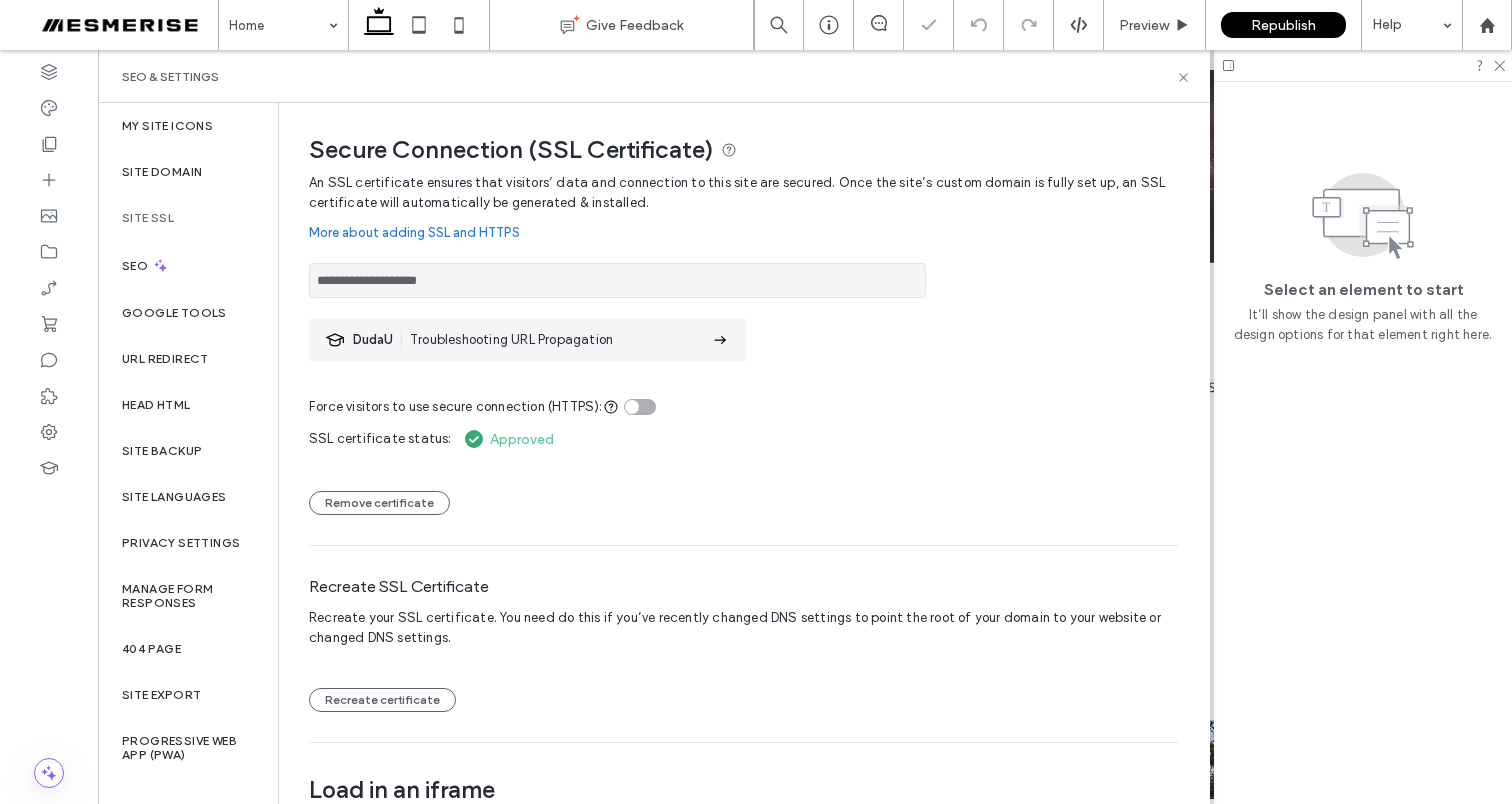 click at bounding box center [632, 407] 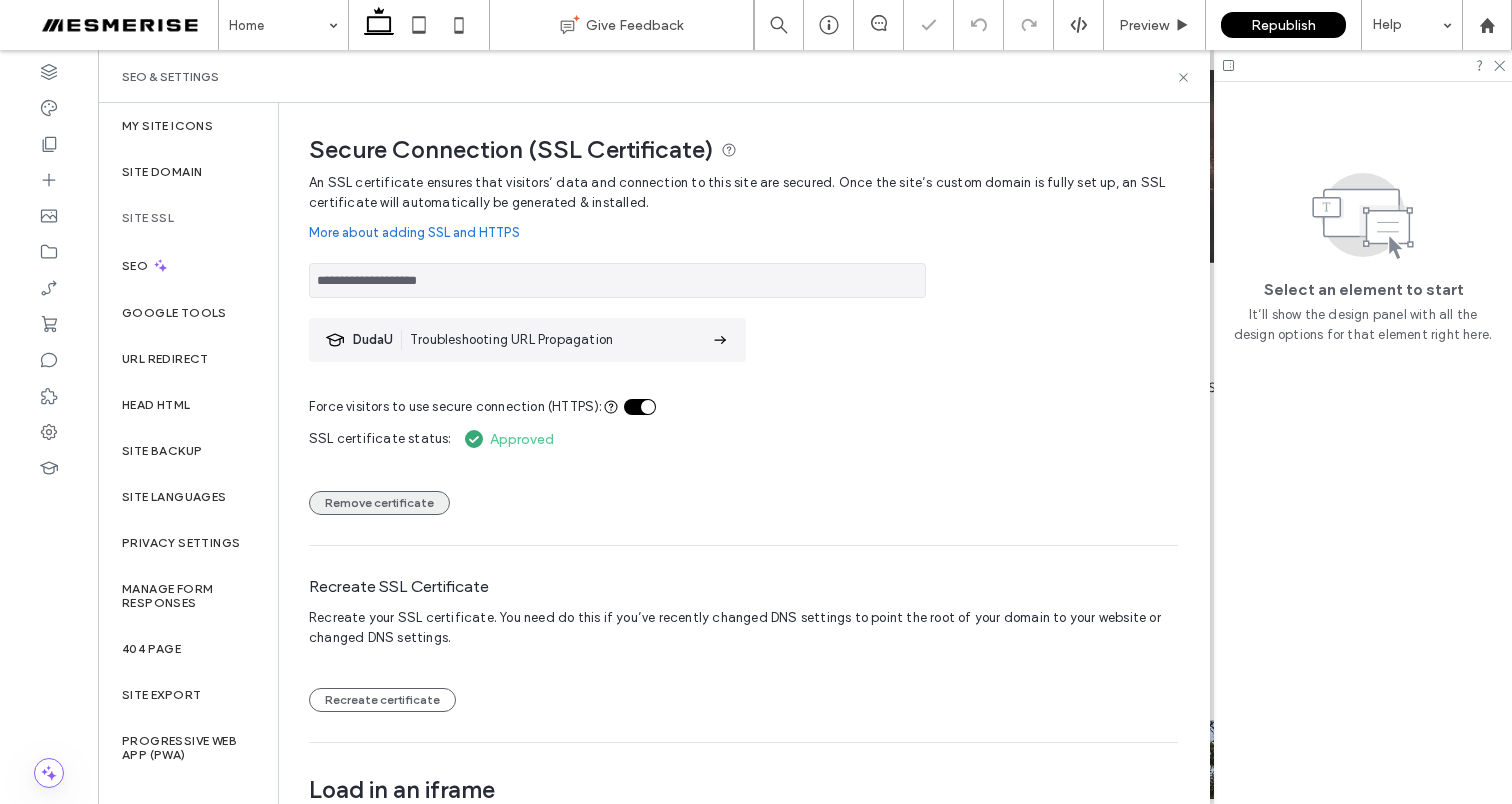 click on "Remove certificate" at bounding box center (379, 503) 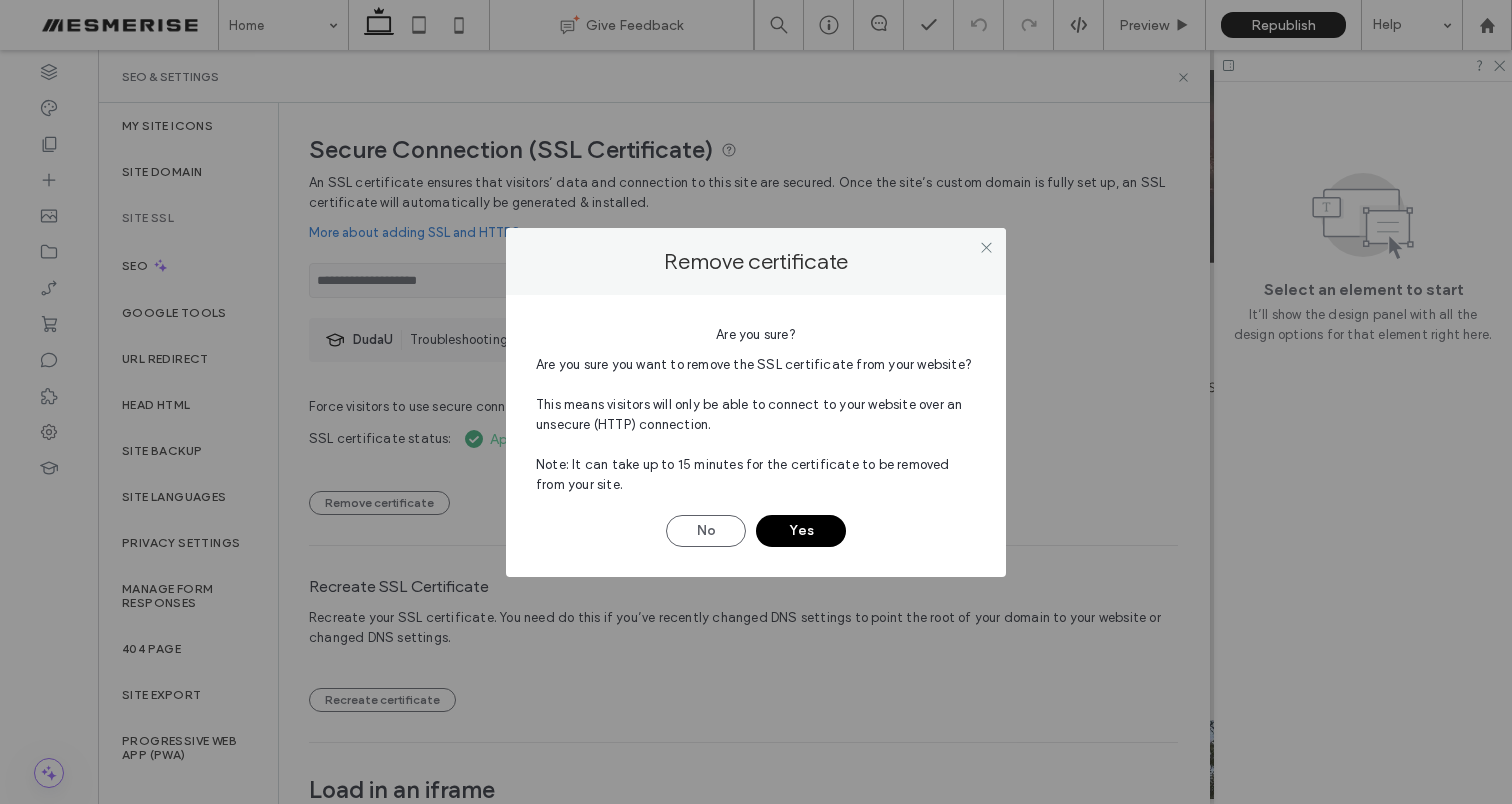 click on "Yes" at bounding box center (801, 531) 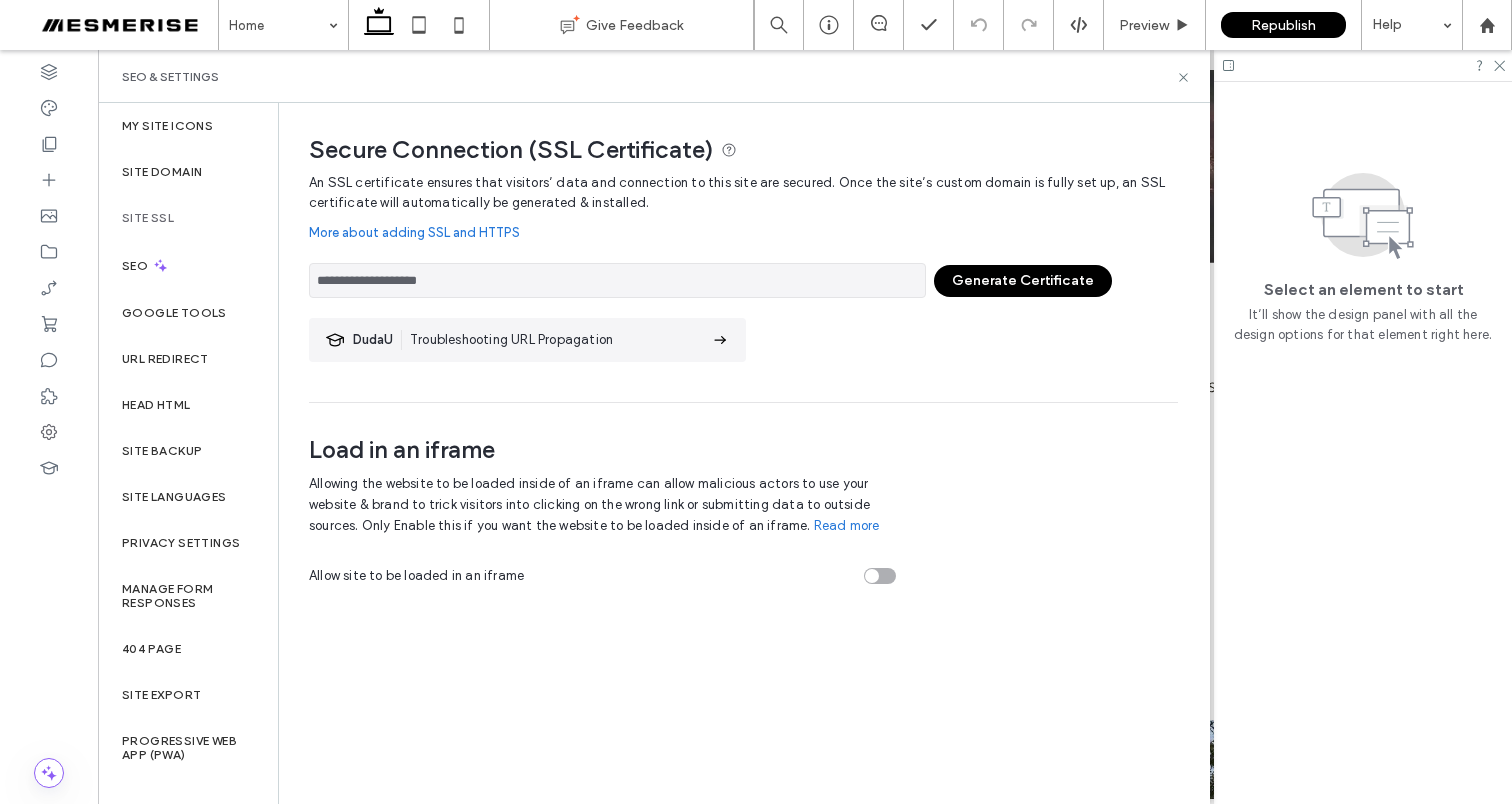 click on "Generate Certificate" at bounding box center (1023, 281) 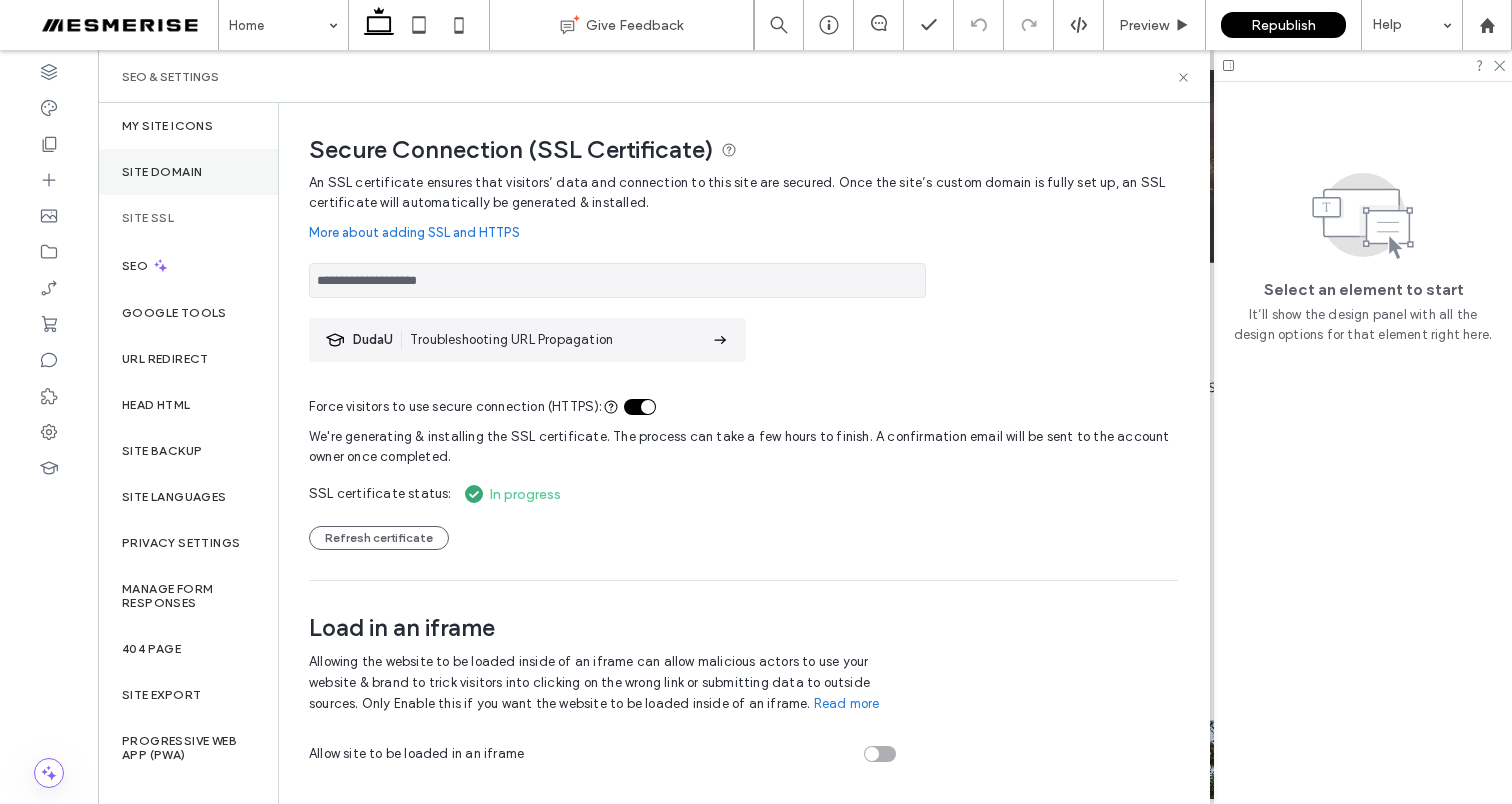 click on "Site Domain" at bounding box center [188, 172] 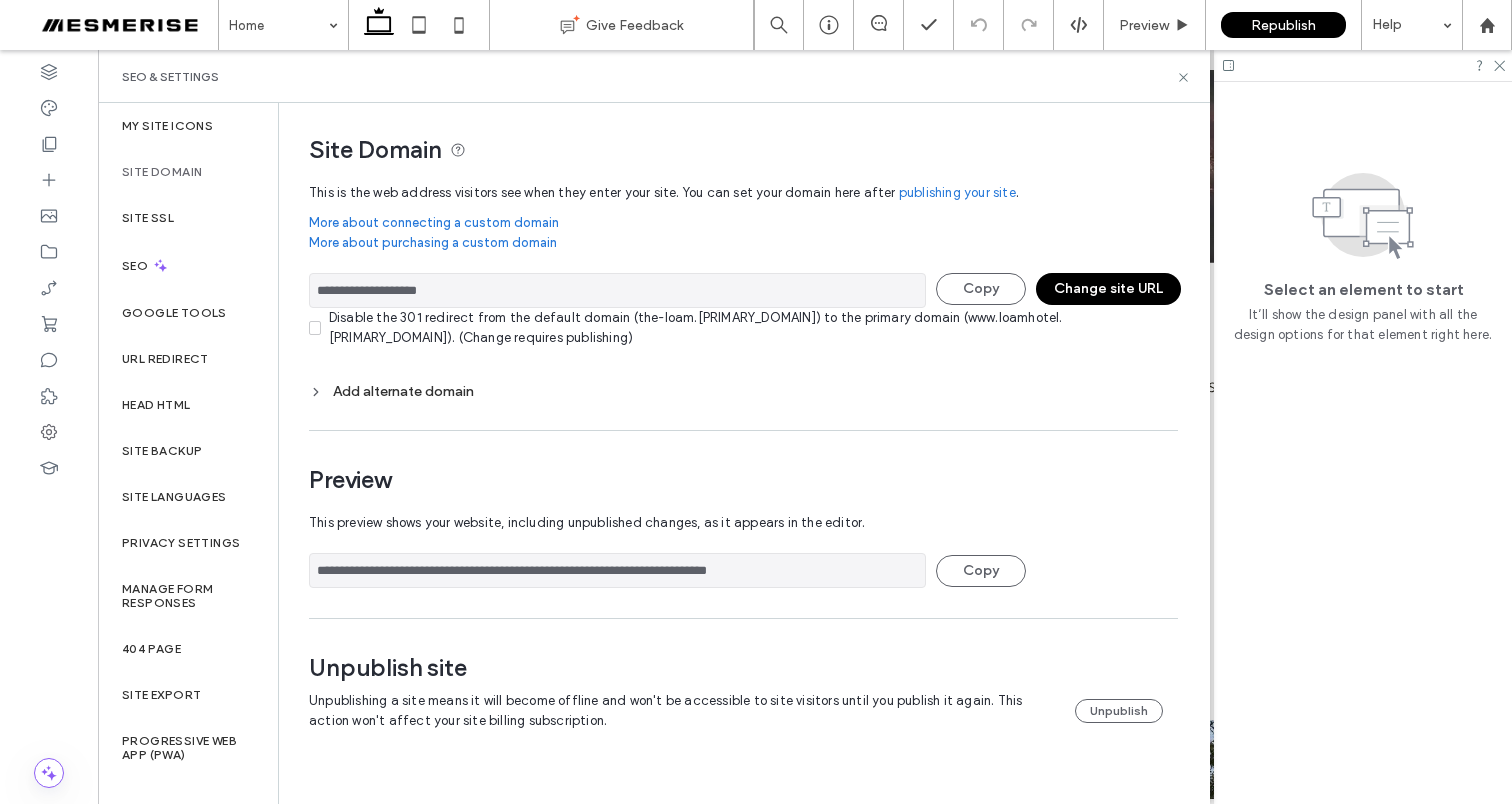 click on "Change site URL" at bounding box center [1108, 289] 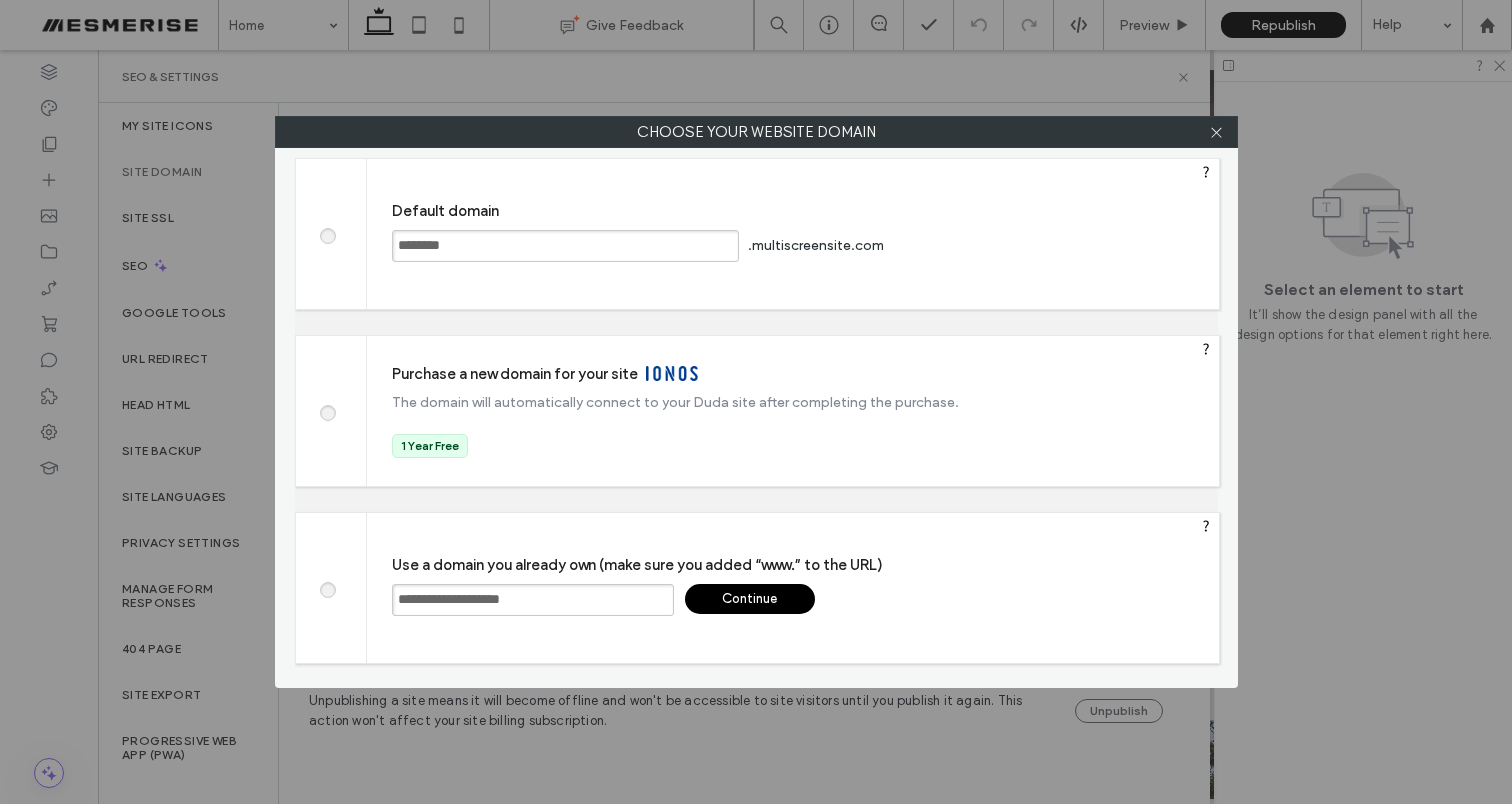 click on "Continue" at bounding box center (750, 599) 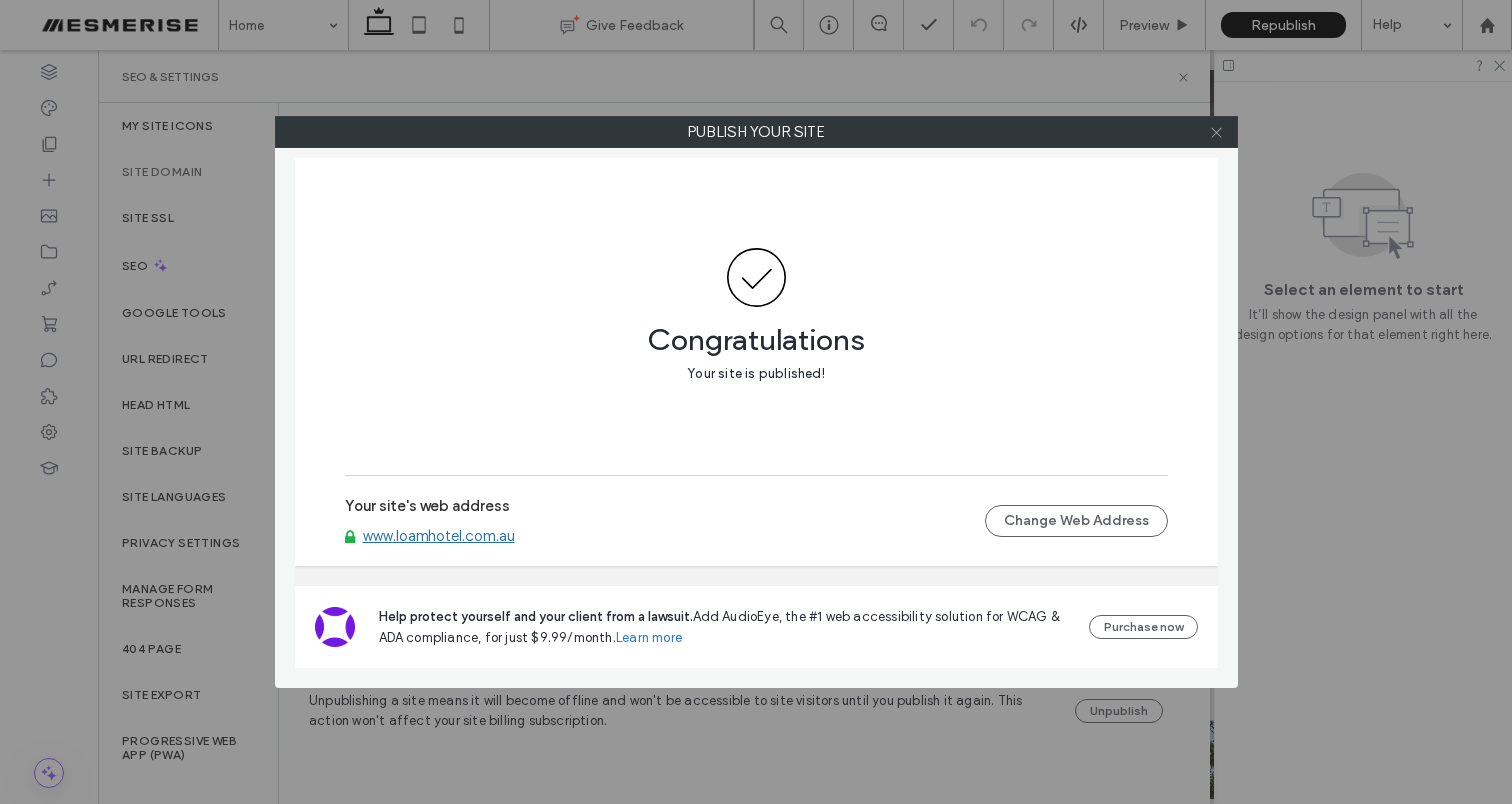 click 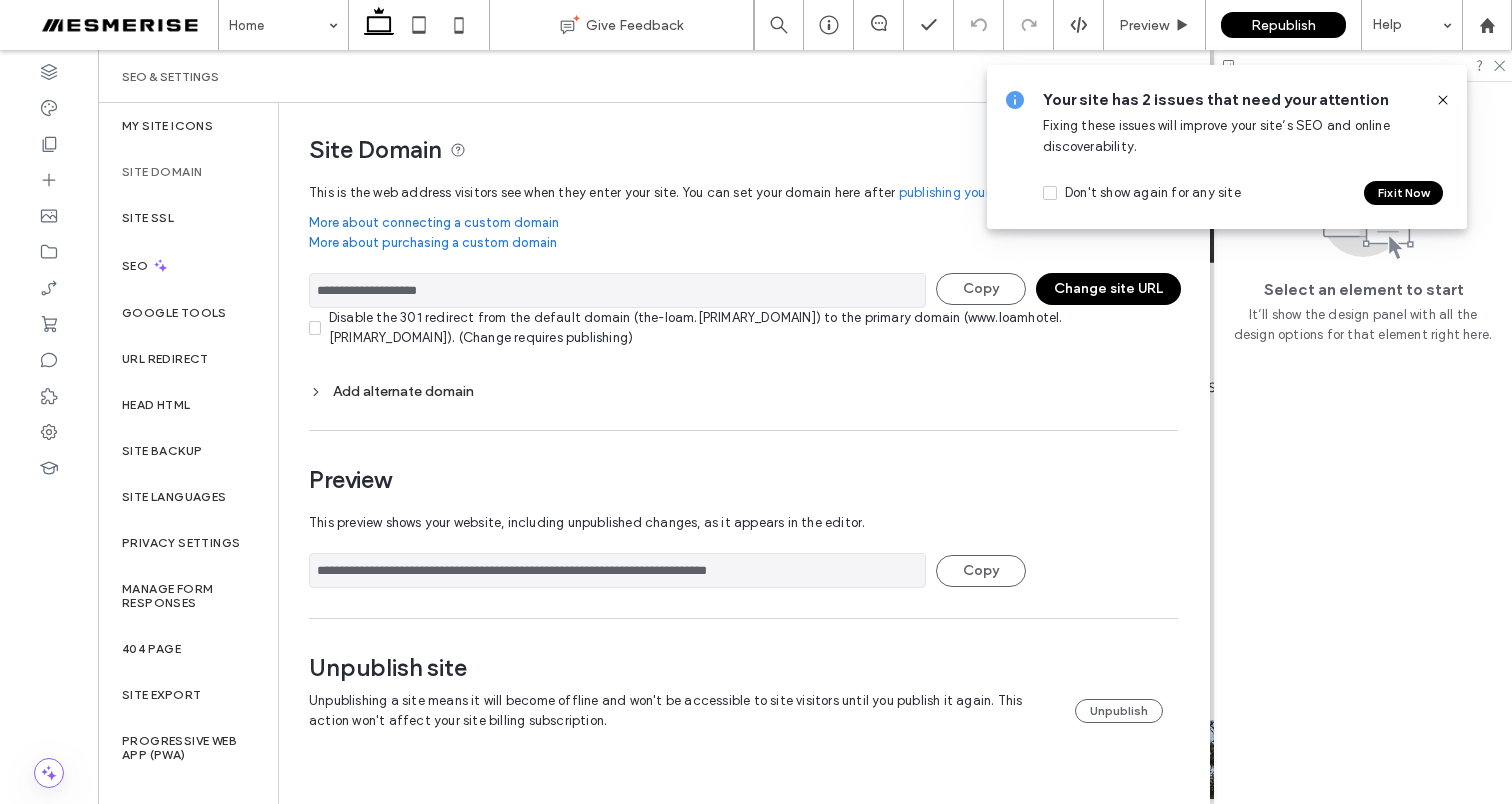 click 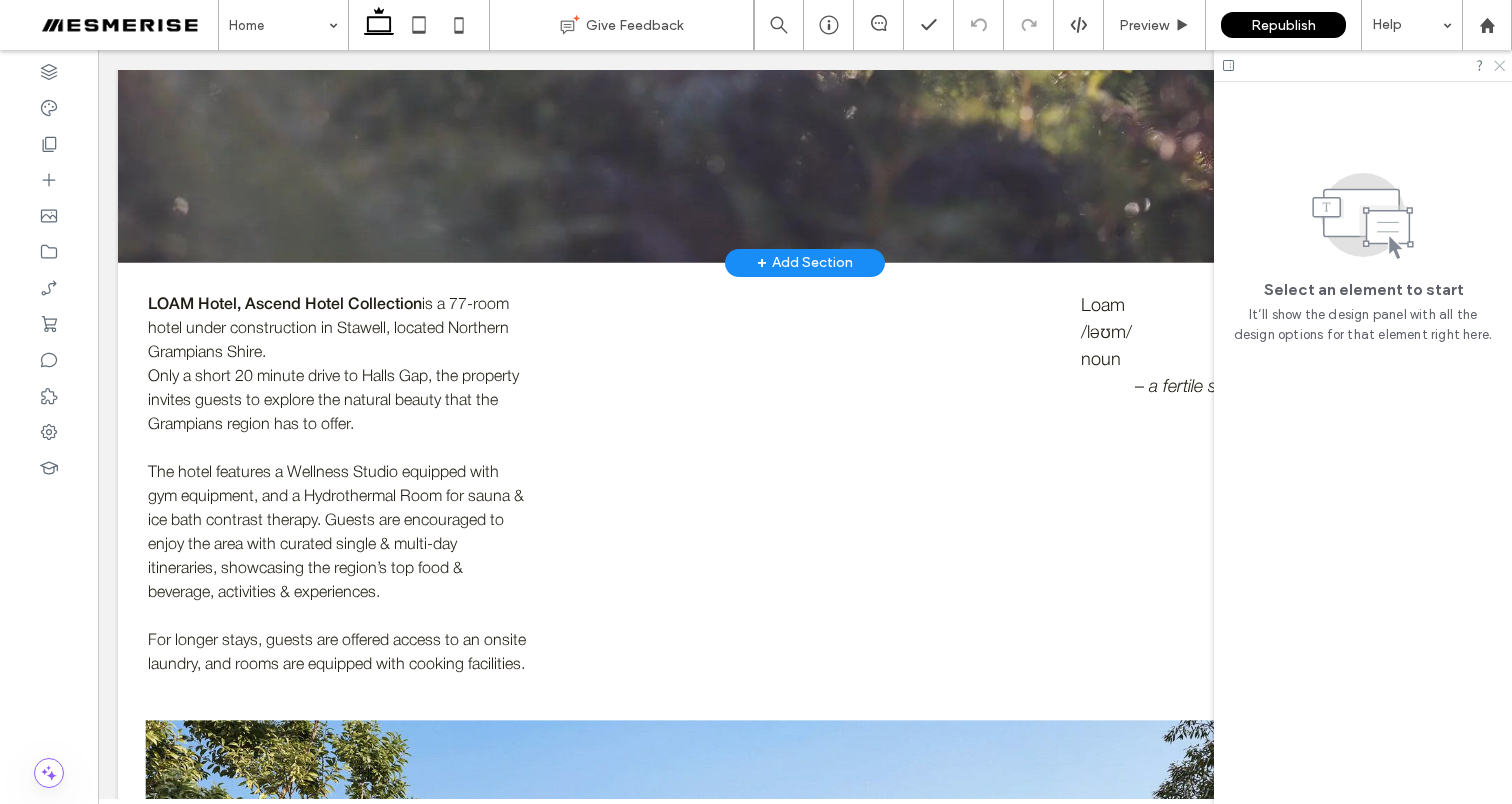 click 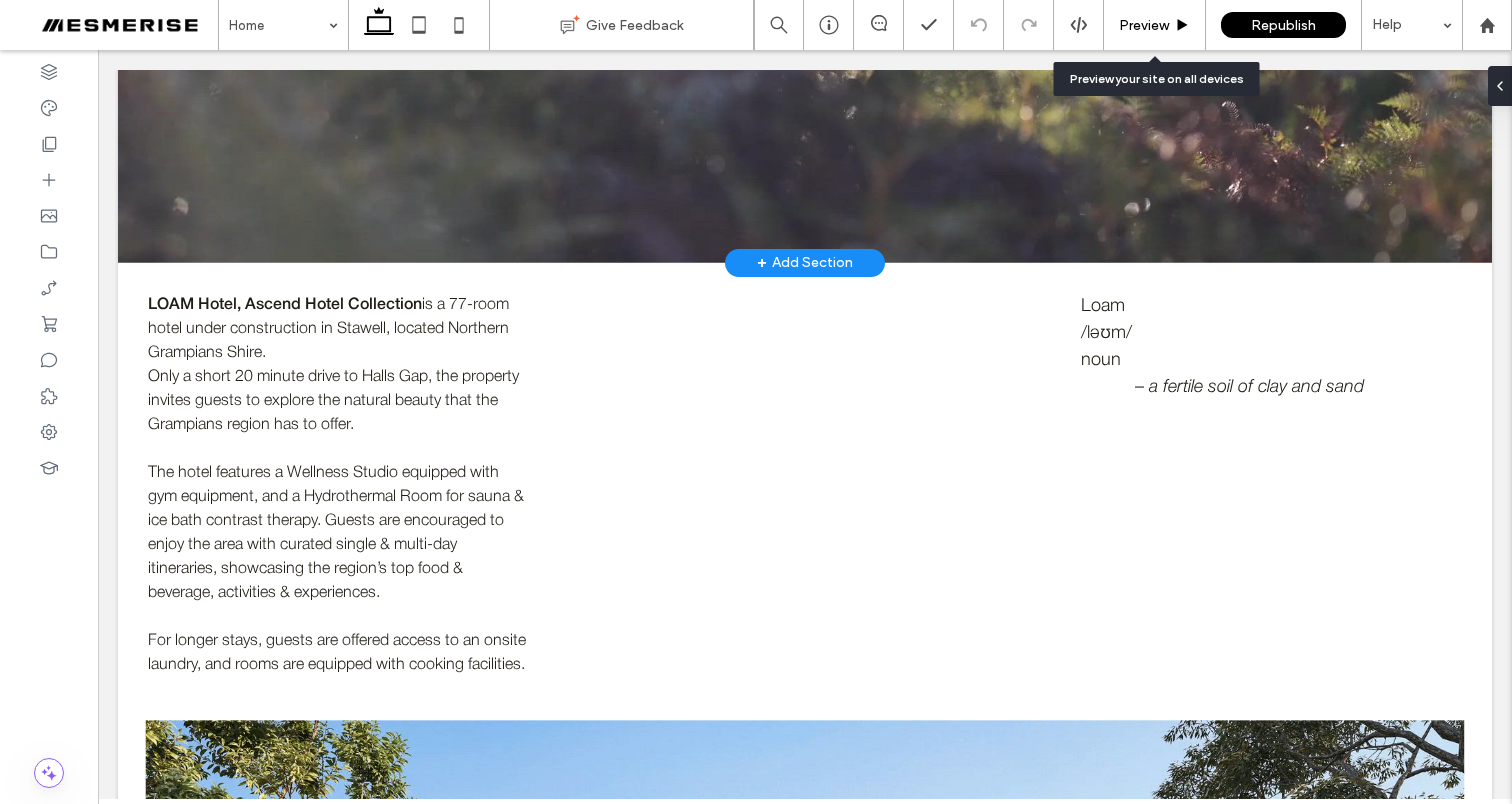 click on "Preview" at bounding box center [1144, 25] 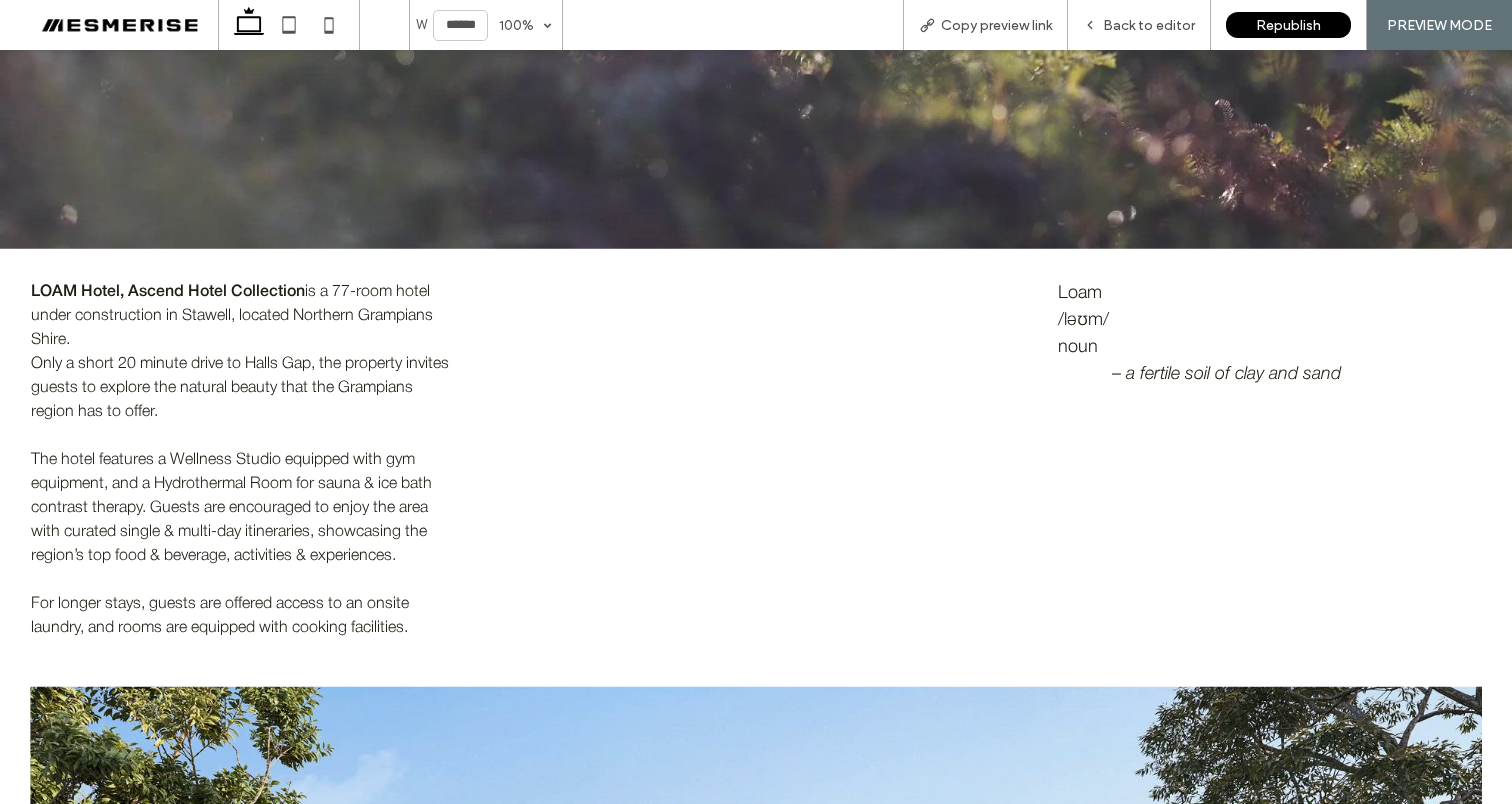 scroll, scrollTop: 713, scrollLeft: 0, axis: vertical 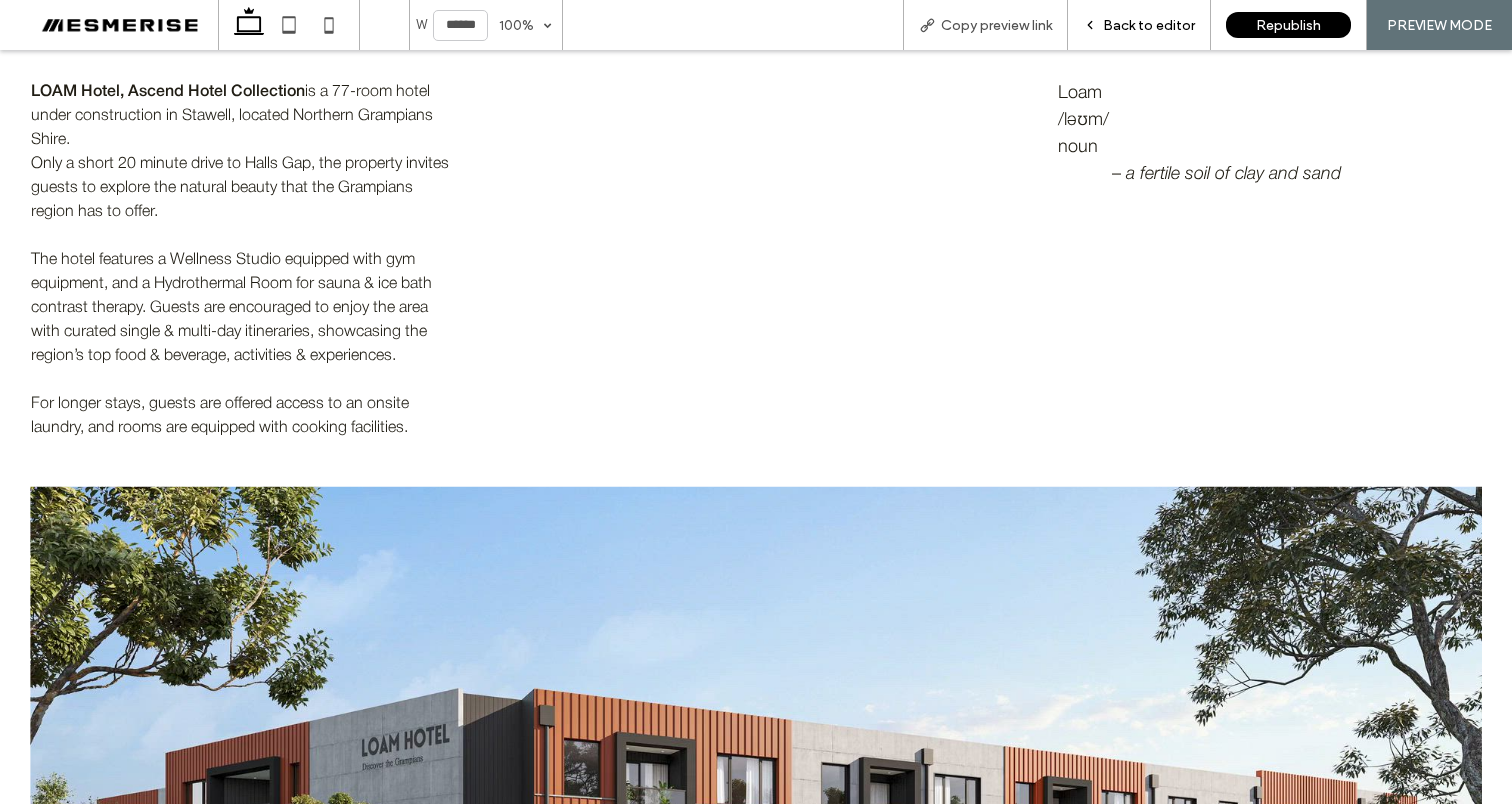 click on "Back to editor" at bounding box center (1139, 25) 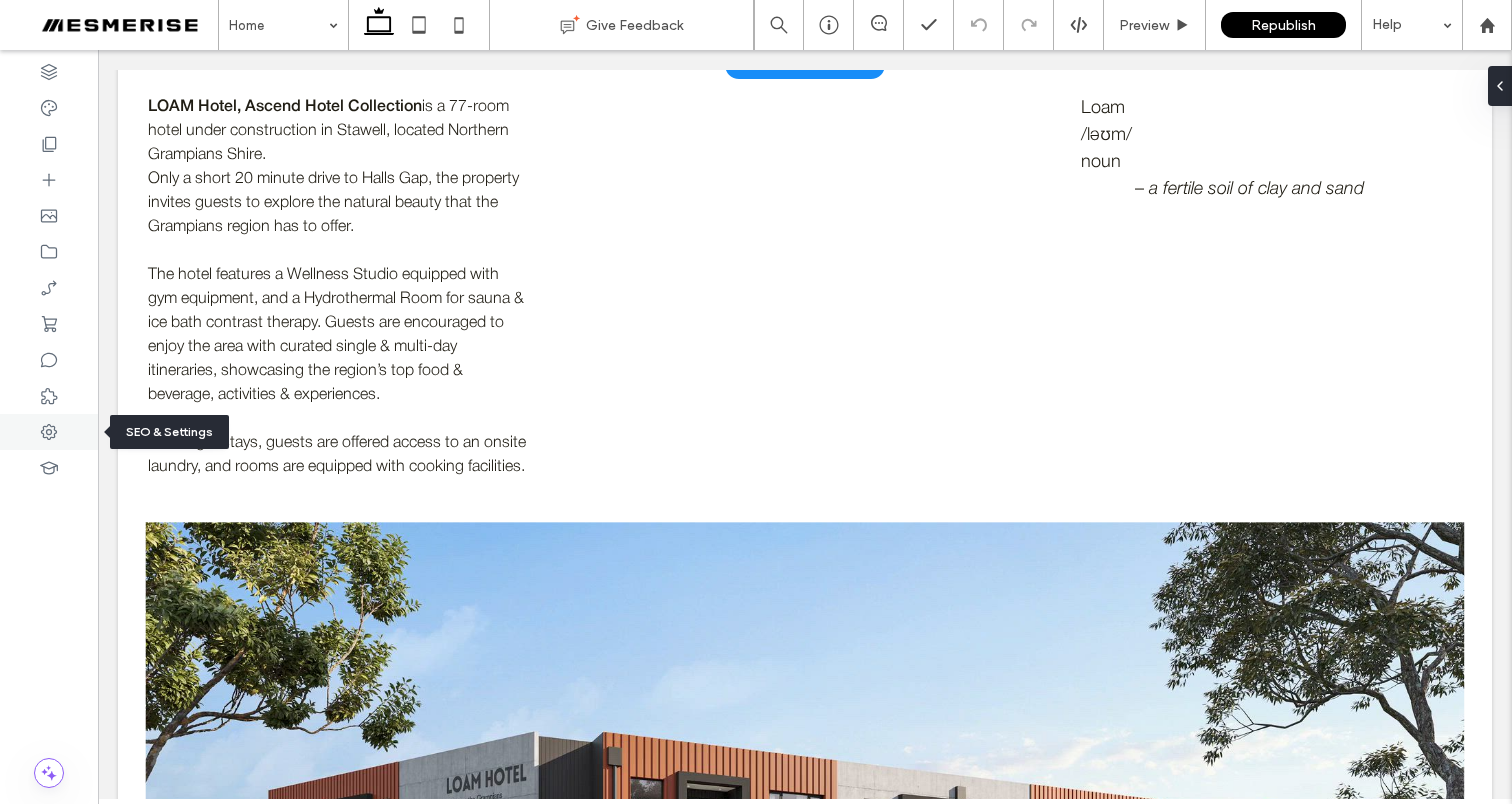 click 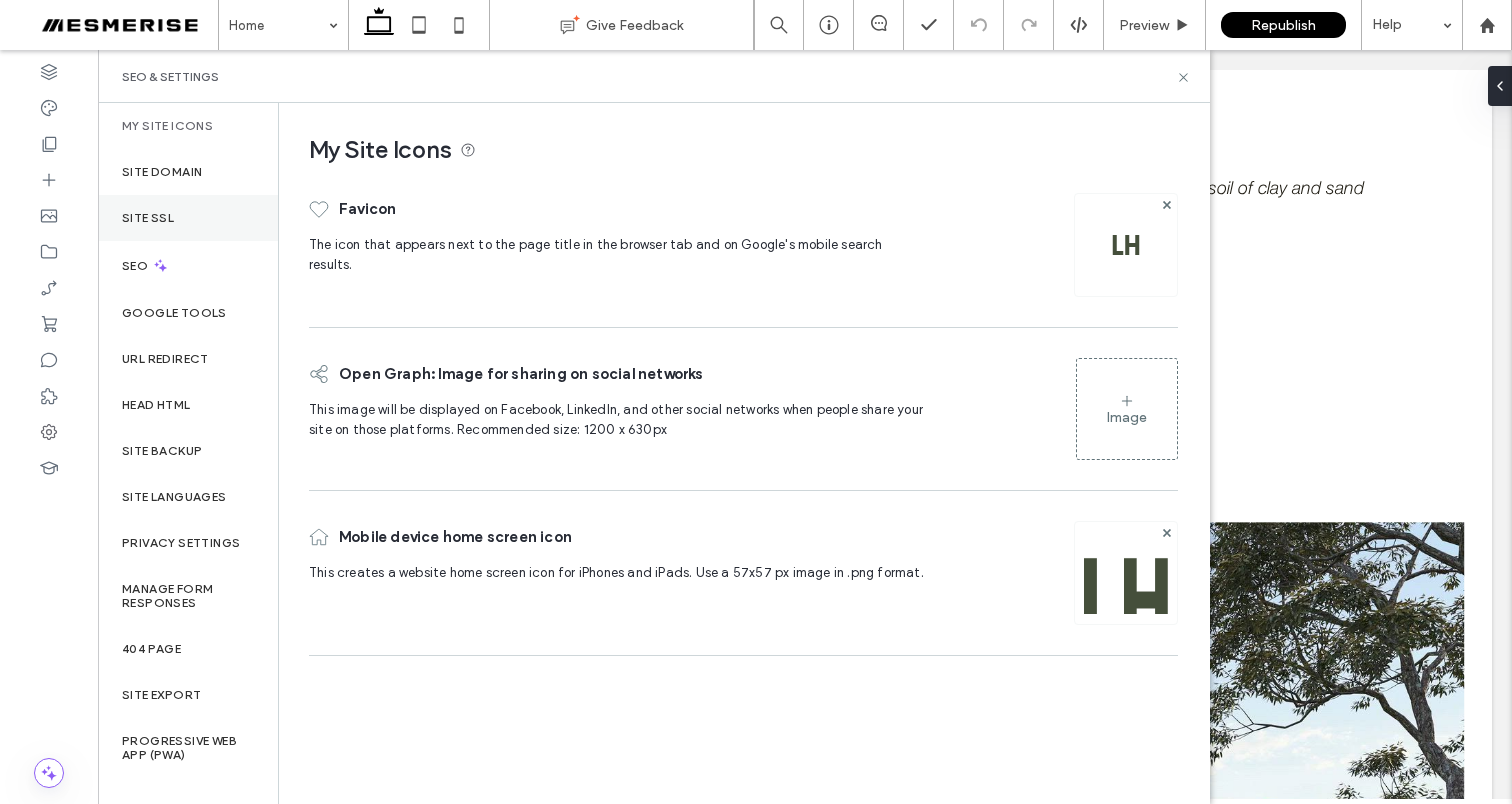 click on "Site SSL" at bounding box center [148, 218] 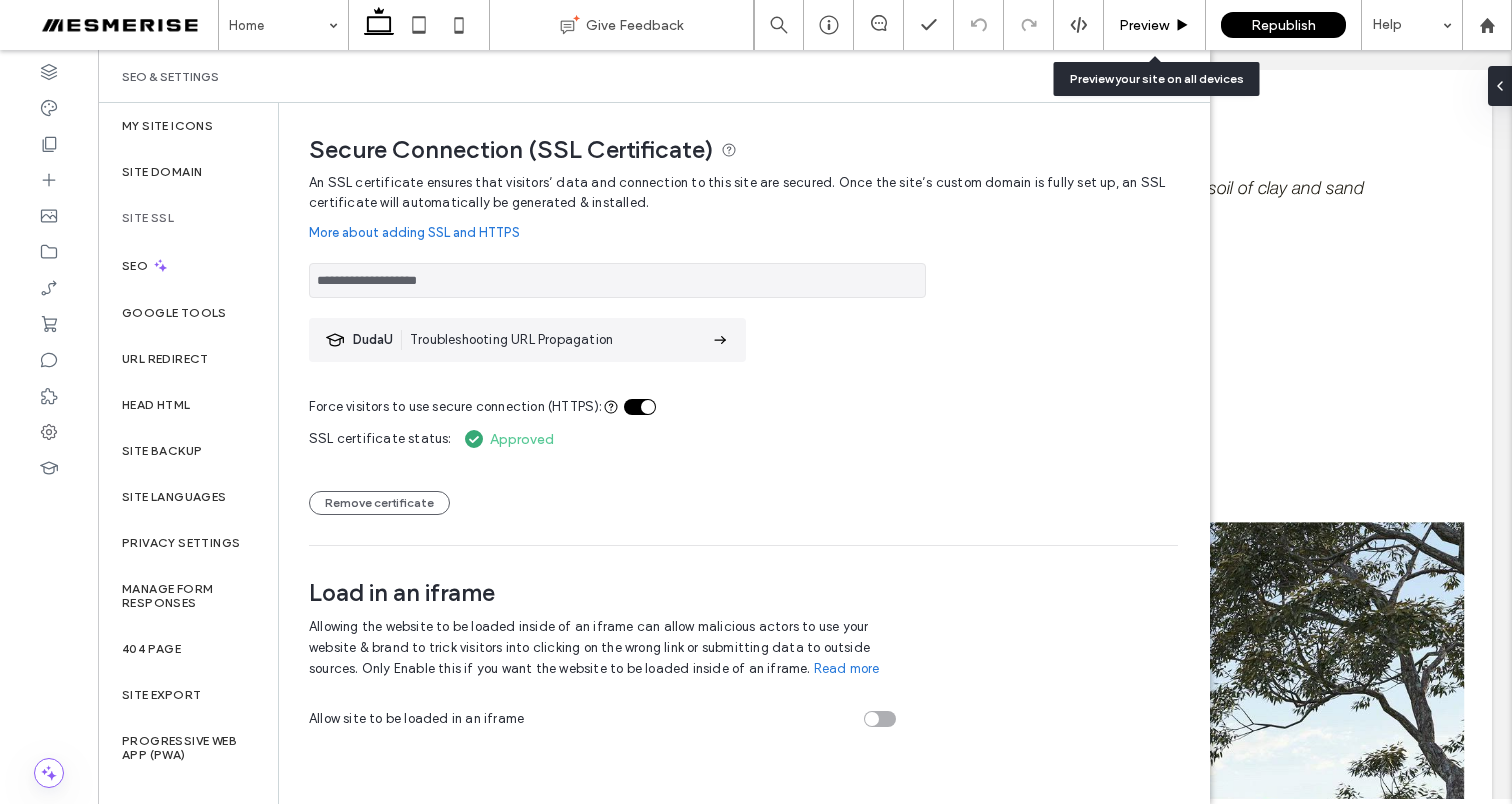 click on "Preview" at bounding box center (1155, 25) 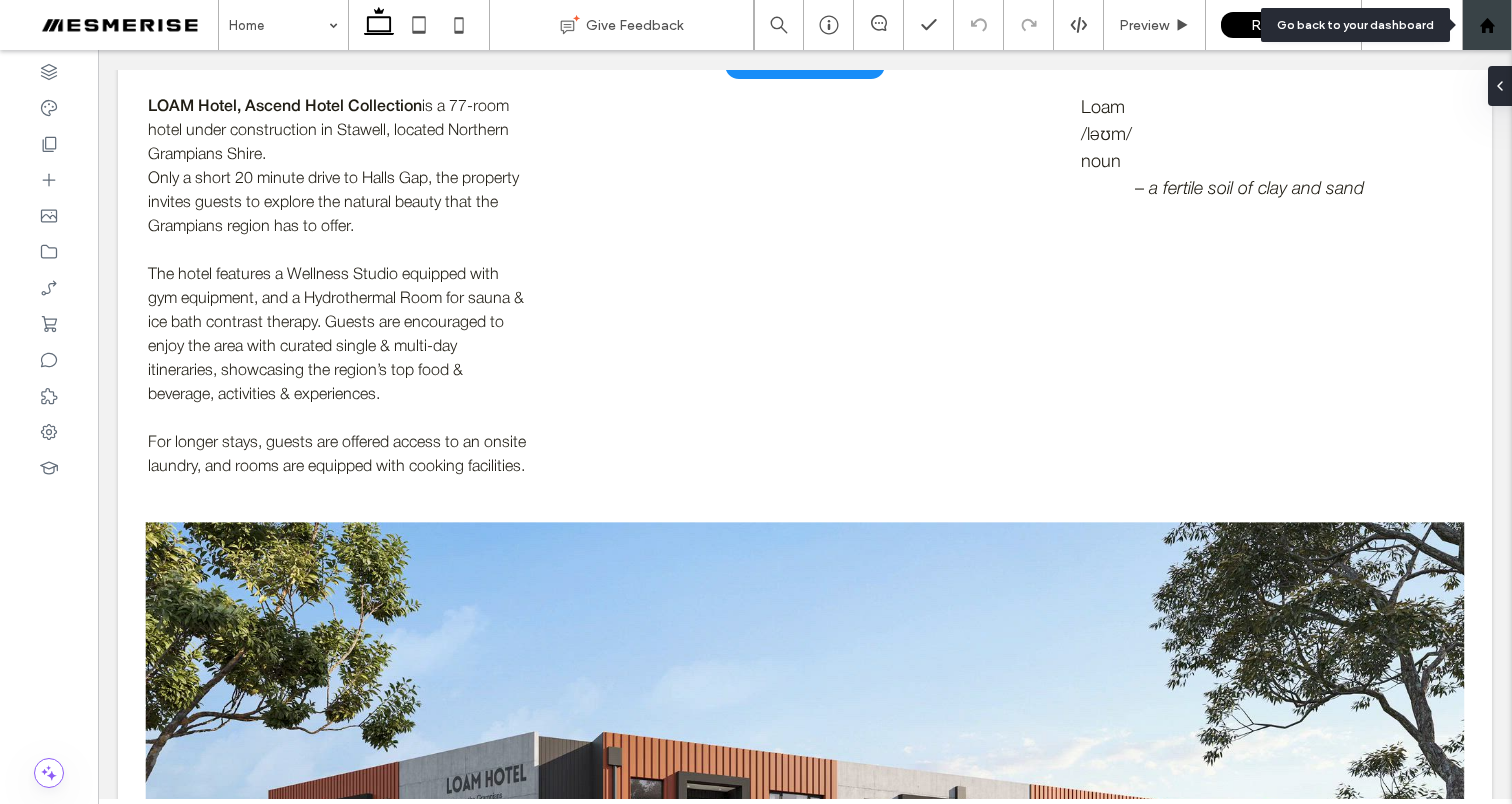 click at bounding box center (1487, 25) 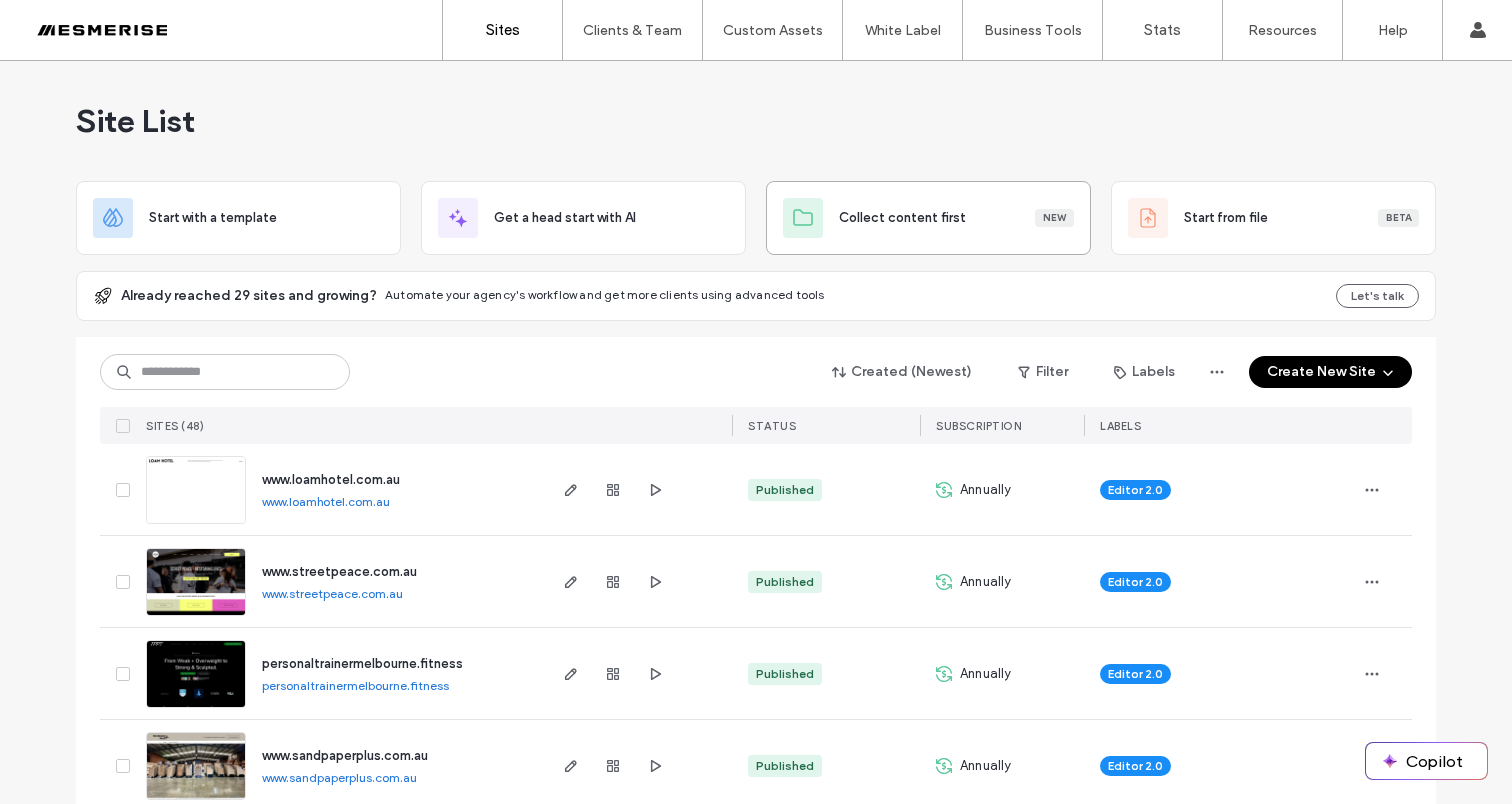scroll, scrollTop: 0, scrollLeft: 0, axis: both 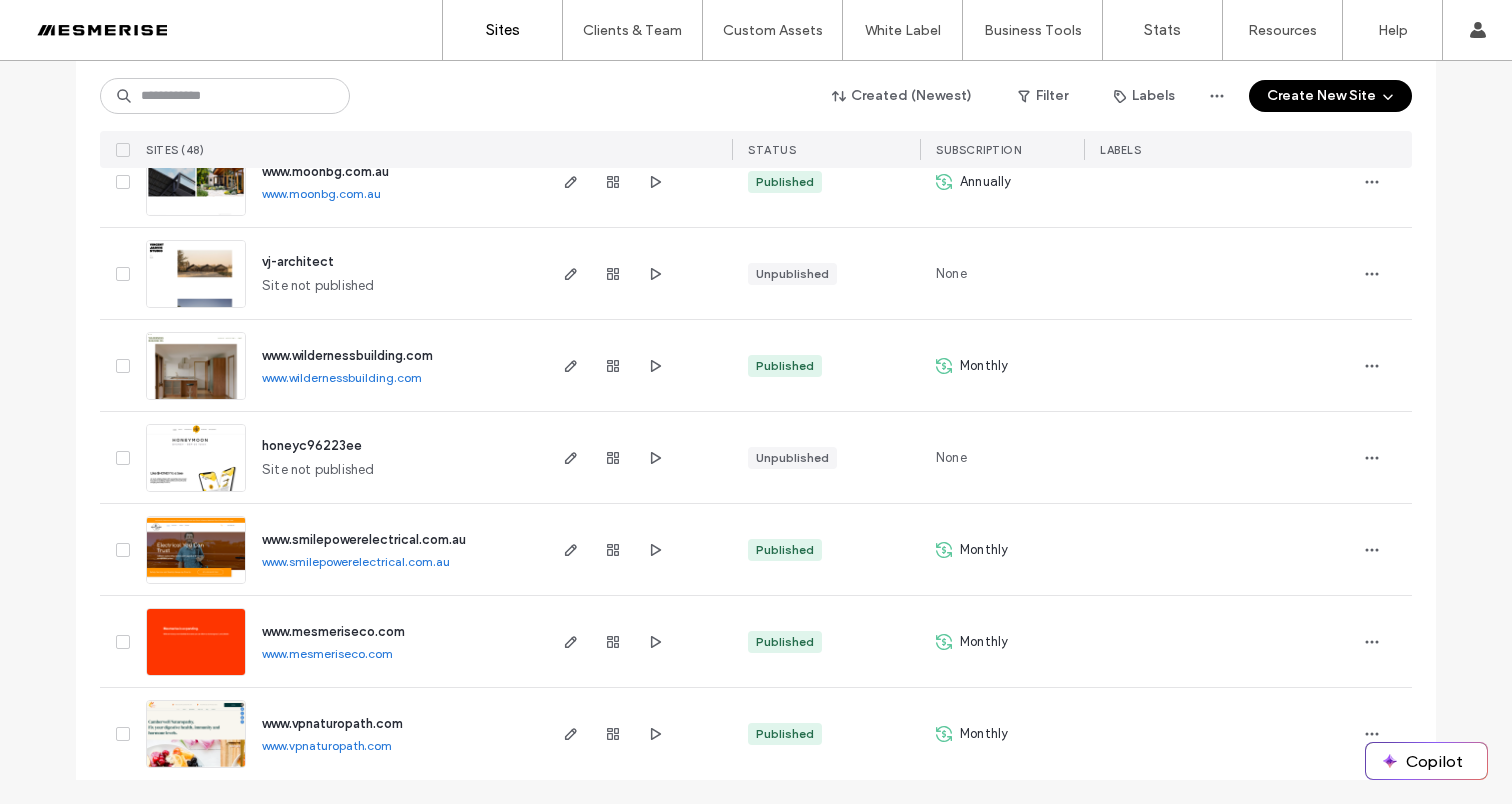 click on "www.mesmeriseco.com" at bounding box center [333, 631] 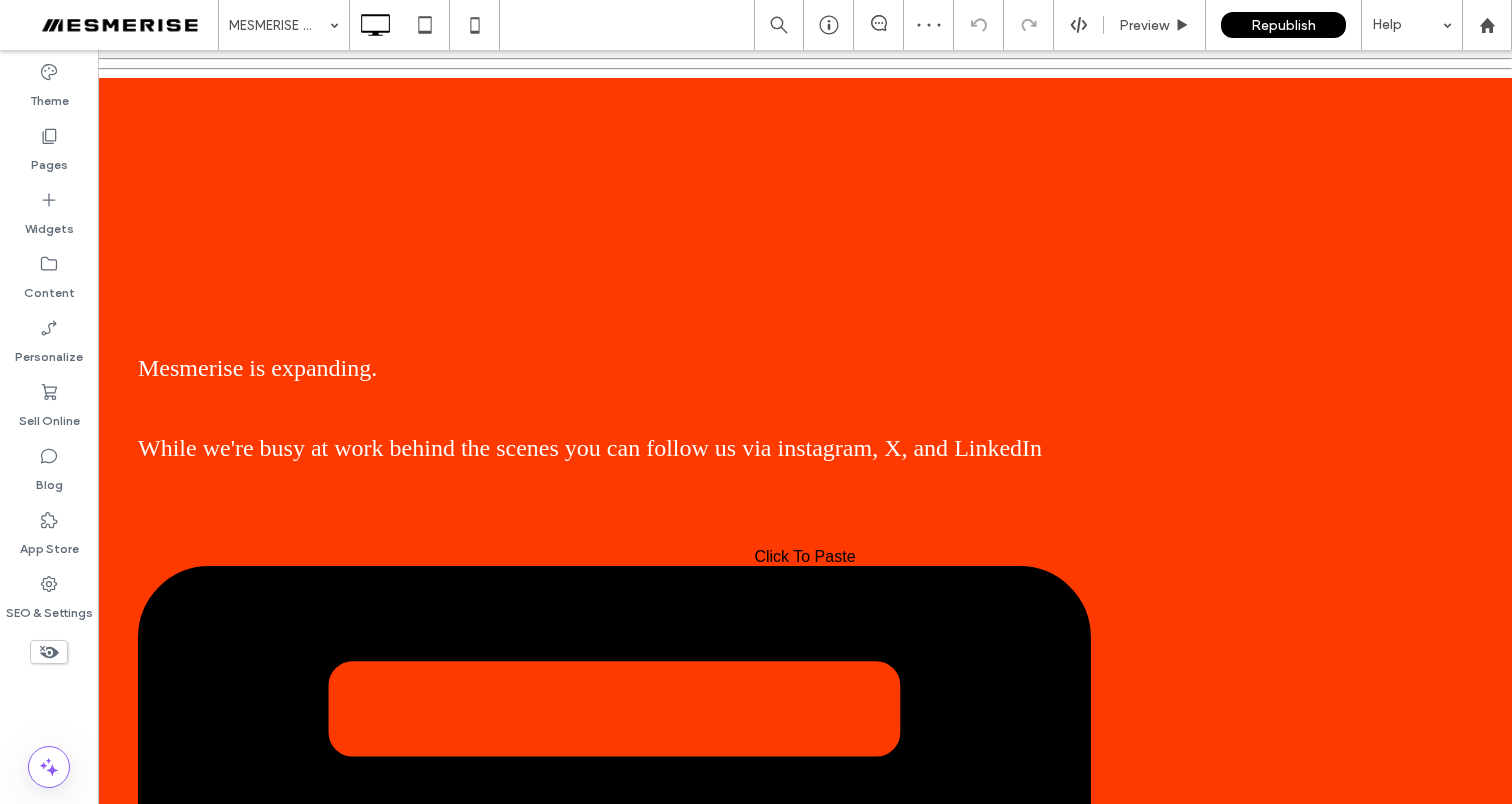 scroll, scrollTop: 0, scrollLeft: 0, axis: both 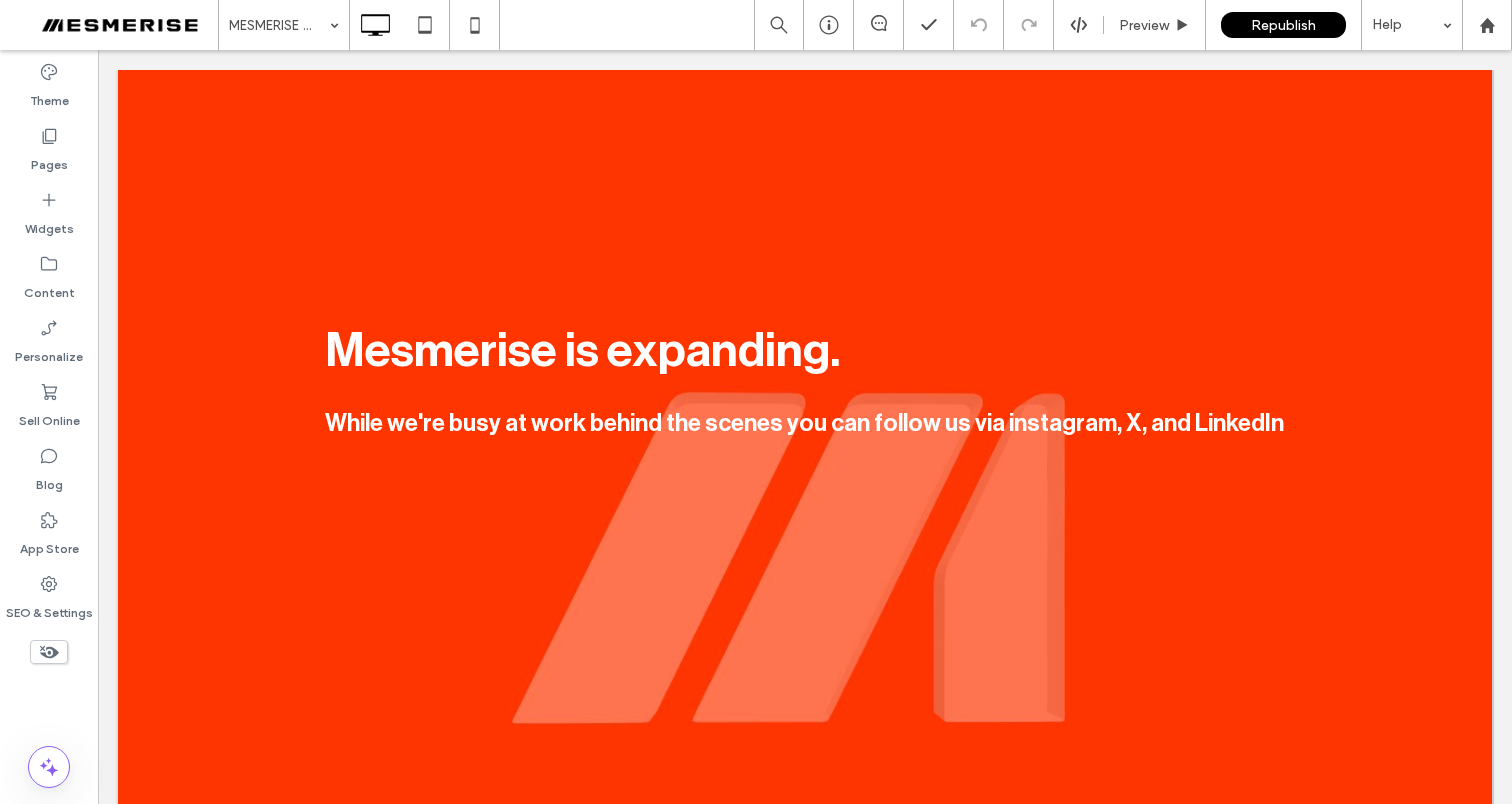 click on "MESMERISE
Click To Paste
WEB DESIGN
SEO
GOOGLE ADS
FACEBOOK ADS
LUXURY GHOSTWRITING
CONNECT
Click To Paste
Click To Paste
Header
Mesmerise is expanding. While we're busy at work behind the scenes you can follow us via
instagram ,
X , and
LinkedIn
Click To Paste
Row + Add Section
Click To Paste
Connect
Click To Paste
Click To Paste
Click To Paste
Click To Paste
Connect
Click To Paste" at bounding box center (805, 573) 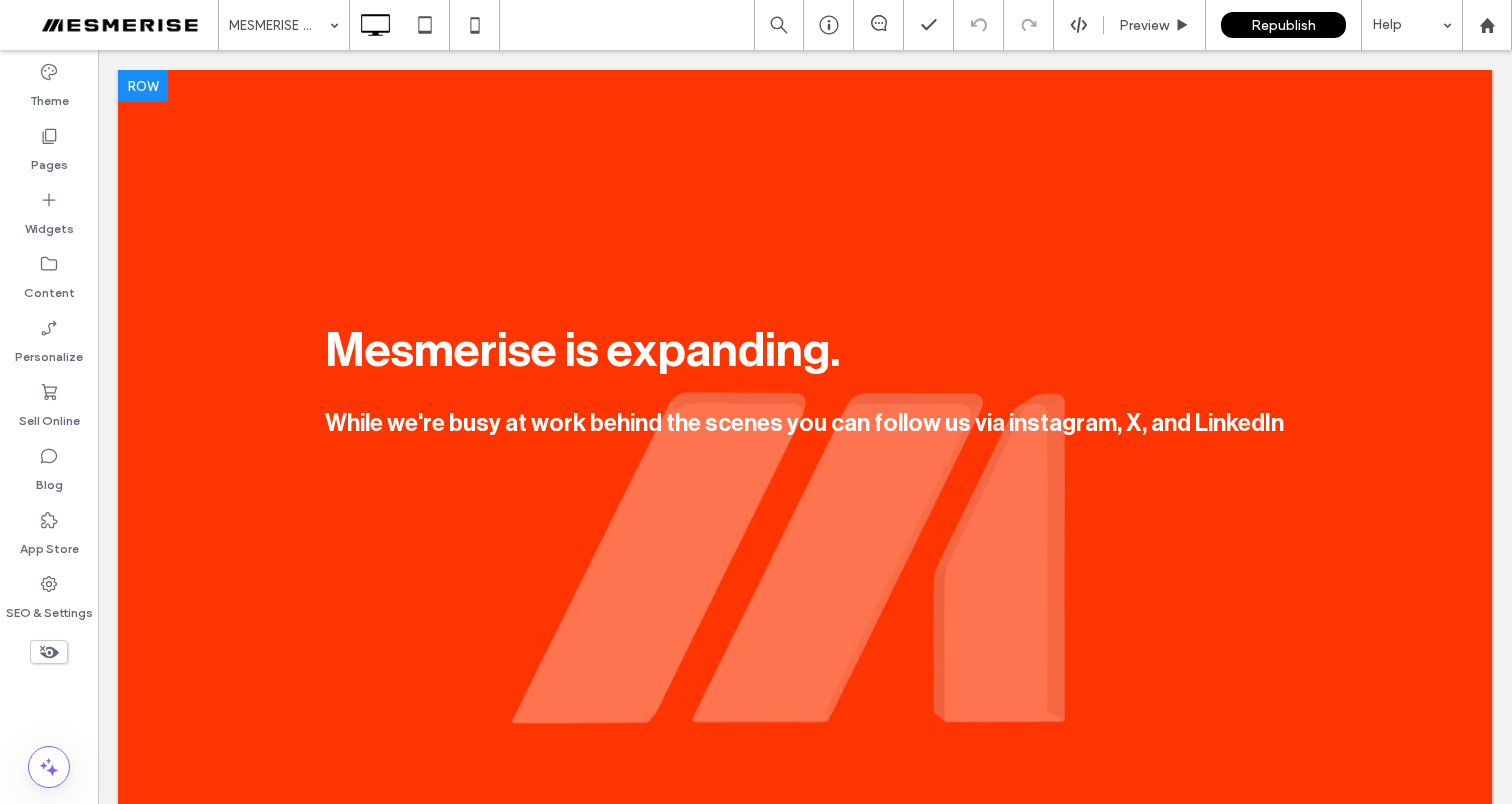 scroll, scrollTop: 14, scrollLeft: 0, axis: vertical 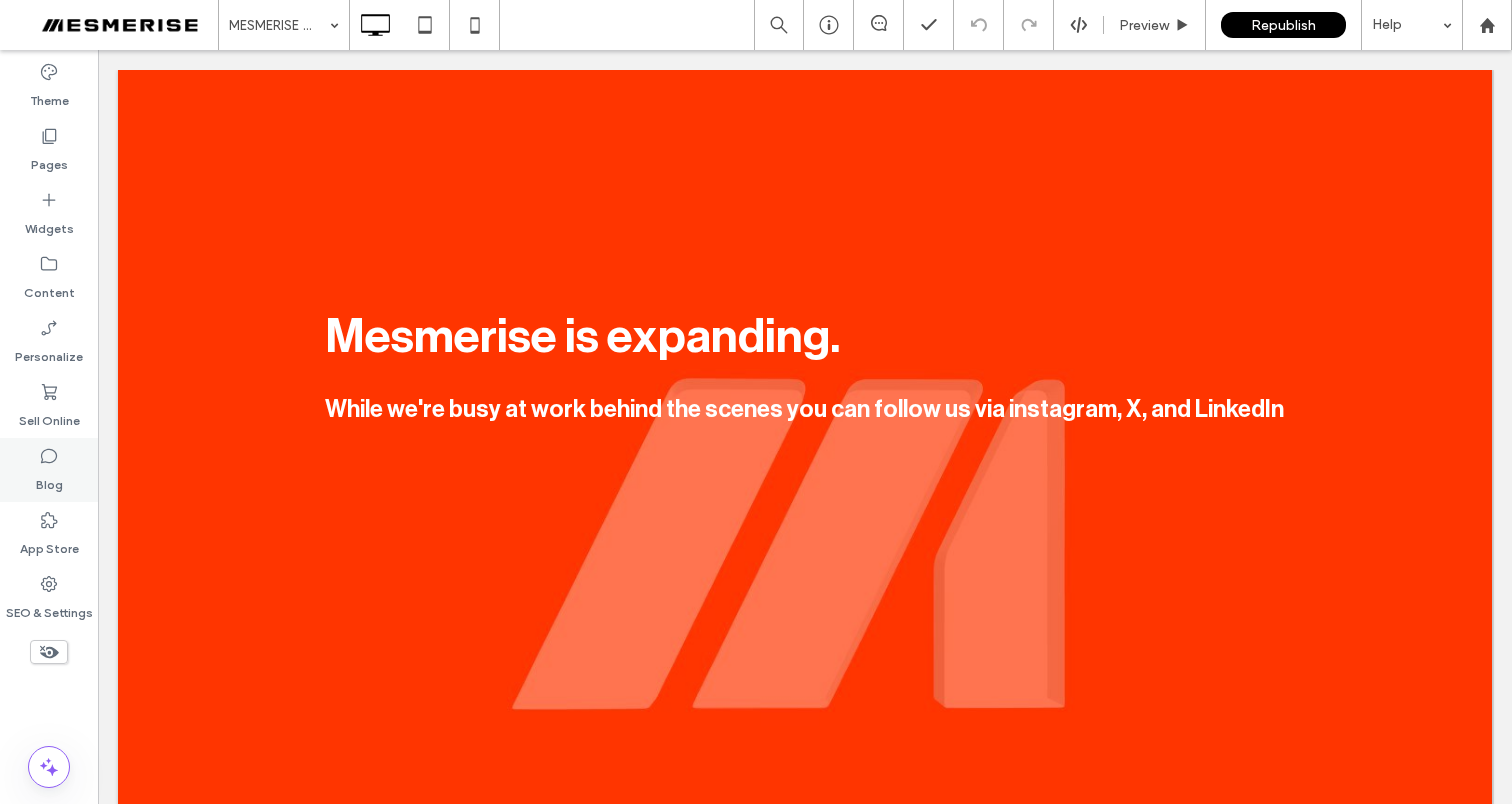 click on "Blog" at bounding box center [49, 470] 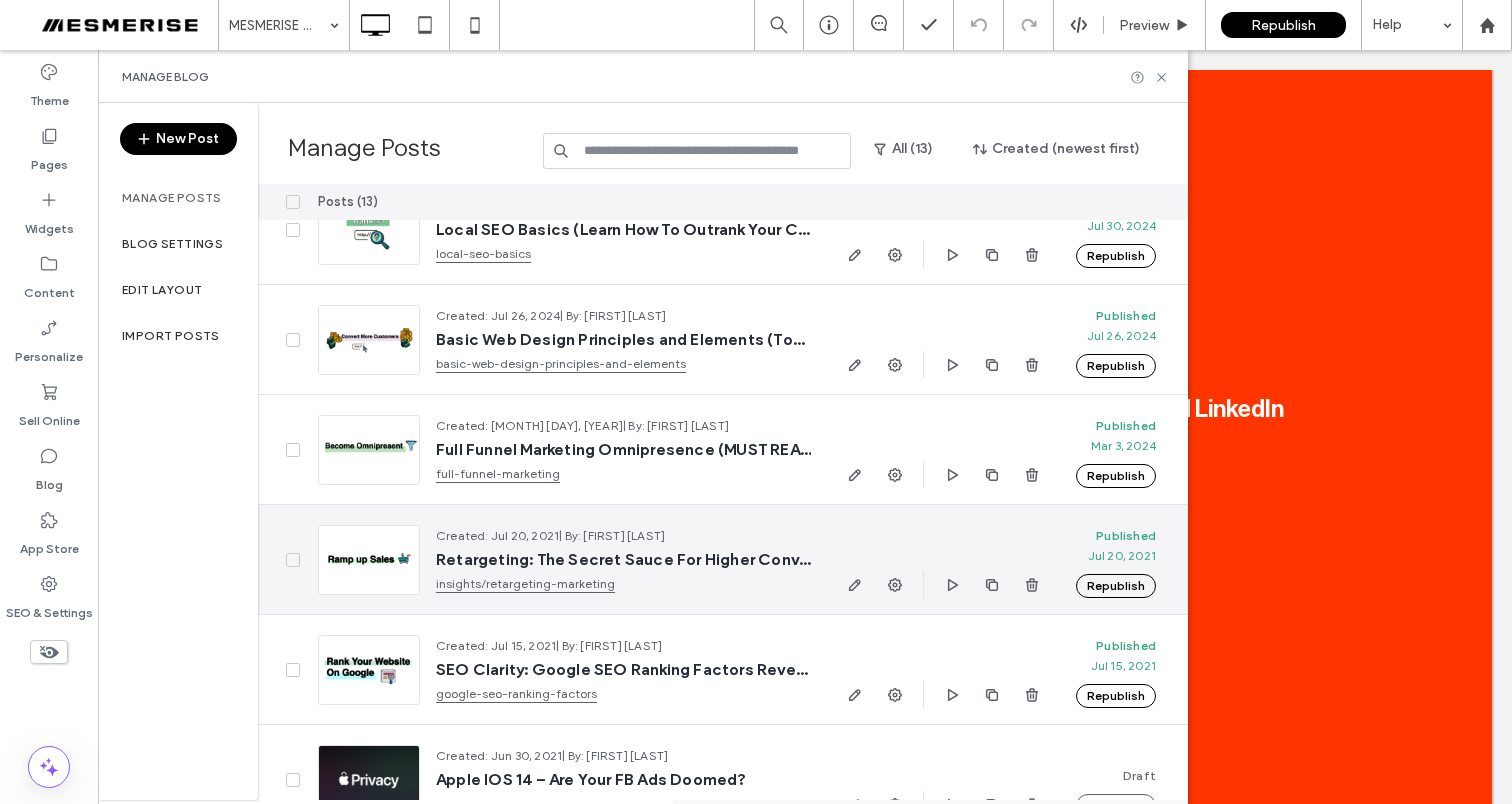 scroll, scrollTop: 608, scrollLeft: 0, axis: vertical 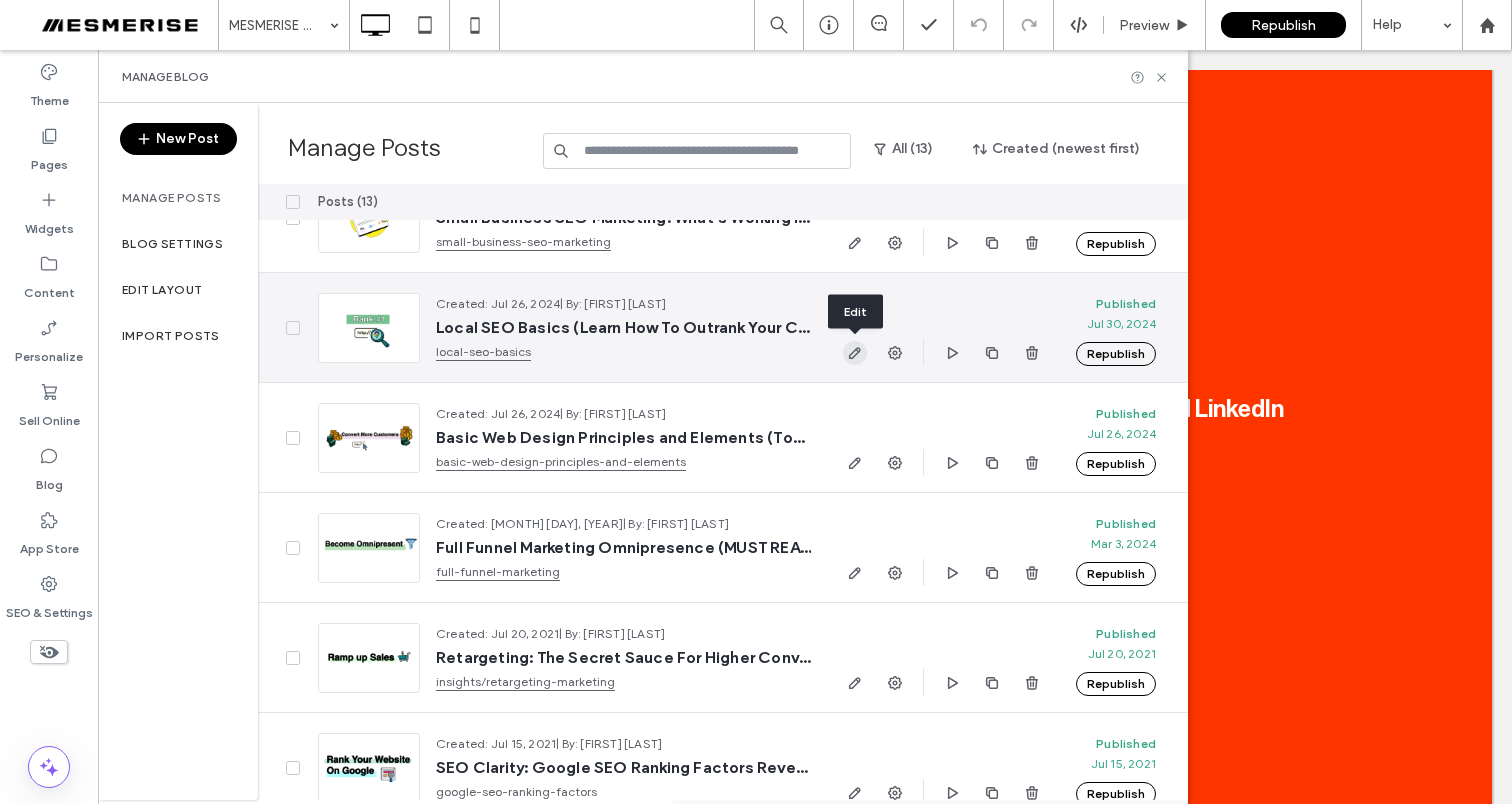 click at bounding box center [855, 353] 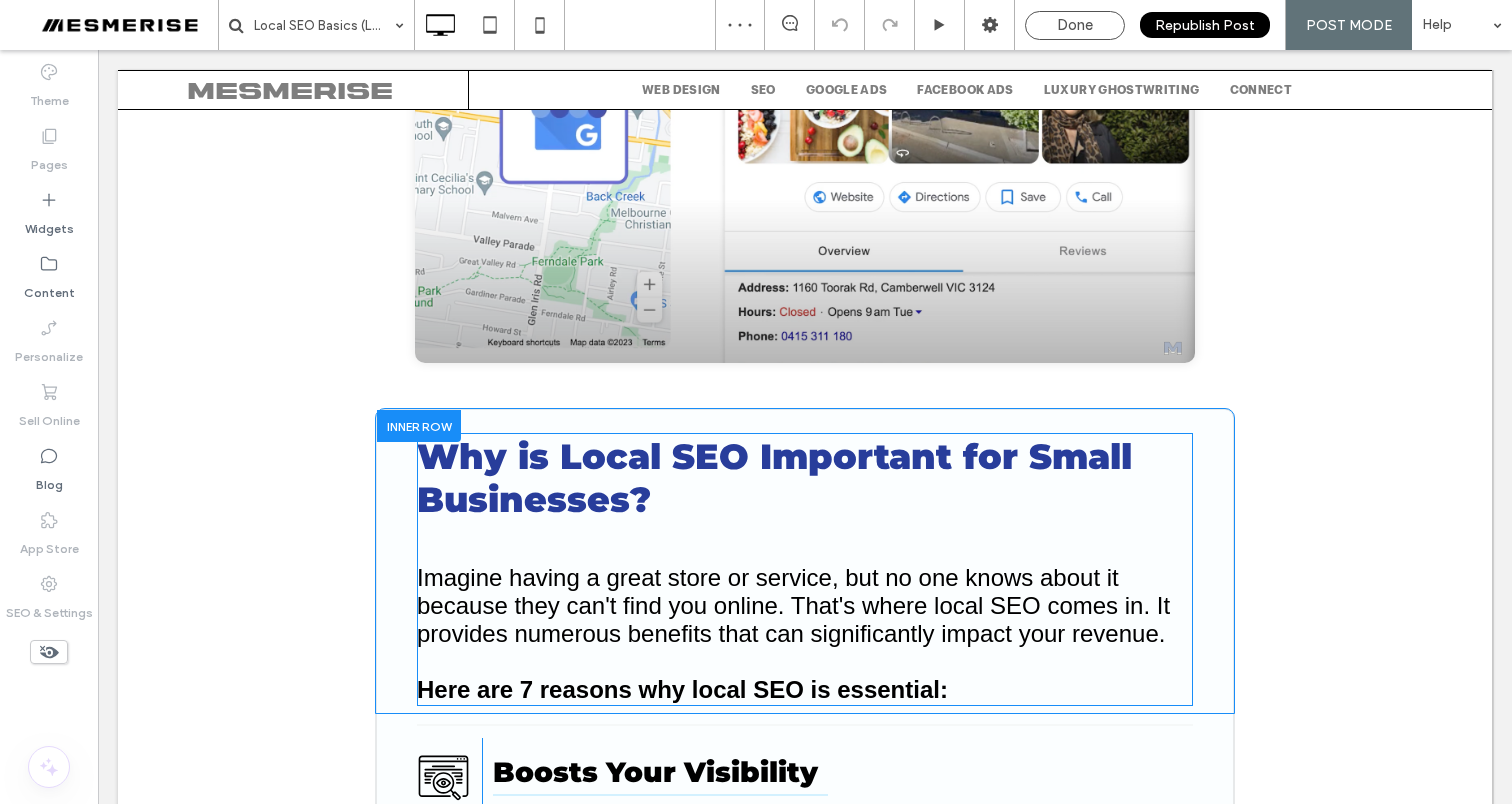 scroll, scrollTop: 2202, scrollLeft: 0, axis: vertical 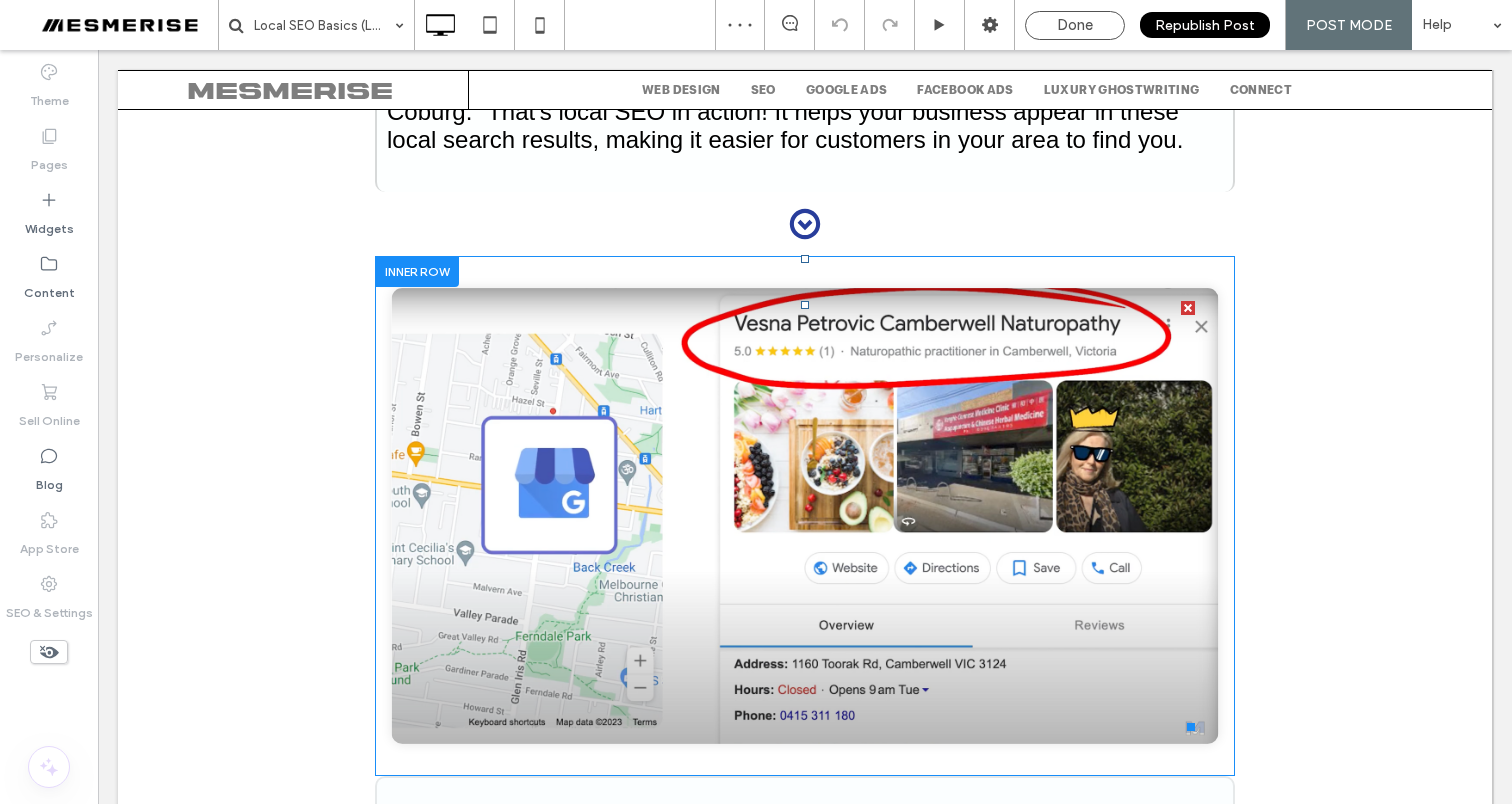 click at bounding box center [805, 516] 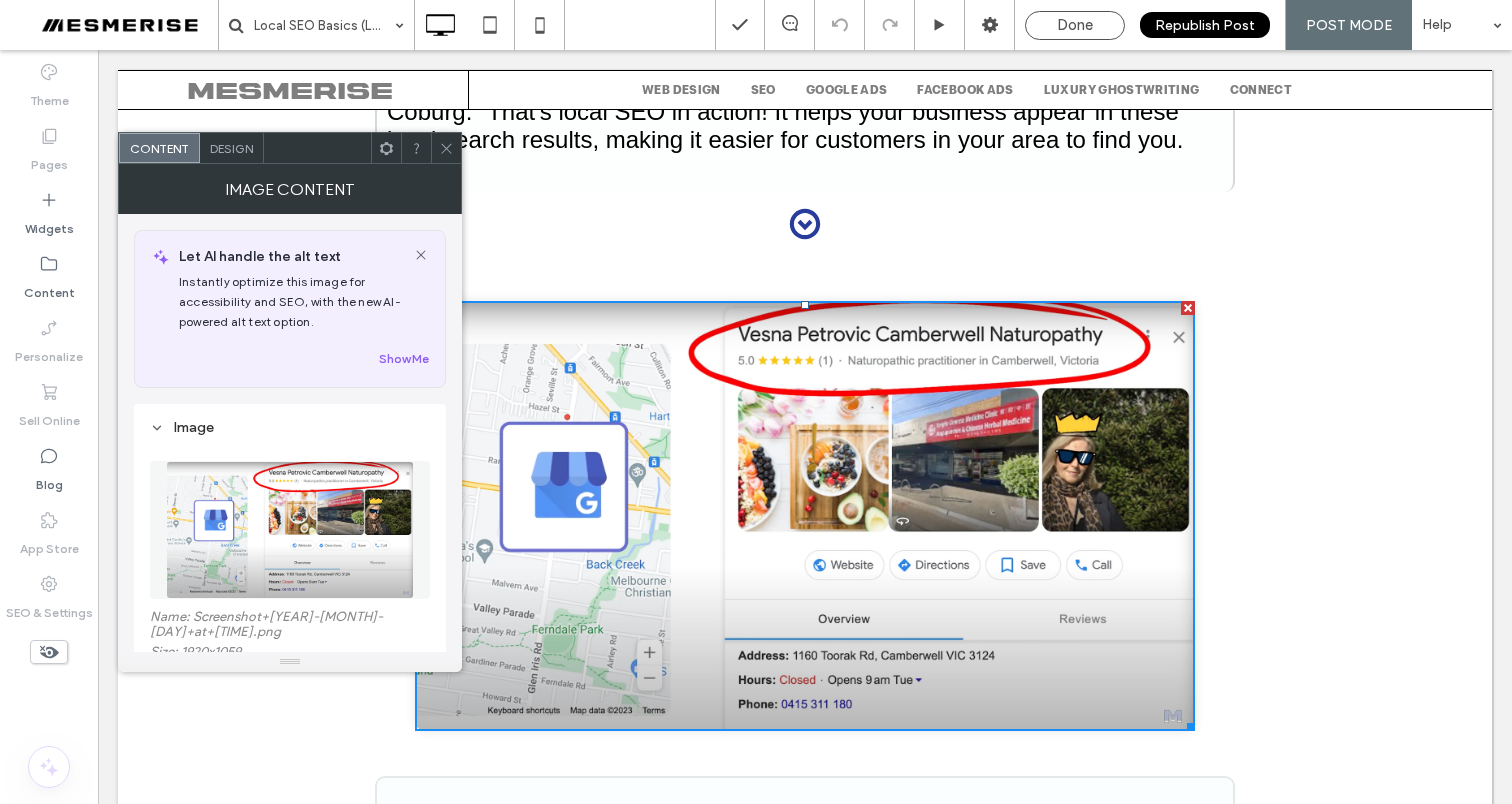 click on "Name: Screenshot+2024-07-27+at+1.31.40-PM-1920w.png" at bounding box center [290, 626] 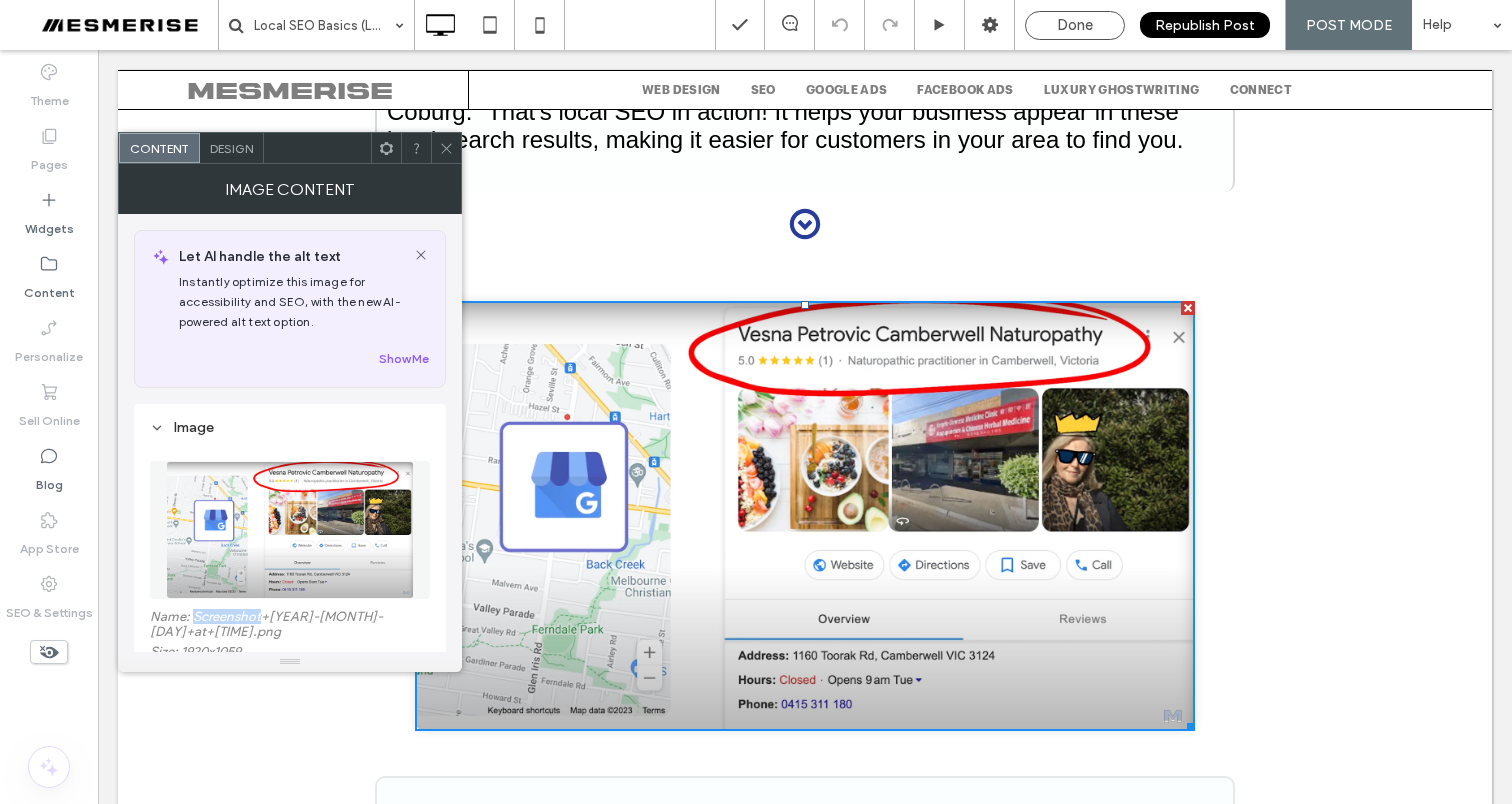 click on "Name: Screenshot+2024-07-27+at+1.31.40-PM-1920w.png" at bounding box center (290, 626) 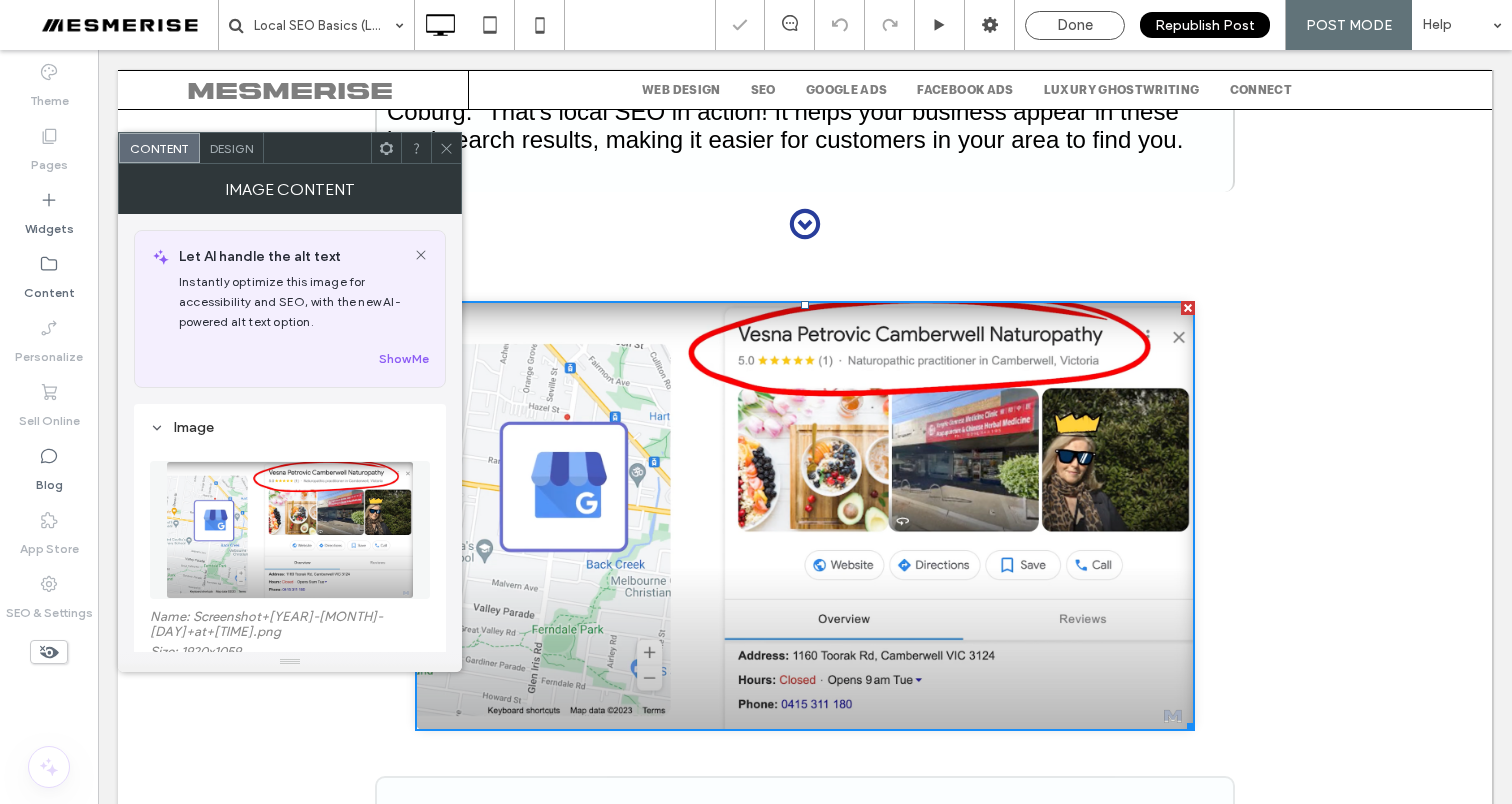 click 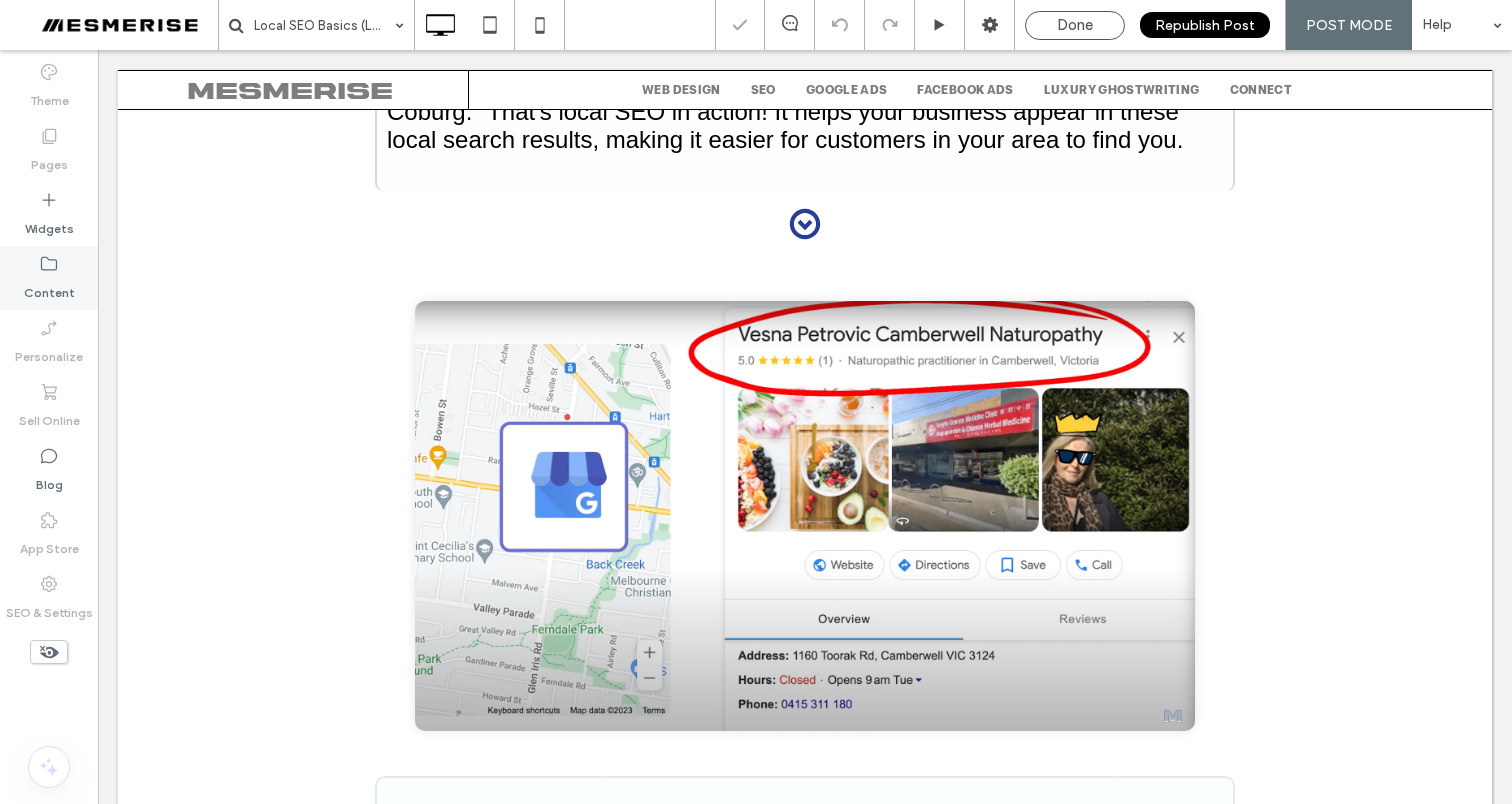 click 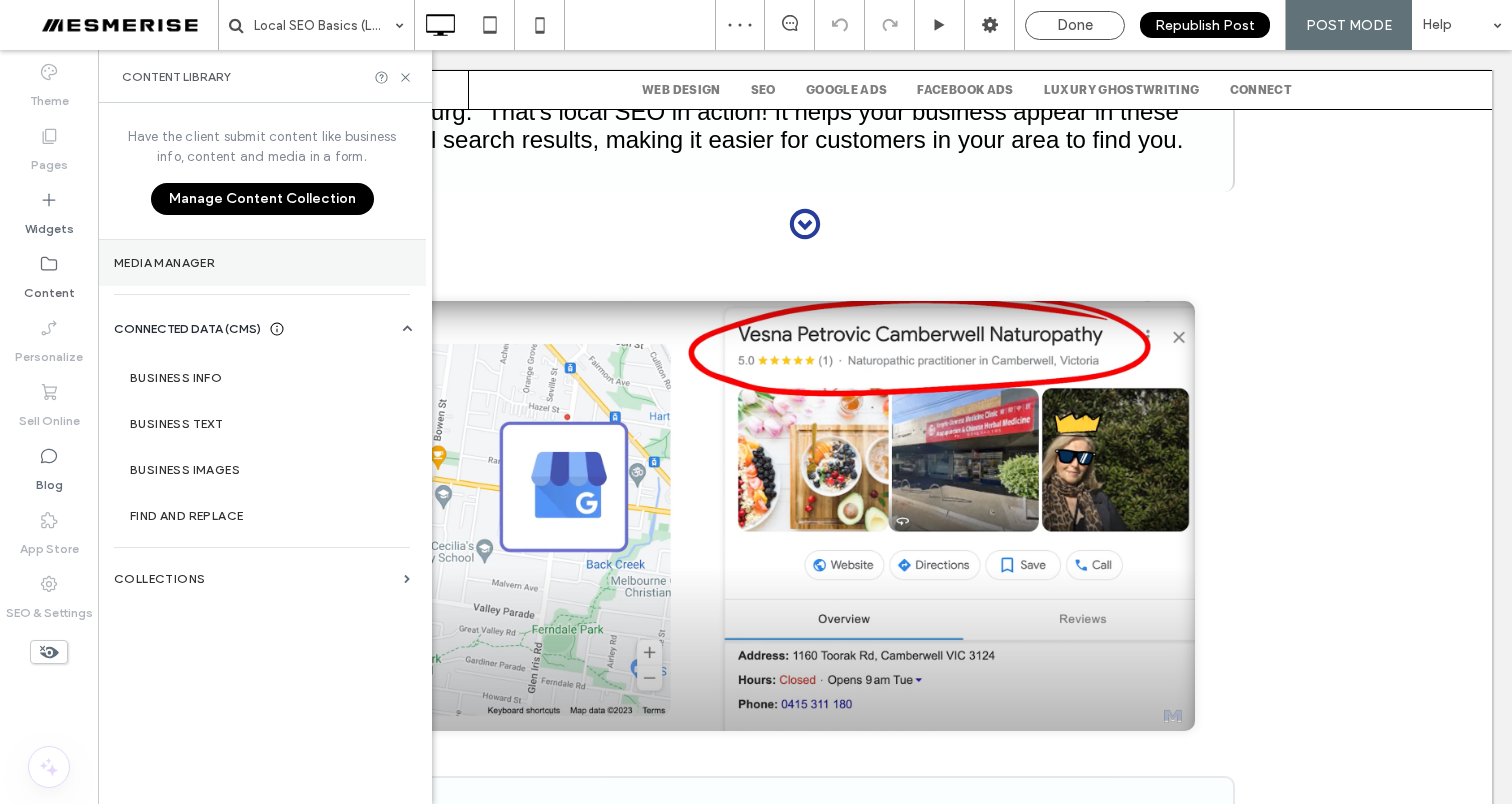 click on "Media Manager" at bounding box center (262, 263) 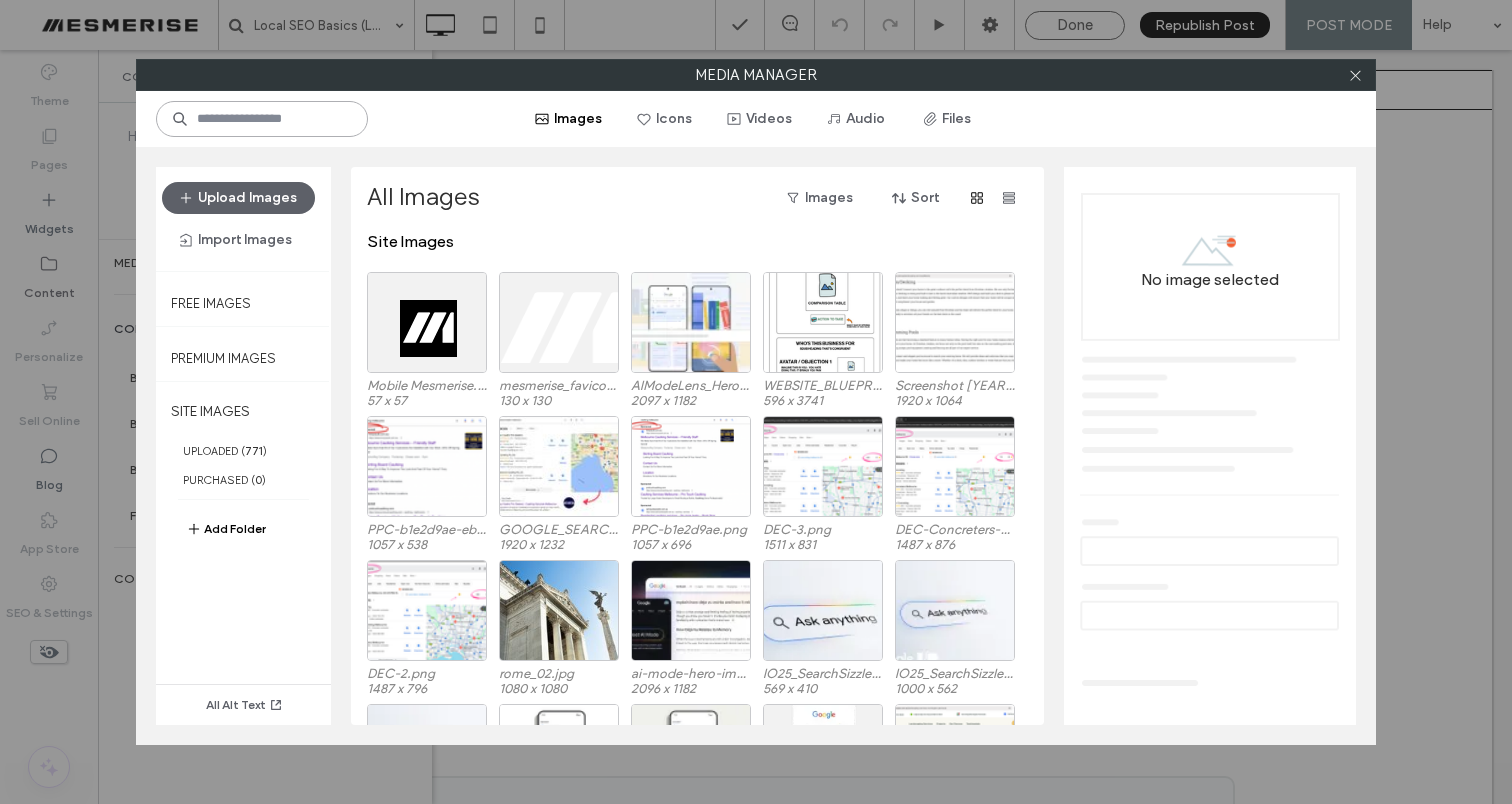 click at bounding box center [262, 119] 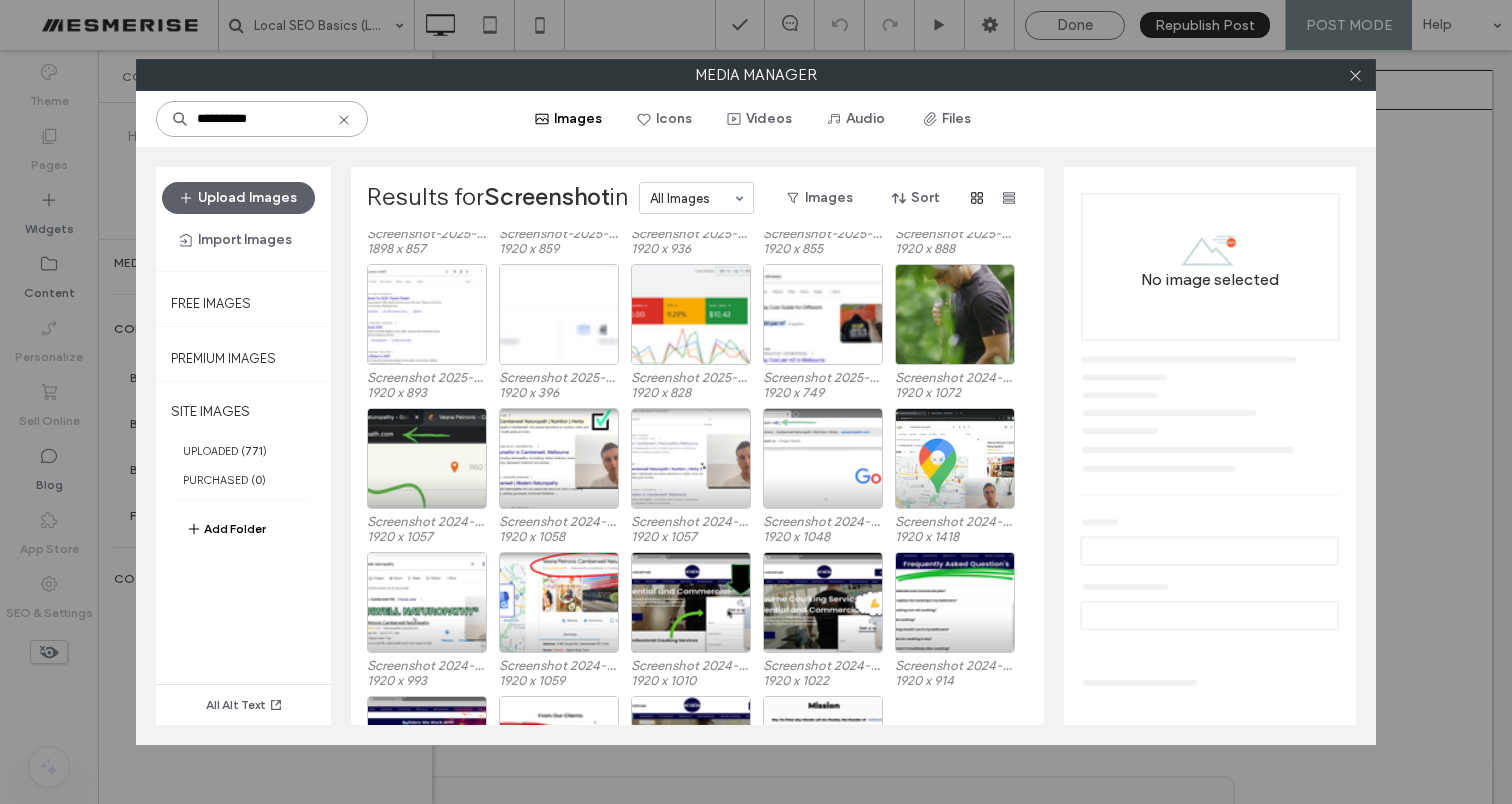 scroll, scrollTop: 418, scrollLeft: 0, axis: vertical 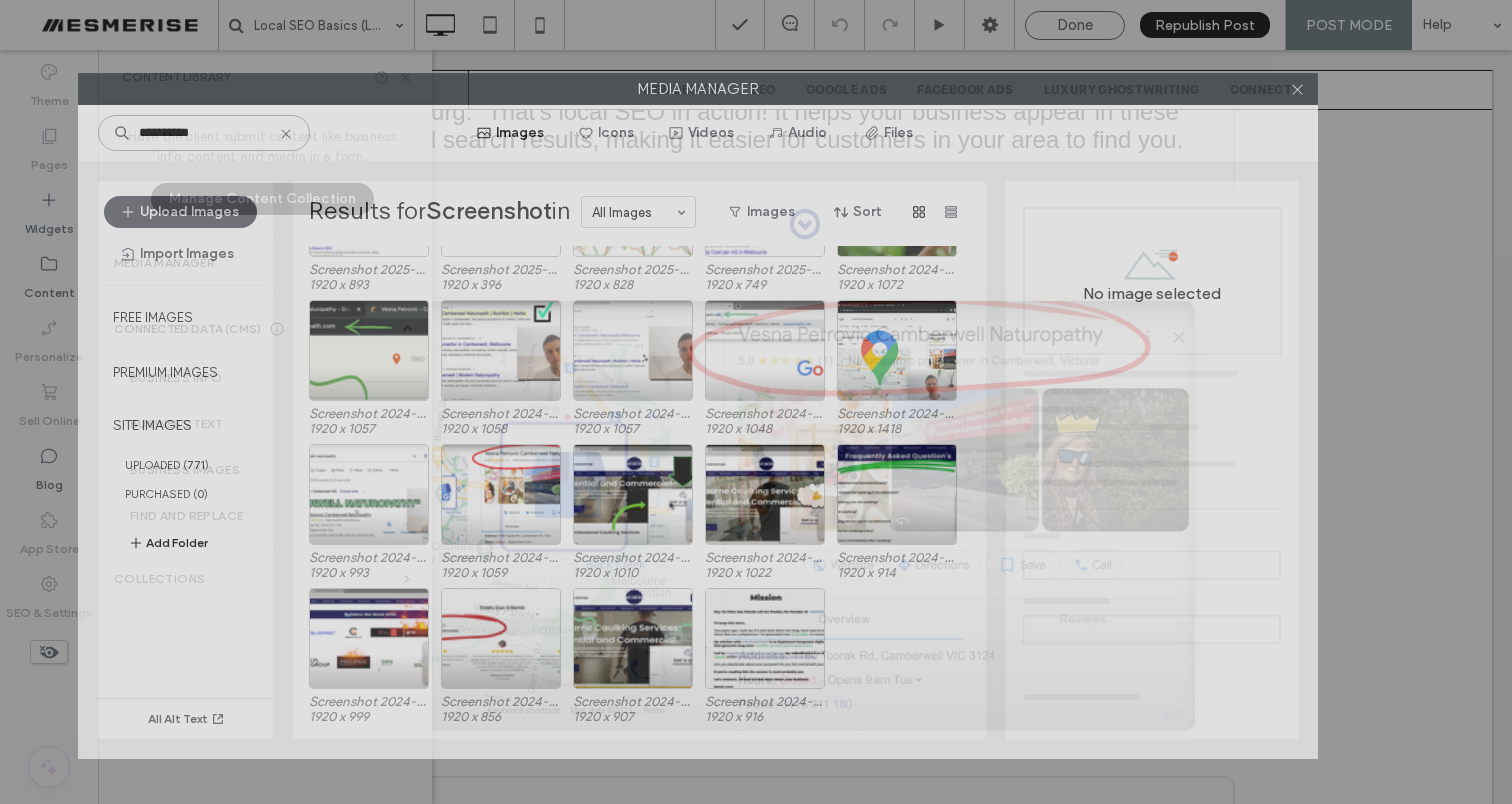 drag, startPoint x: 697, startPoint y: 72, endPoint x: 639, endPoint y: 86, distance: 59.665737 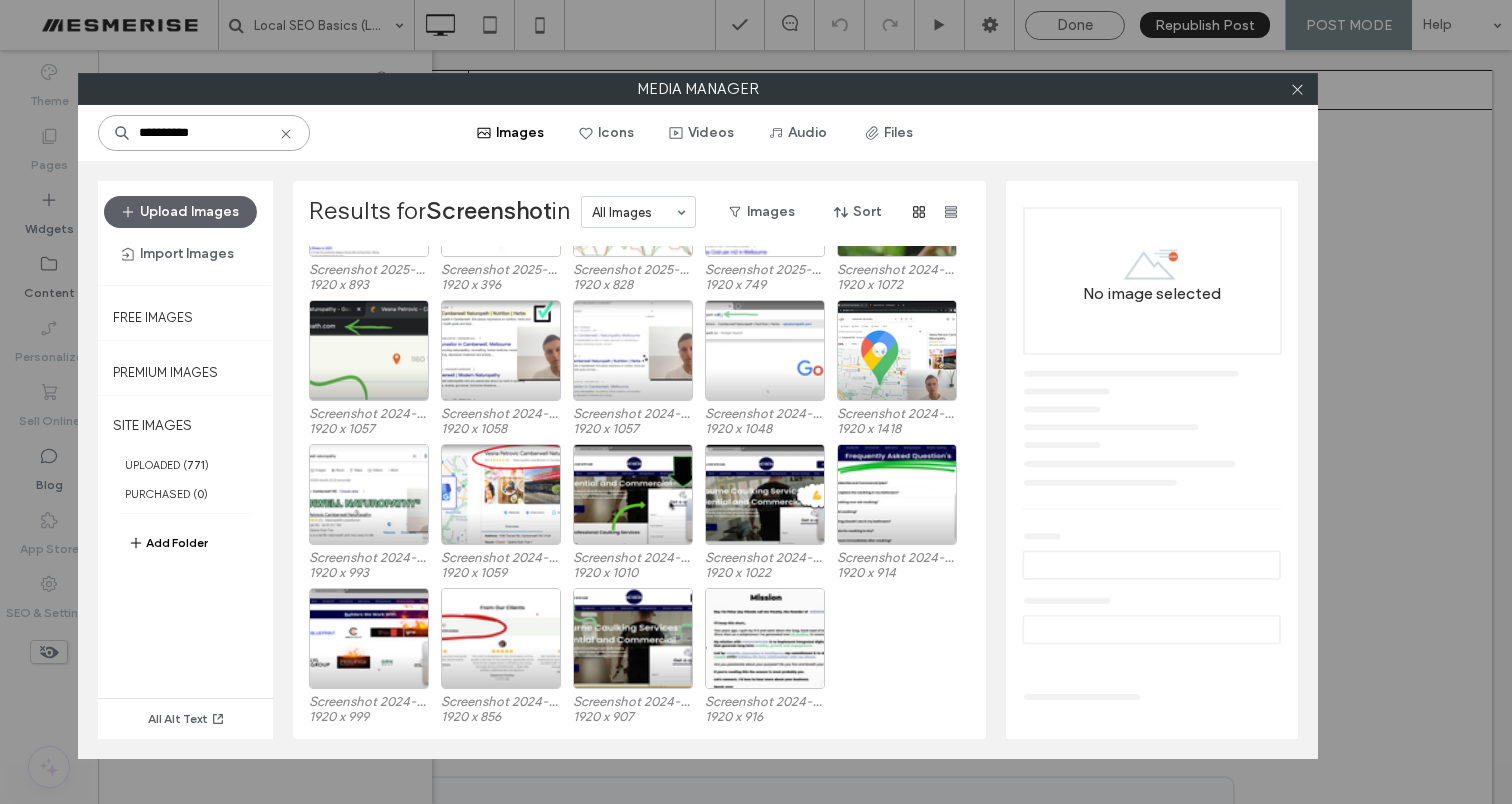 type on "**********" 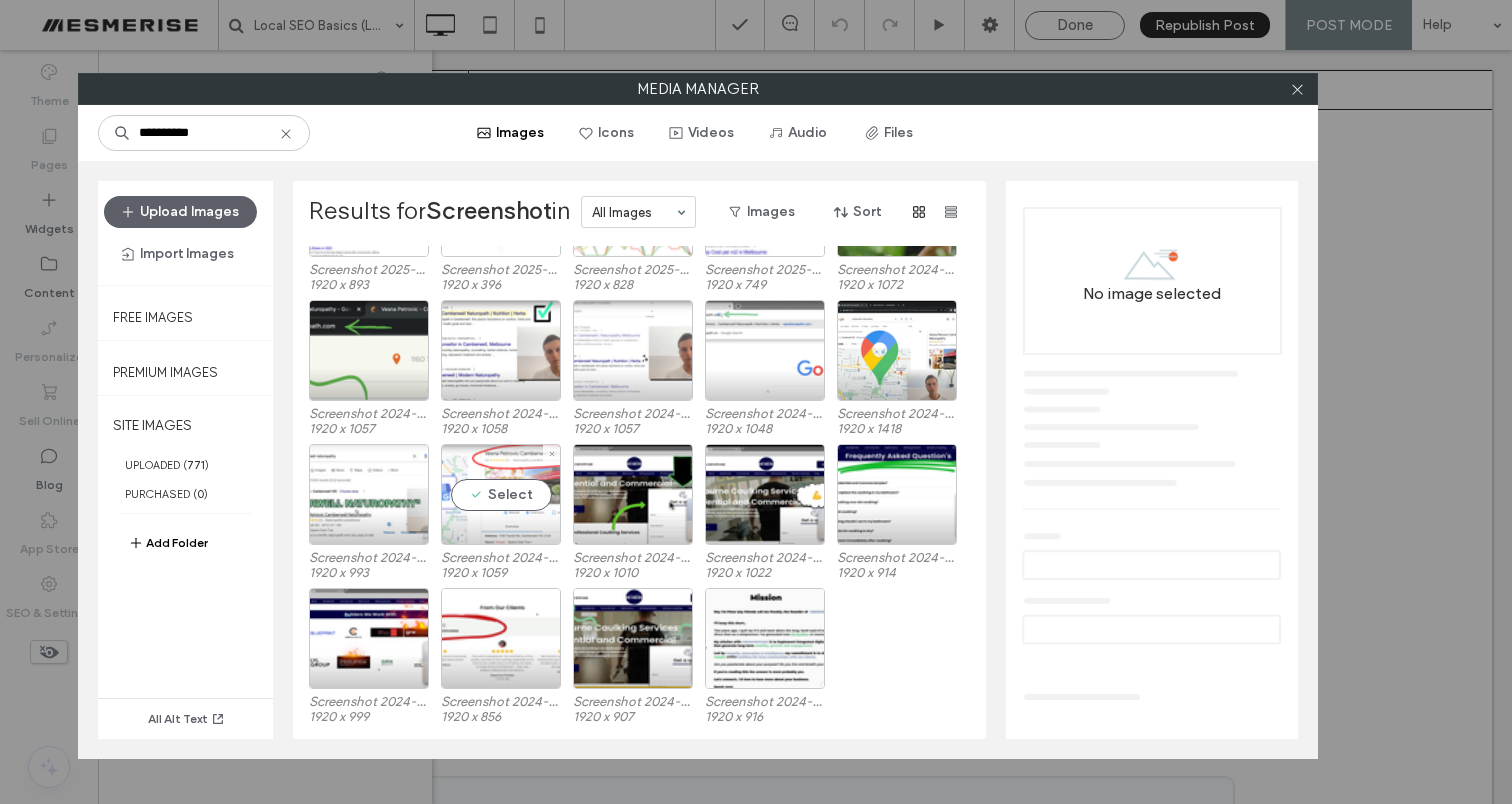 click on "Select" at bounding box center [501, 494] 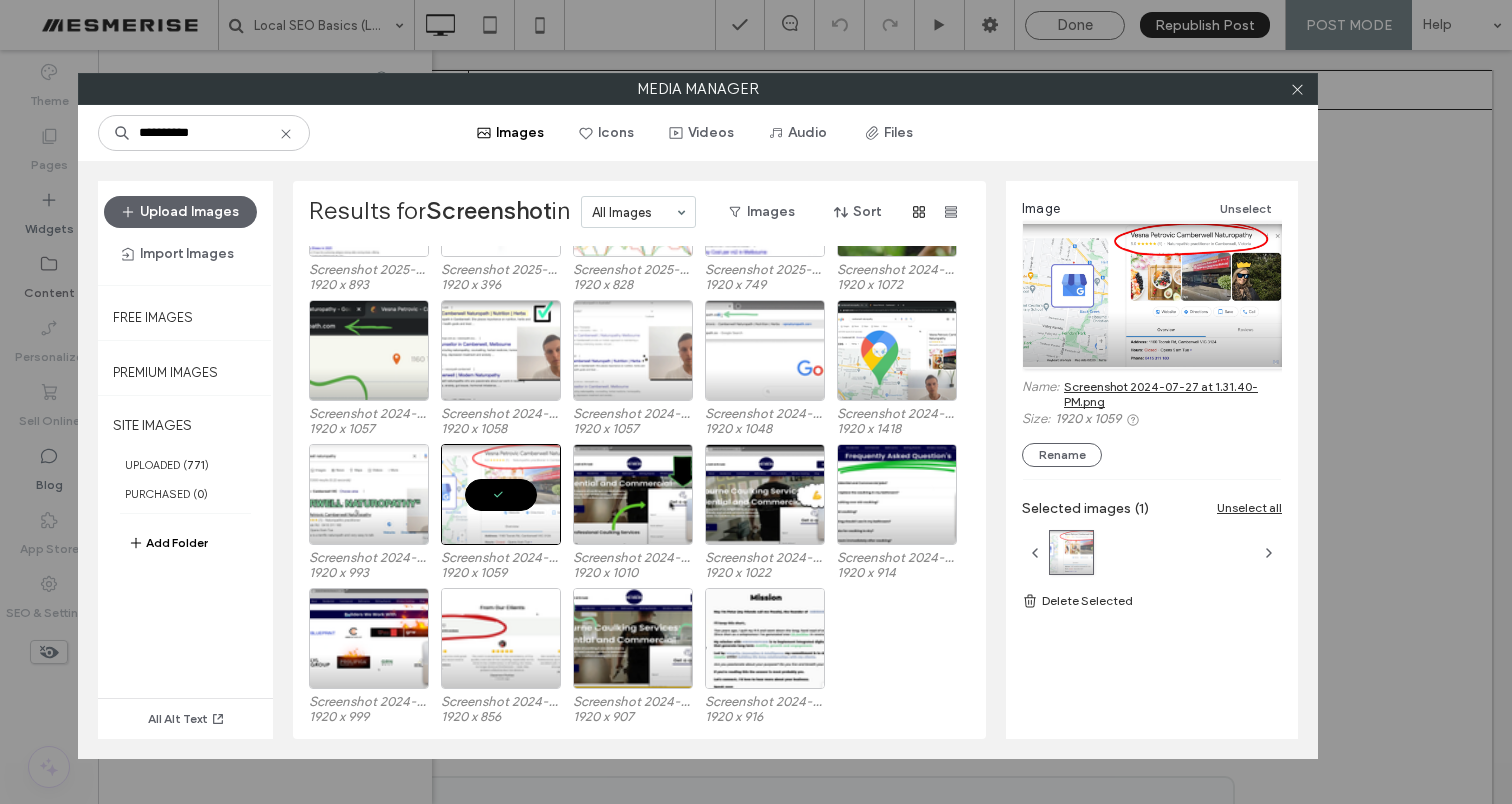 click on "Screenshot 2024-07-27 at 1.31.40-PM.png" at bounding box center [1173, 394] 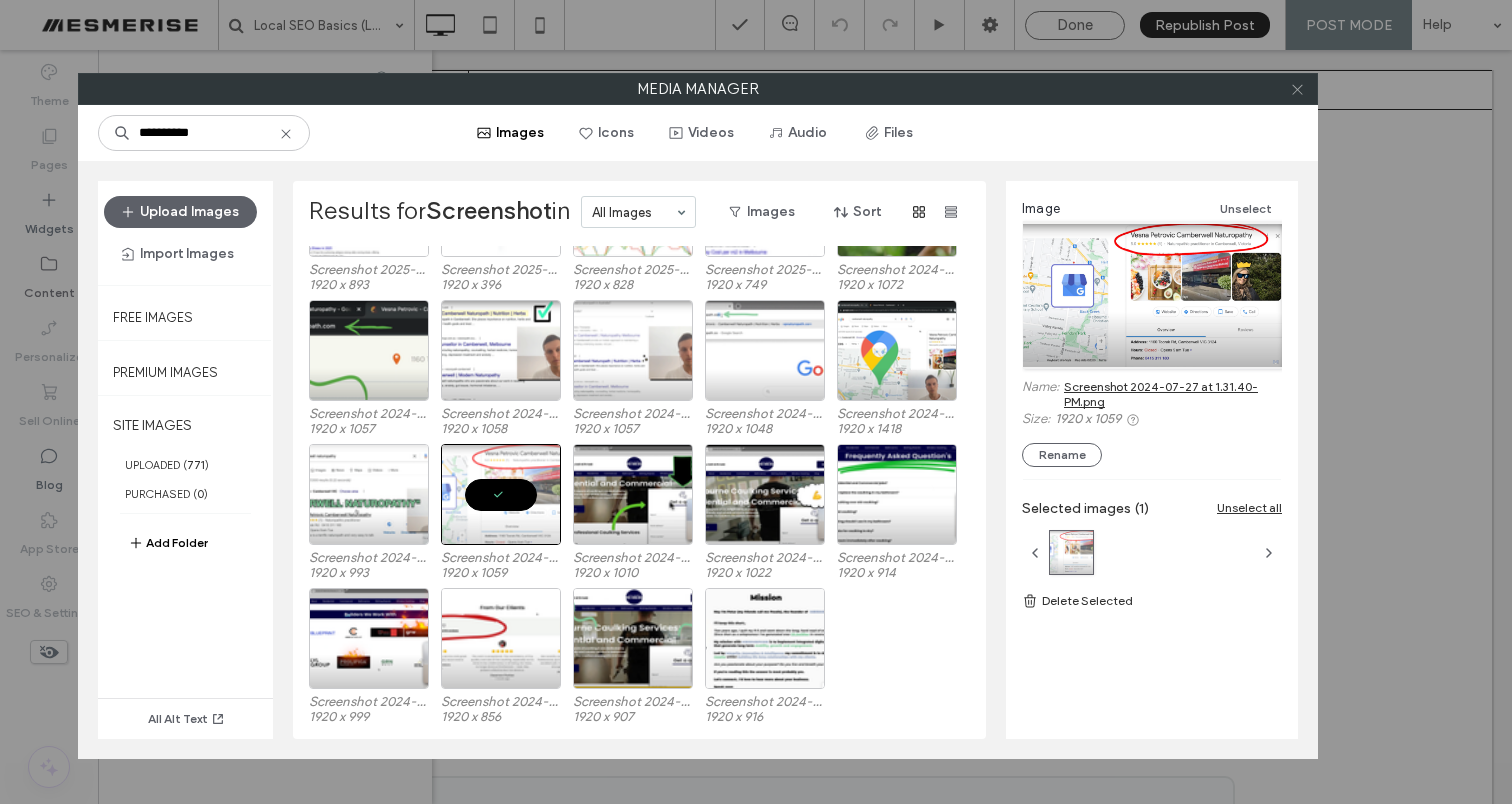 click 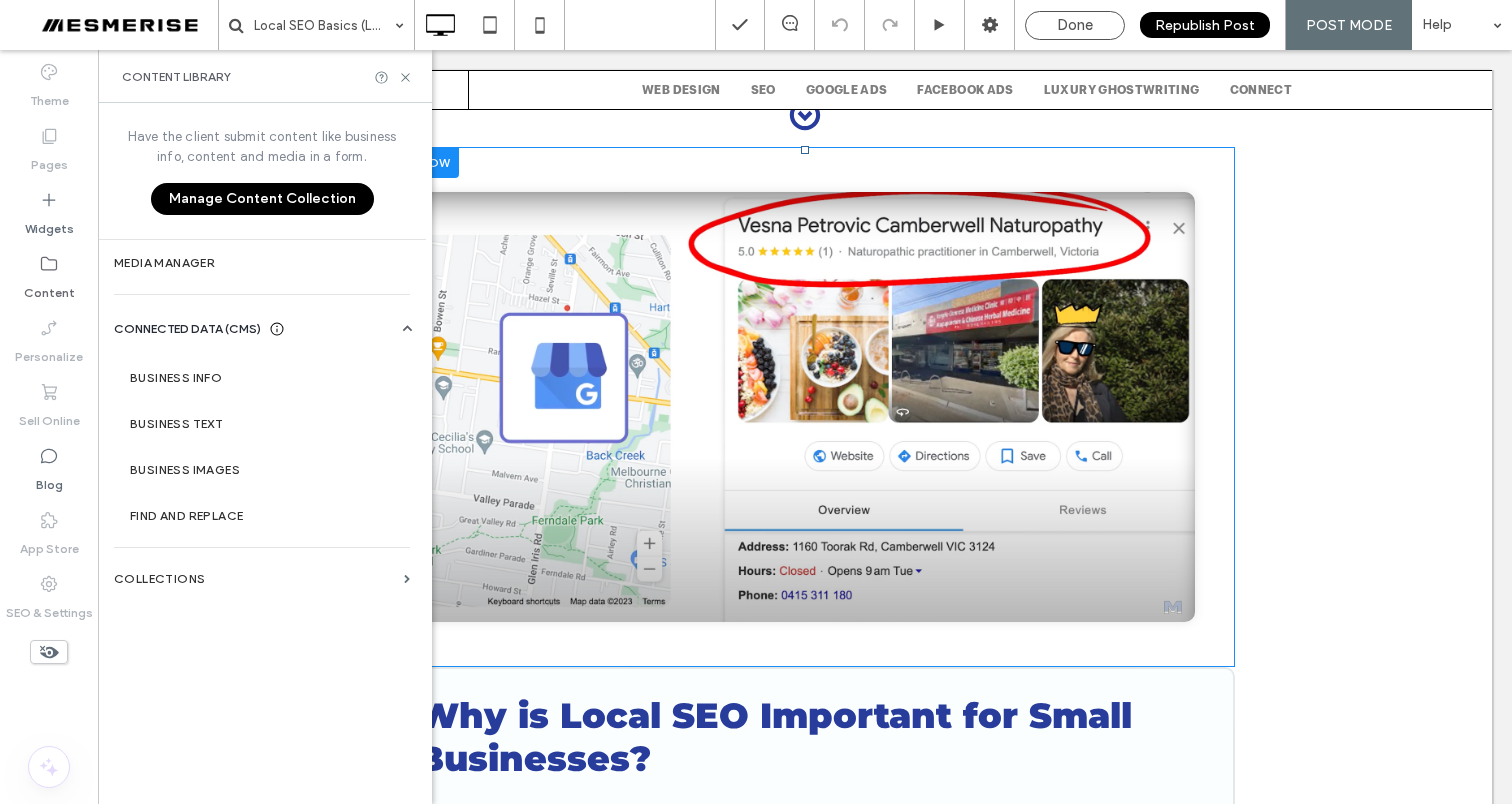 scroll, scrollTop: 2314, scrollLeft: 0, axis: vertical 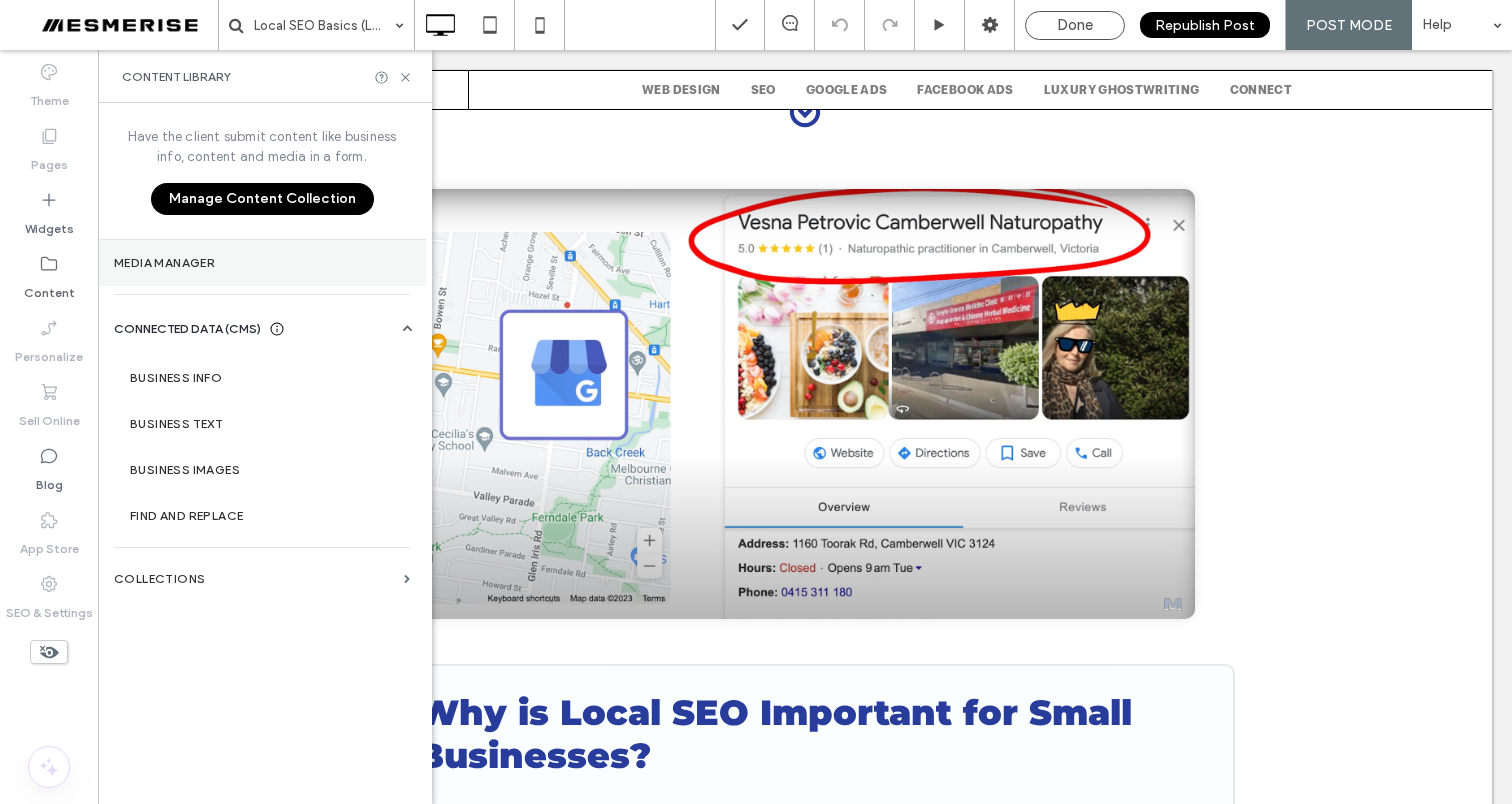 click on "Media Manager" at bounding box center [262, 263] 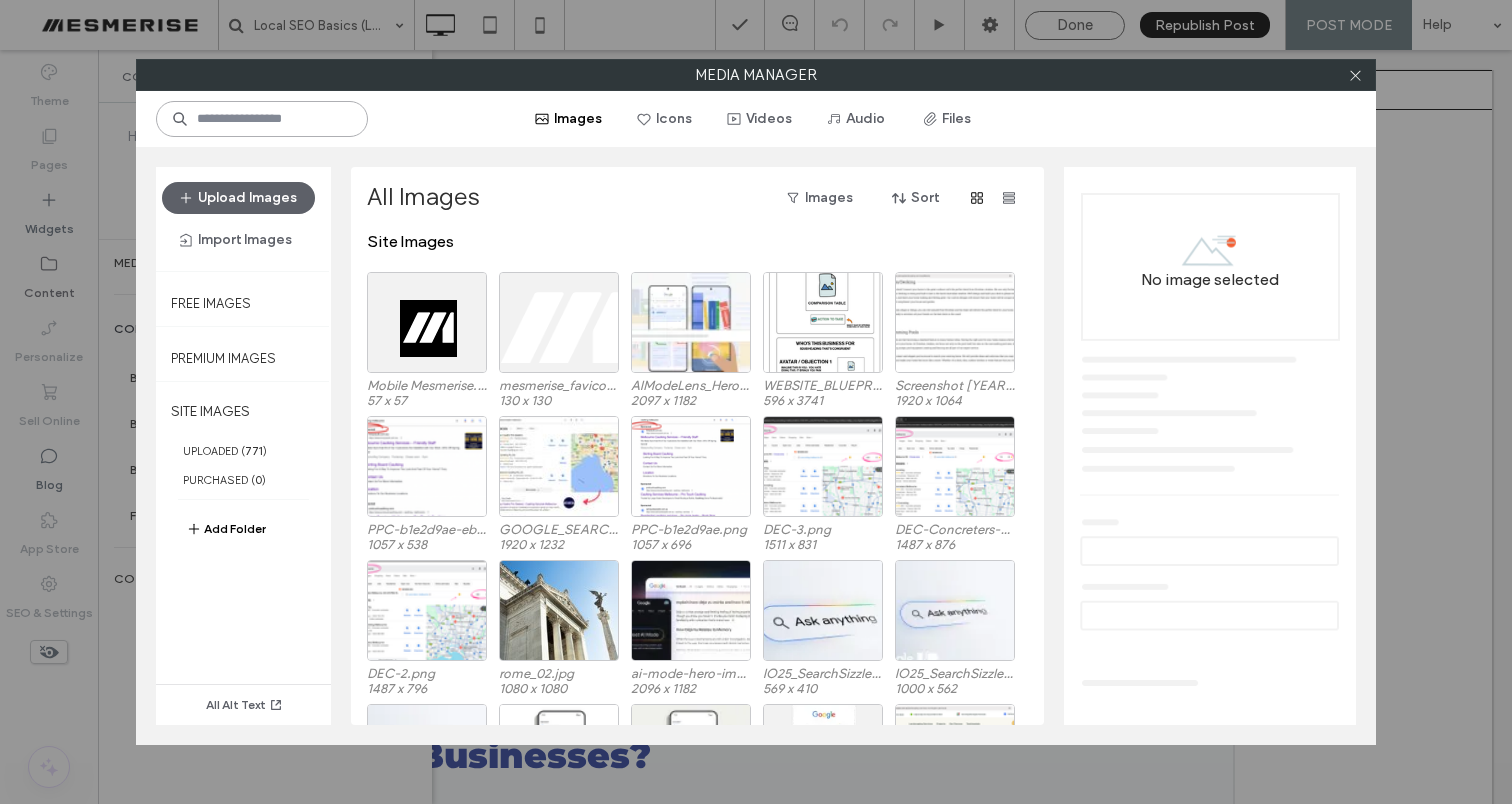click at bounding box center (262, 119) 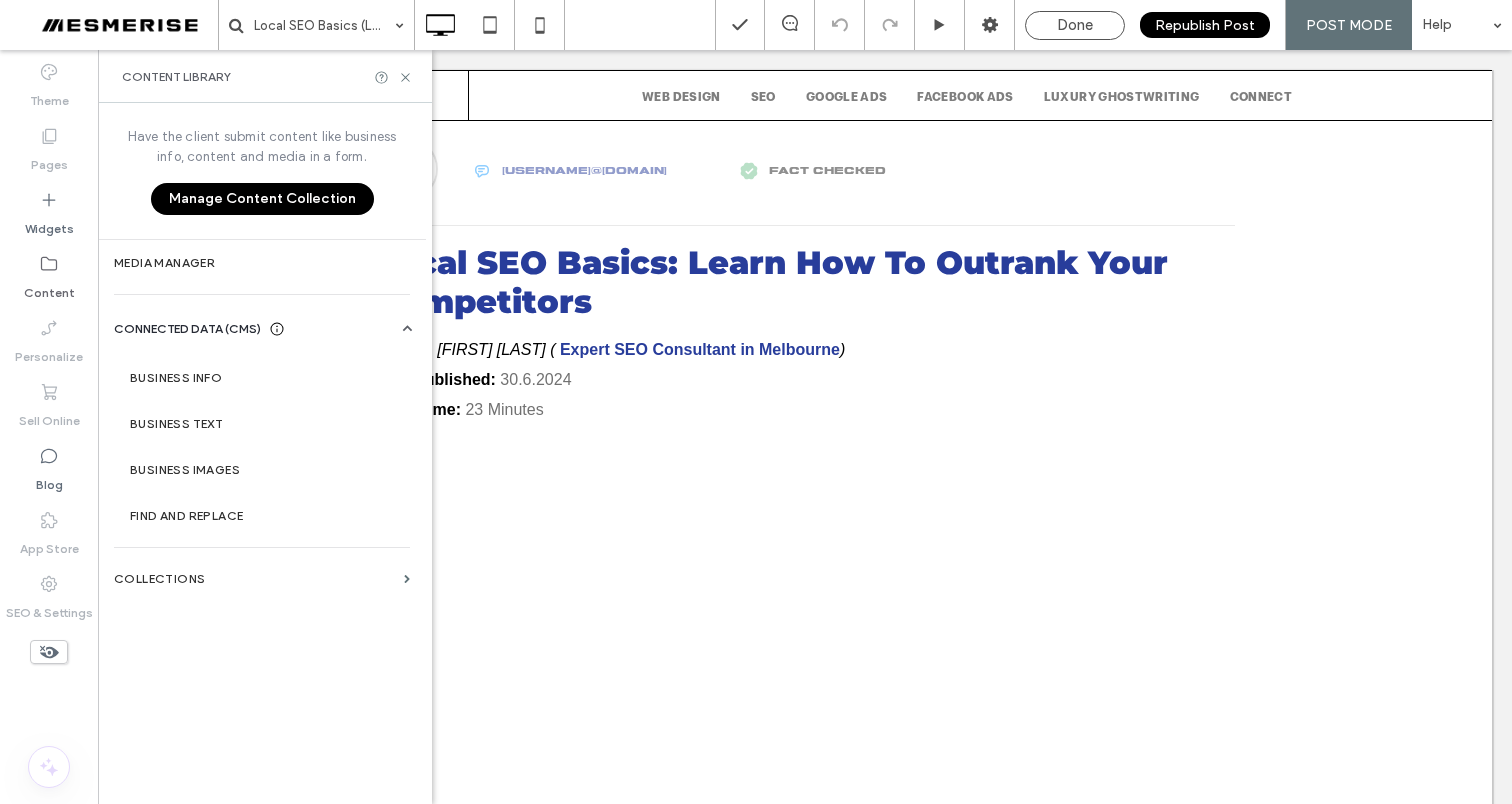 scroll, scrollTop: 0, scrollLeft: 0, axis: both 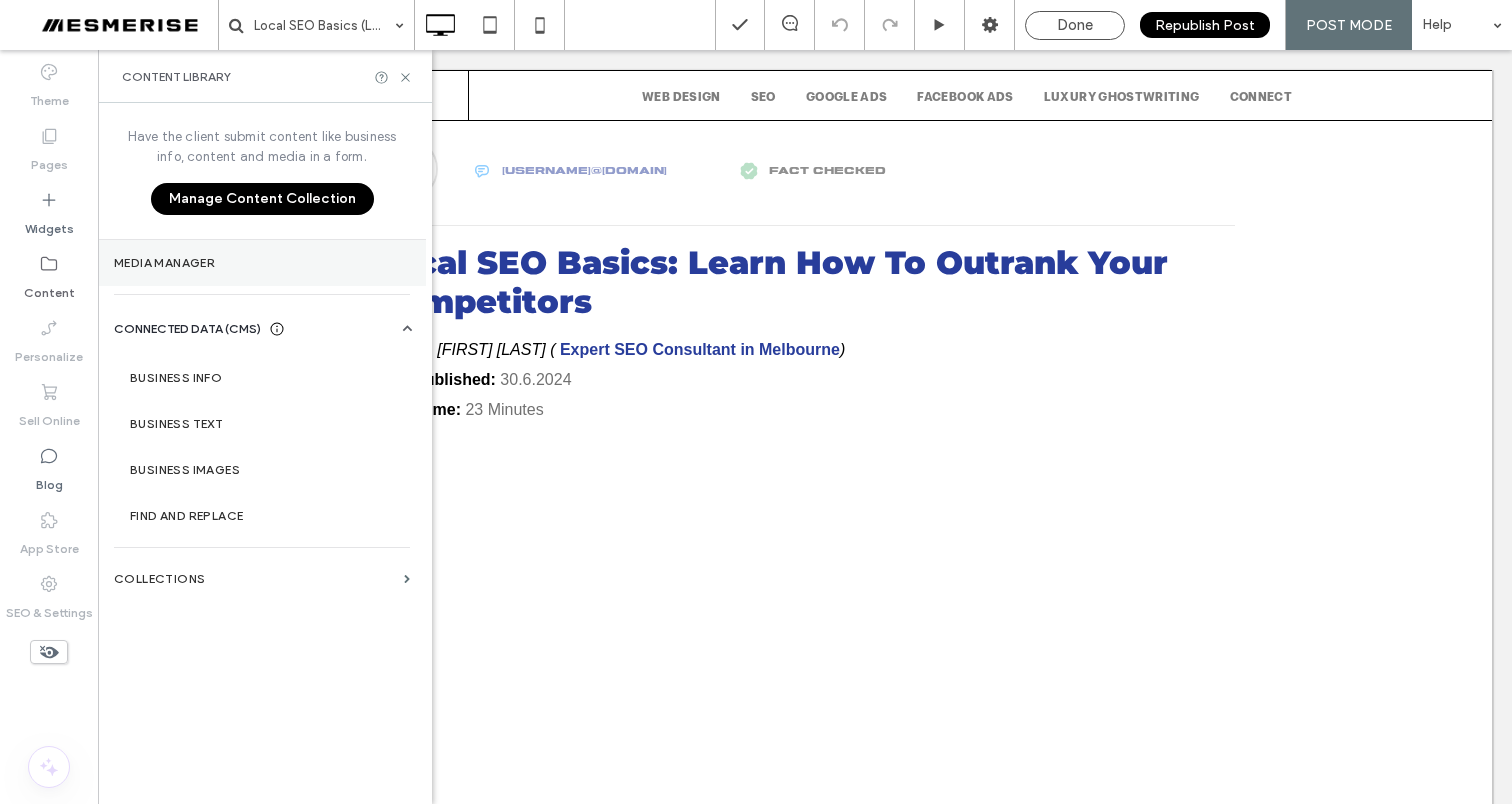 click on "Media Manager" at bounding box center [262, 263] 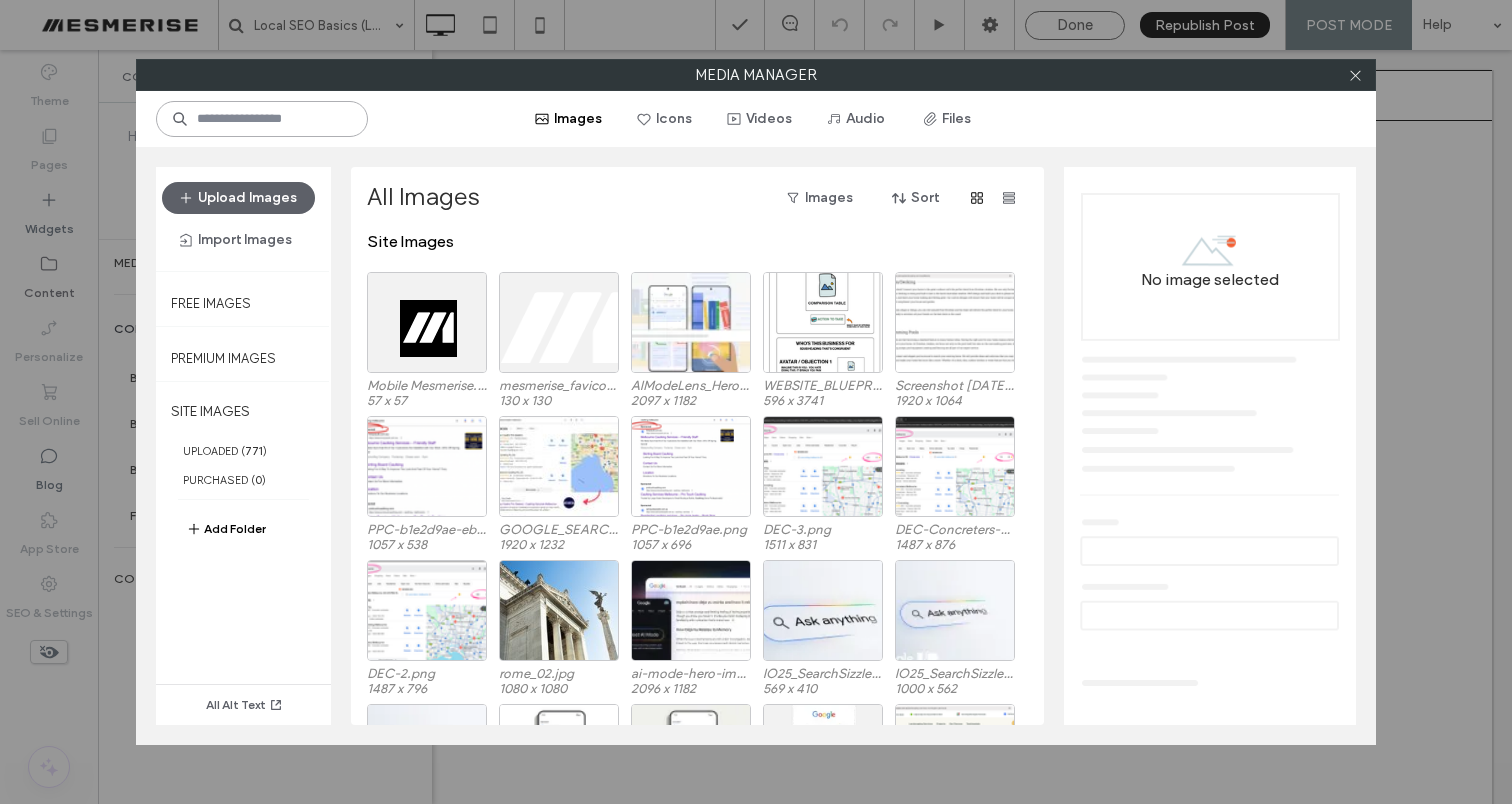 click at bounding box center [262, 119] 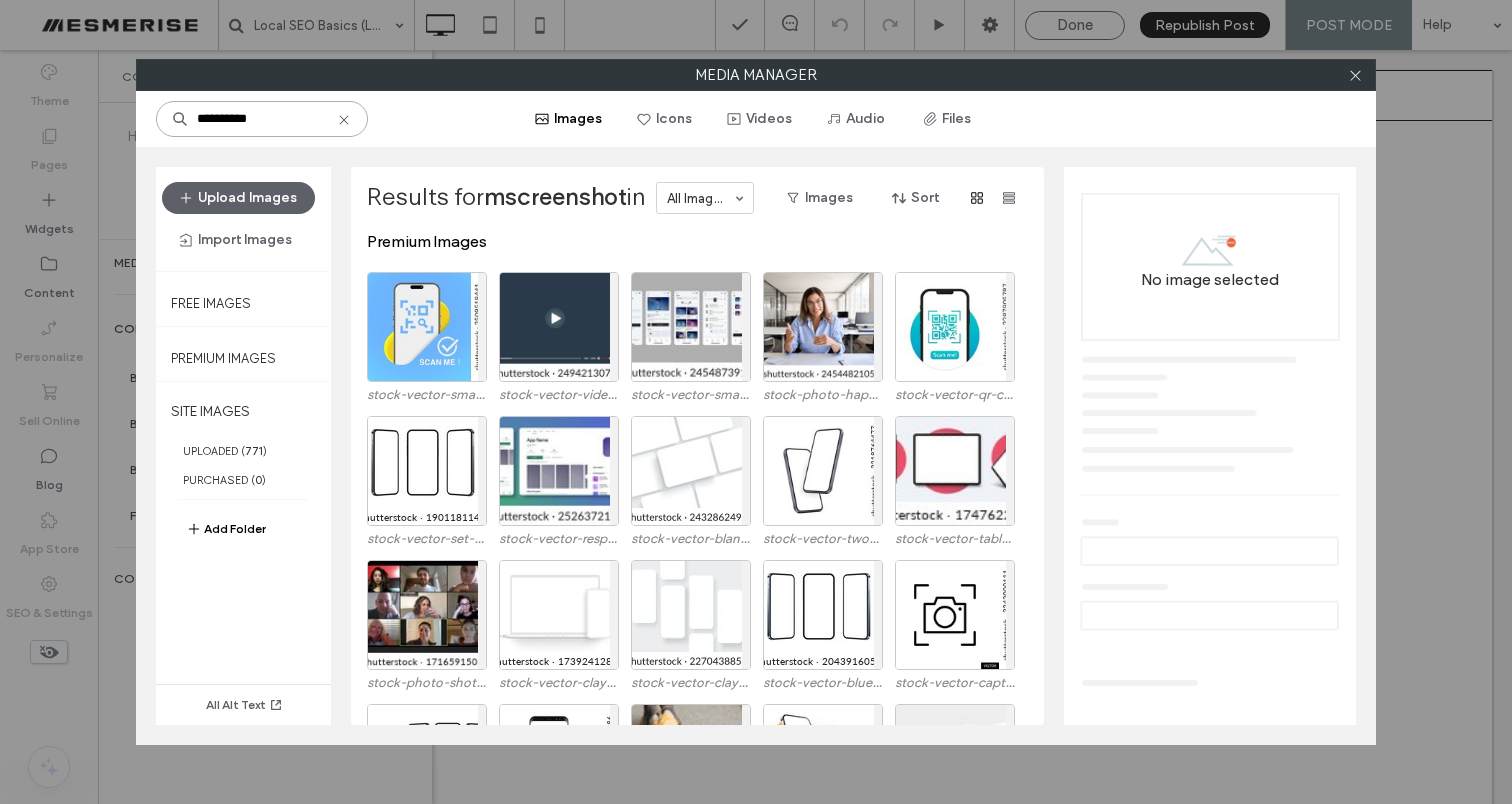 type on "**********" 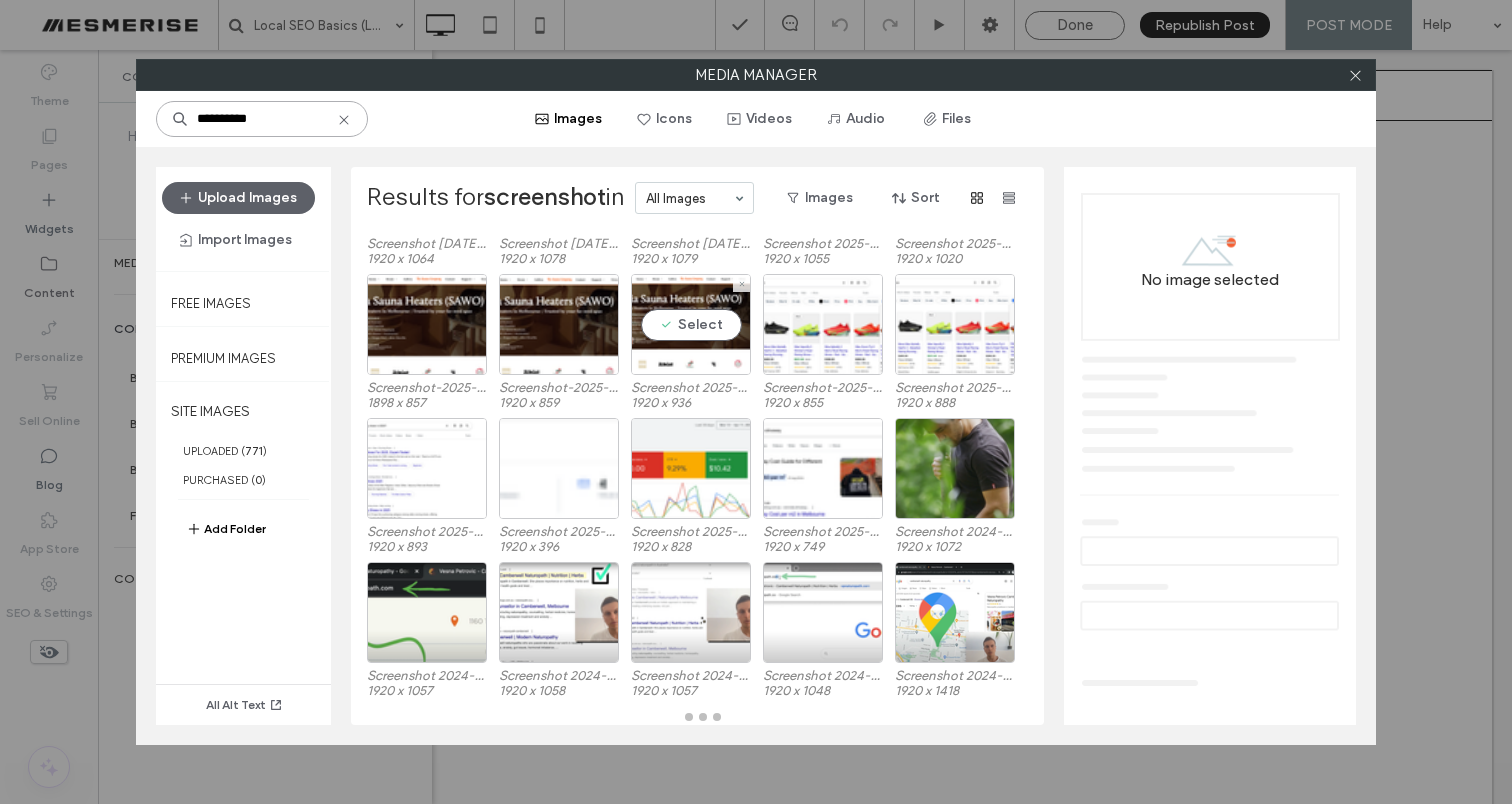 scroll, scrollTop: 412, scrollLeft: 0, axis: vertical 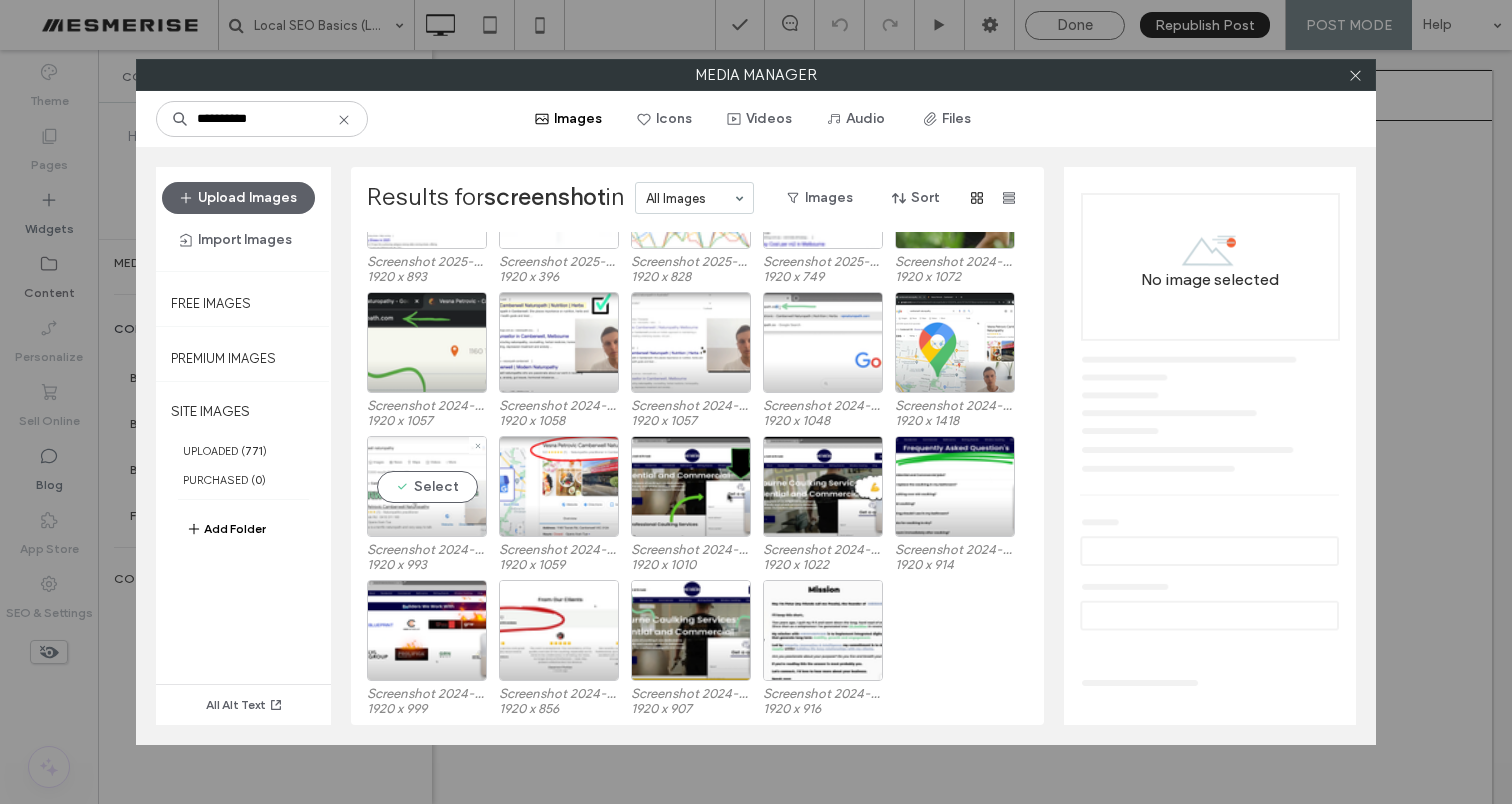 click on "Select" at bounding box center (427, 486) 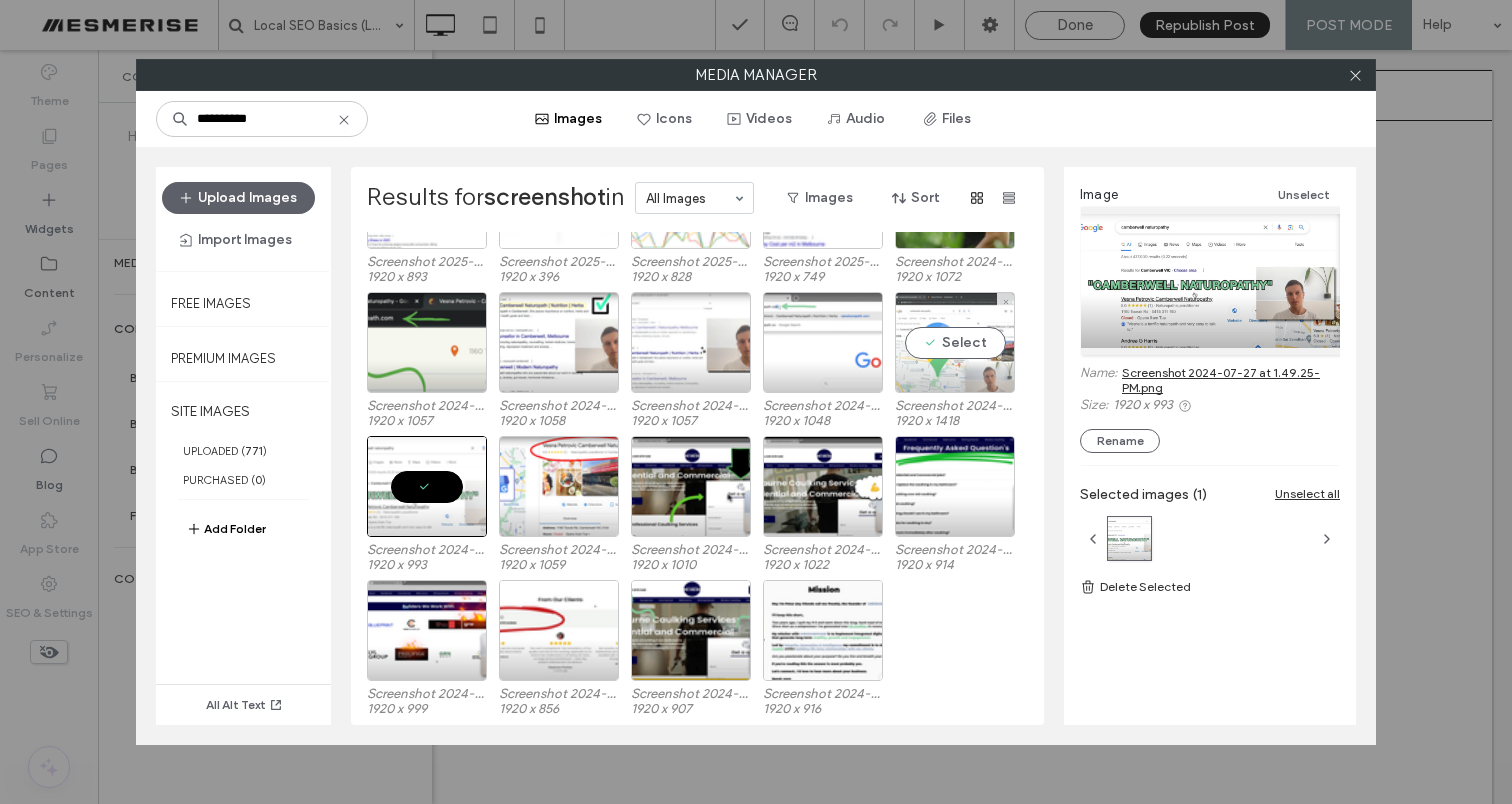 click on "Select" at bounding box center [955, 342] 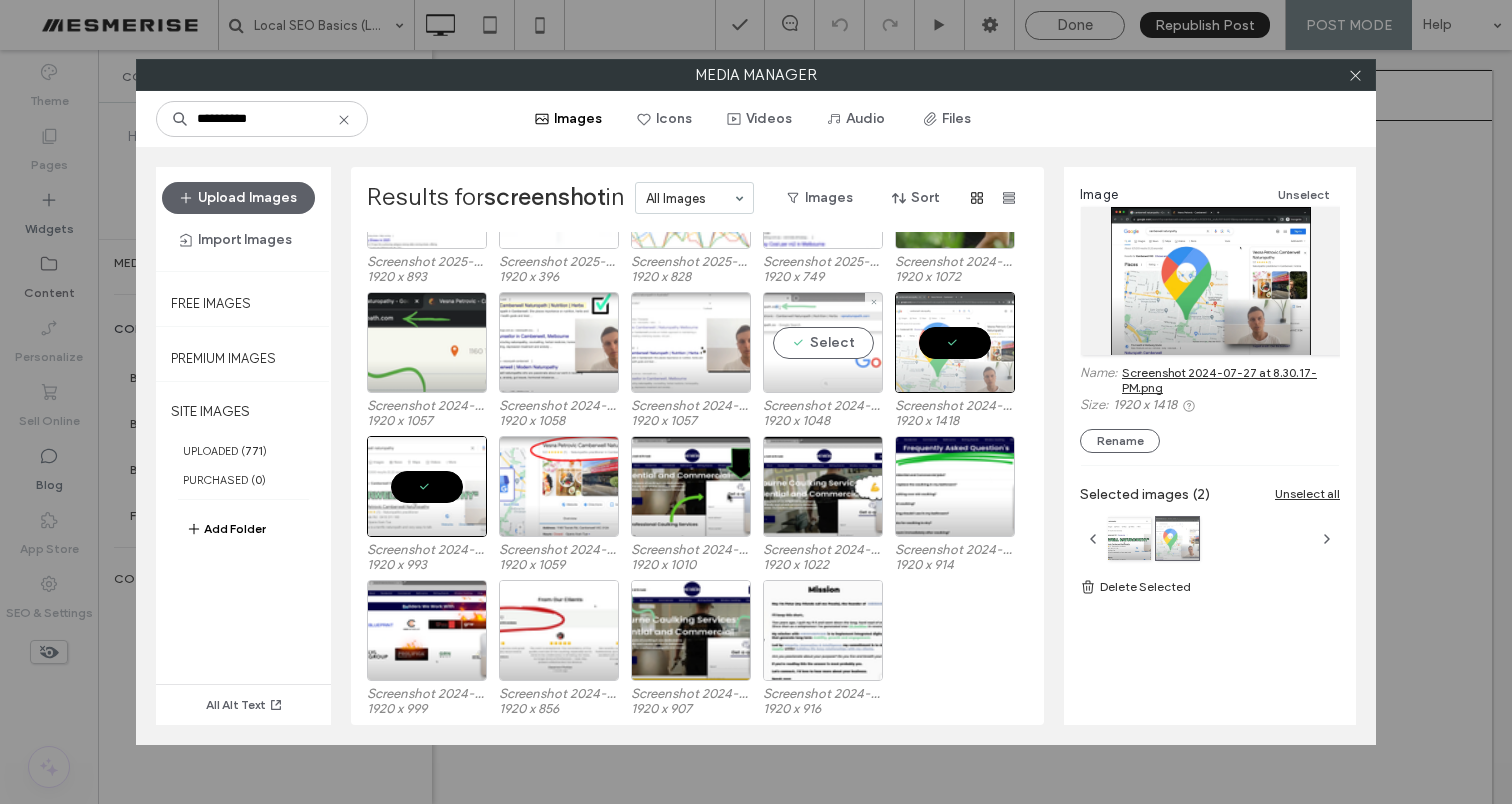 click on "Select" at bounding box center (823, 342) 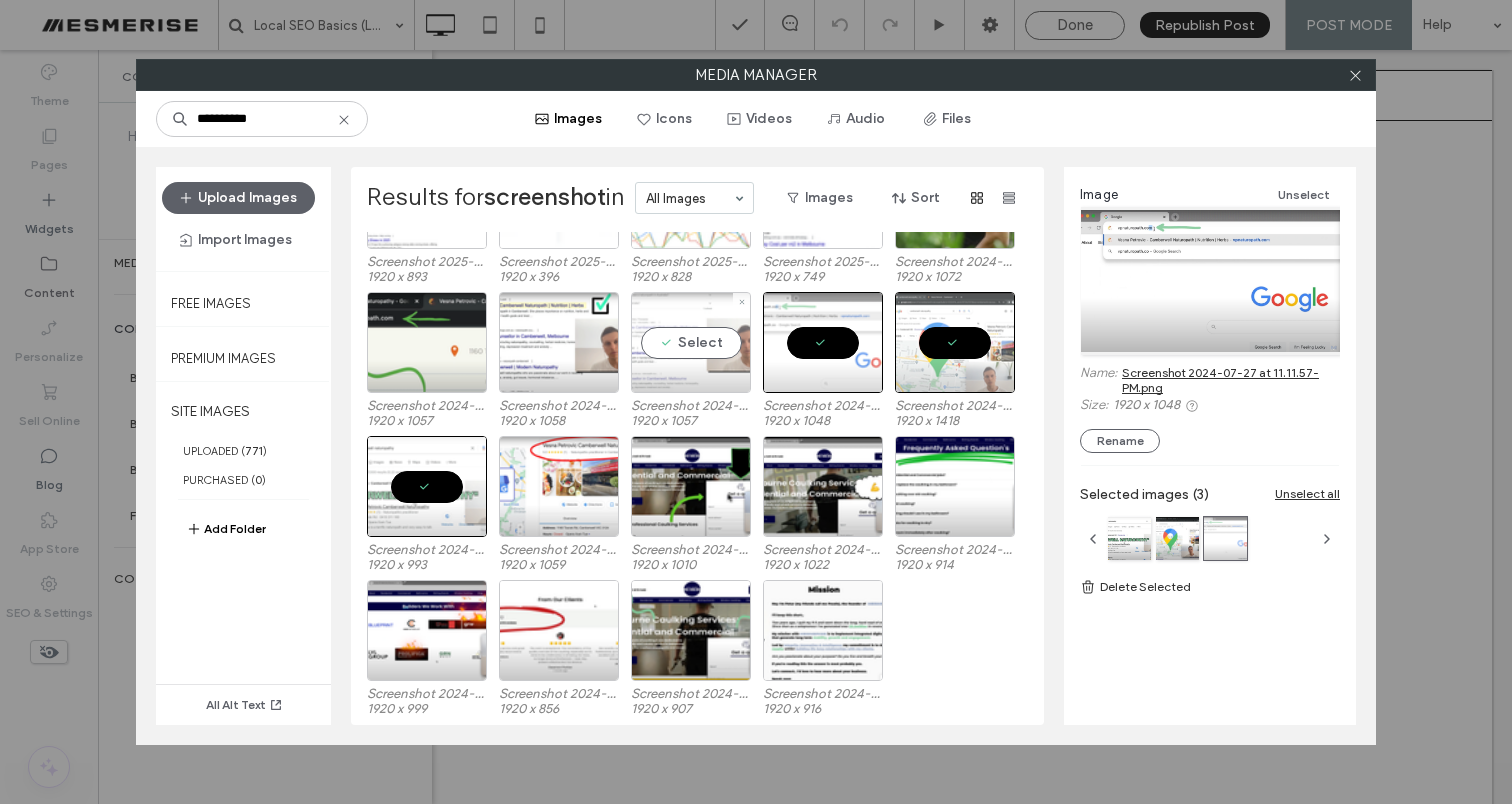 click on "Select" at bounding box center (691, 342) 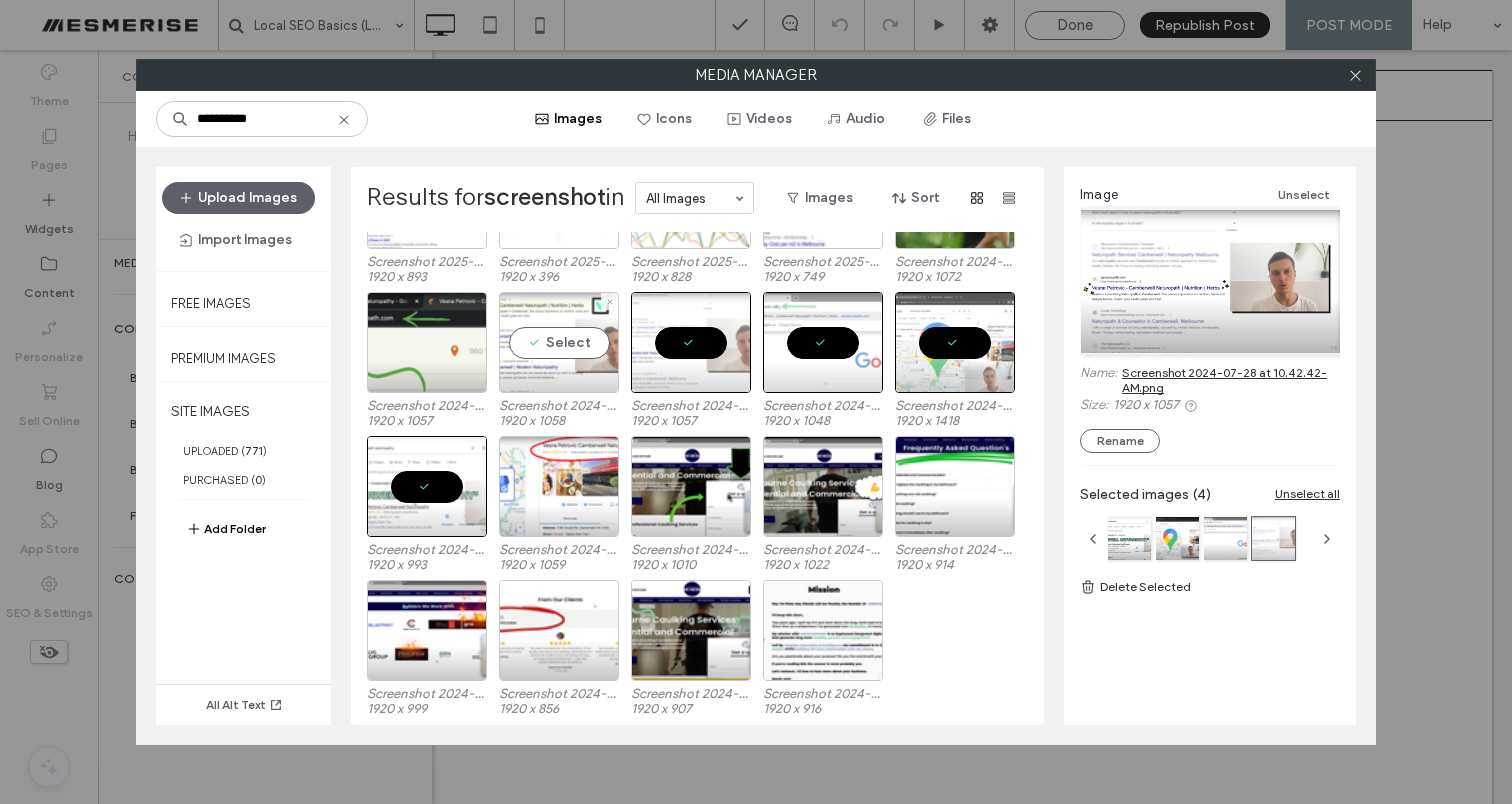click on "Select" at bounding box center [559, 342] 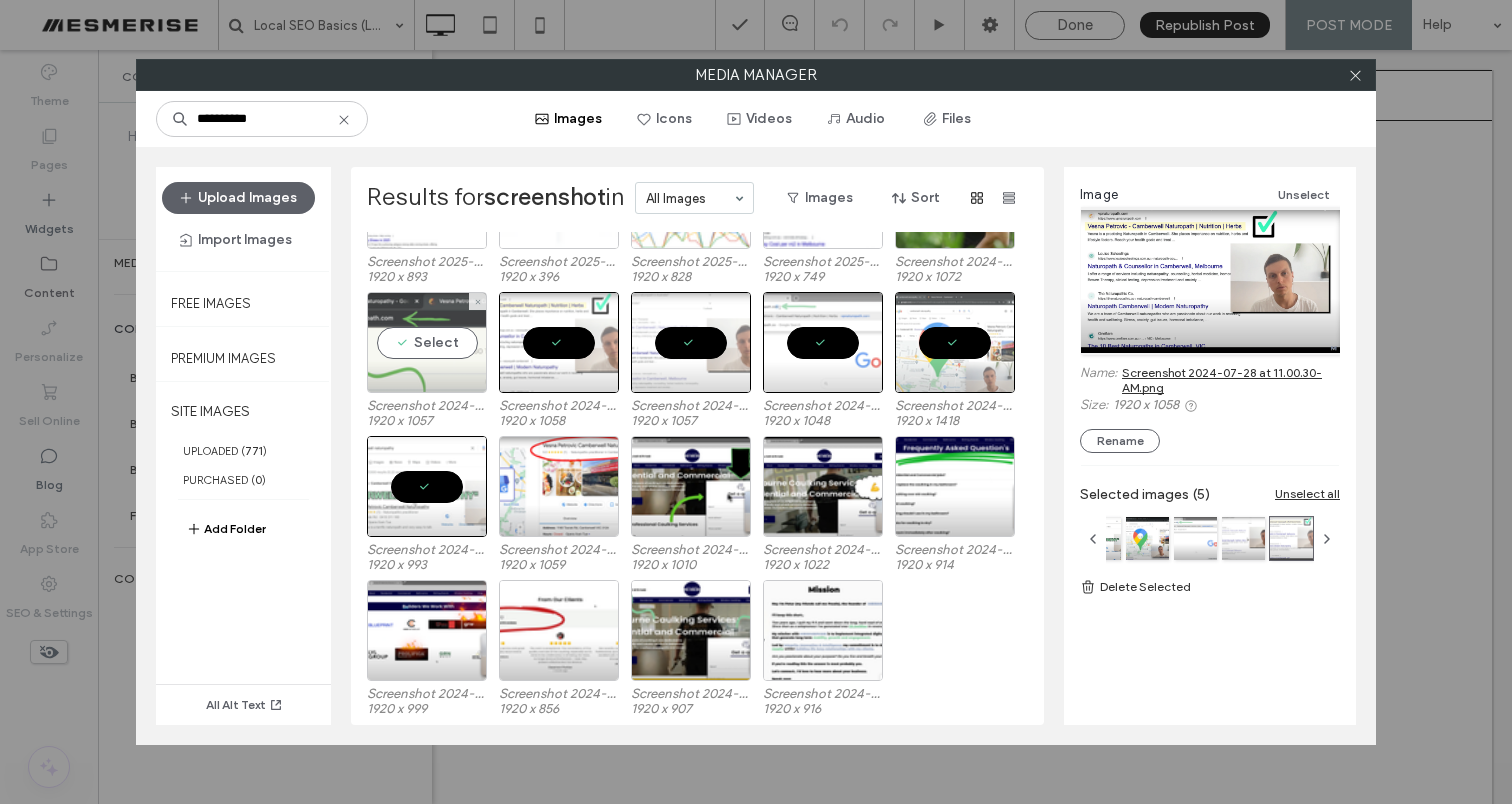 click on "Select" at bounding box center [427, 342] 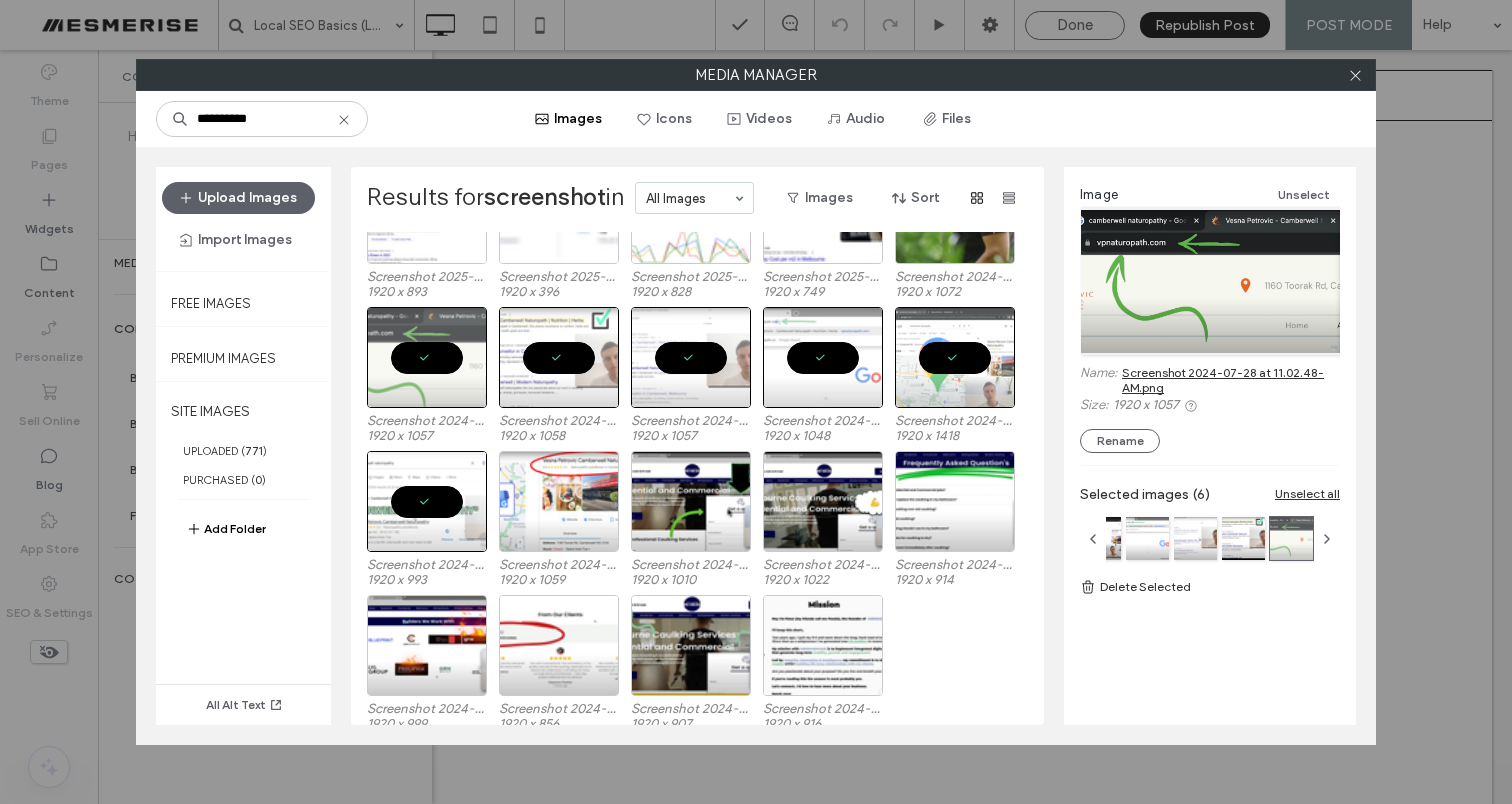 scroll, scrollTop: 398, scrollLeft: 0, axis: vertical 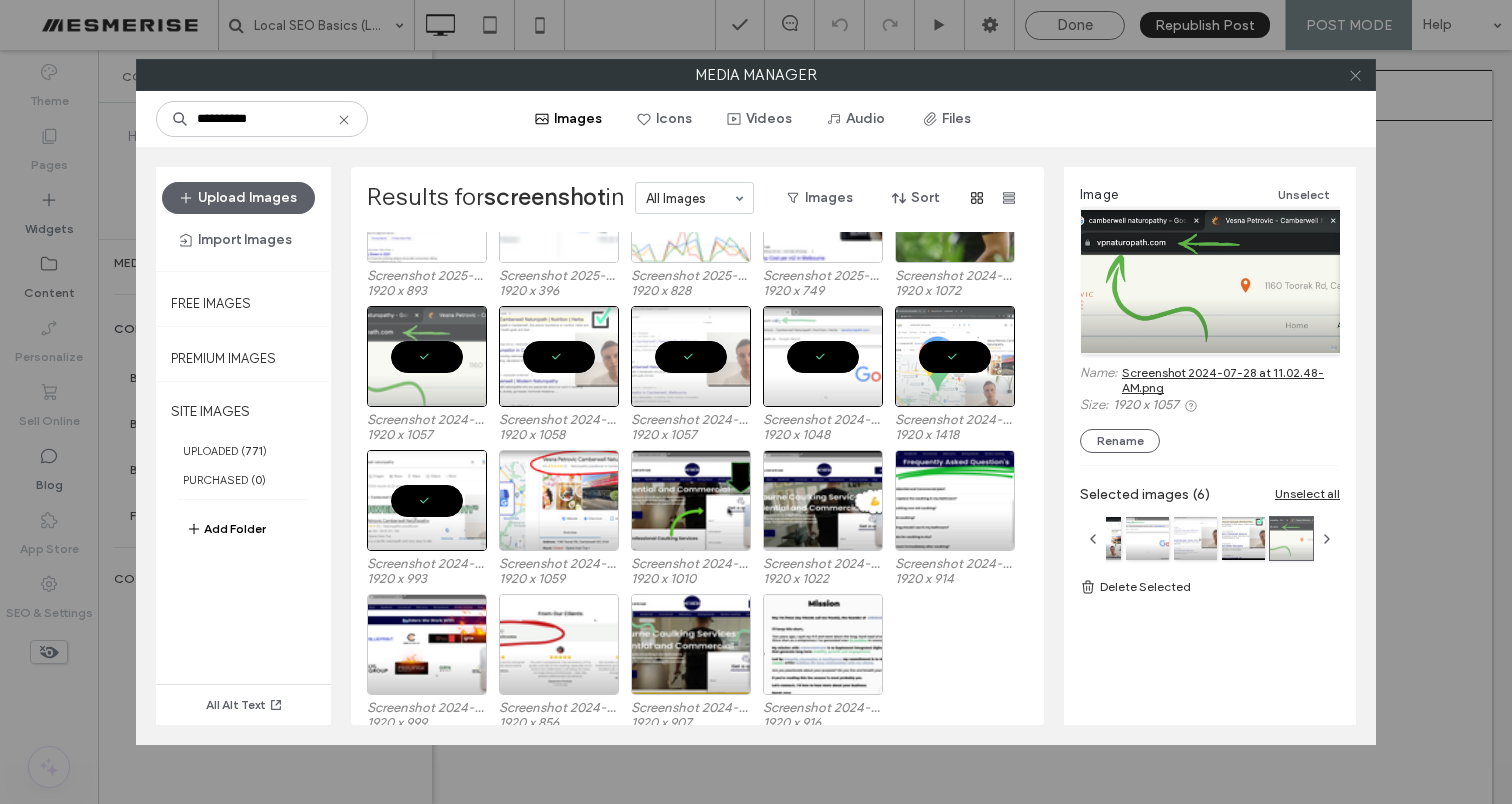 click 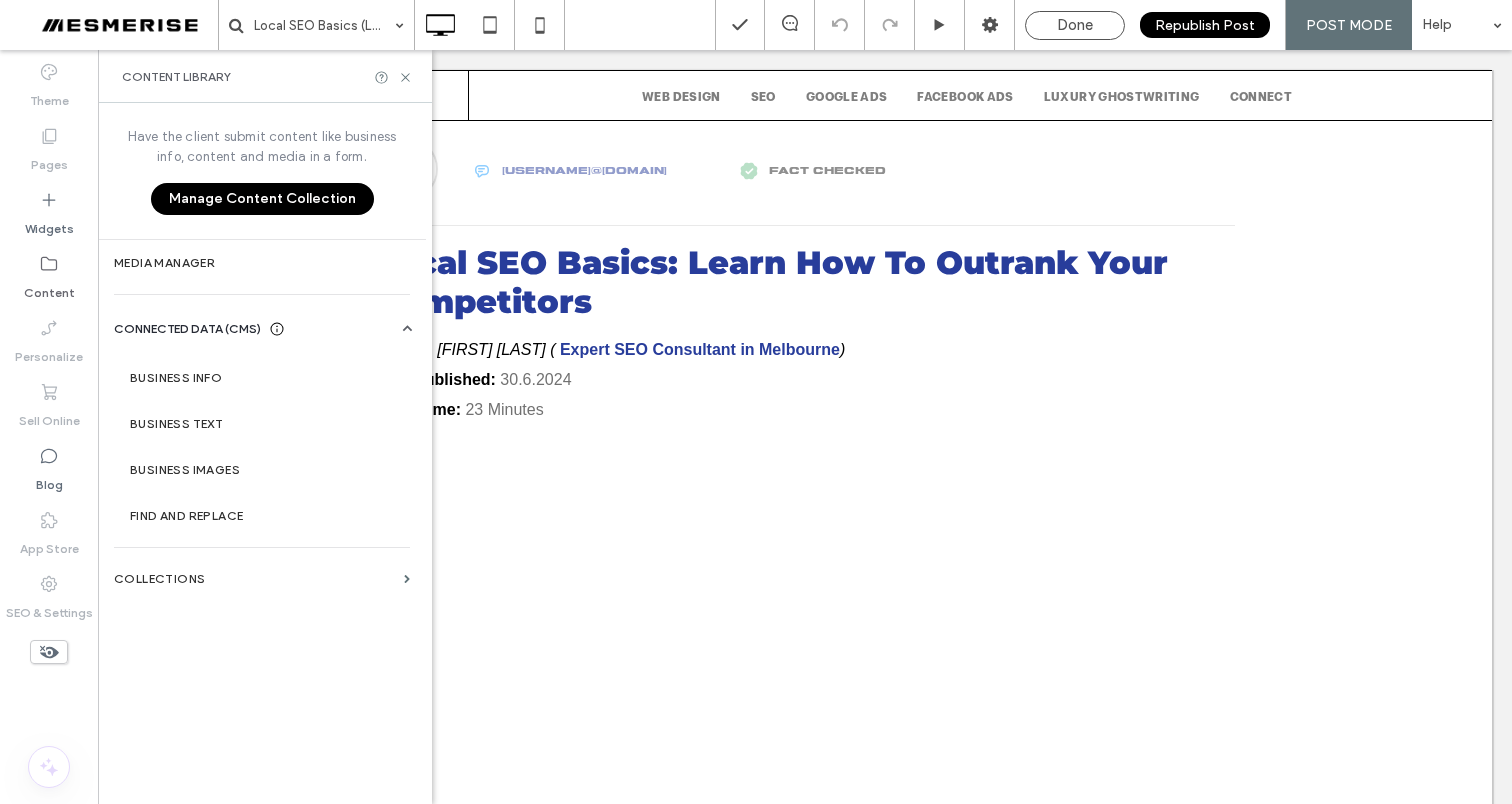 click on "Local SEO Basics: Learn How To Outrank Your Competitors
Author:
[FIRST] [LAST] (Founder /
Expert SEO Consultant in [CITY] )
Date Published:
[DATE]
Read Time:
23 Minutes
In the
YouTube video   above, I go over local SEO basics that you have to complete before considering any "advanced SEO strategy". 80% of results come from these techniques.  If you want to improve your local SEO and outrank your competitors you're in the right place ⤵️ The video covers 3 main points:
Keywords in URL 🔑
Location / Google My Business
Title Tags
In this article I'm going to delve even deeper, going over the core content in the video, and shedding light on local SEO topics you need to be aware of. We'll go cover:   What is local SEO How it works   On-page SEO for local search Keywords in URL Title tags Meta Descriptions Local Citations Importance of reviews Local link building Common mistakes to avoid
Before we dive in..
⤵️" at bounding box center [805, 28327] 